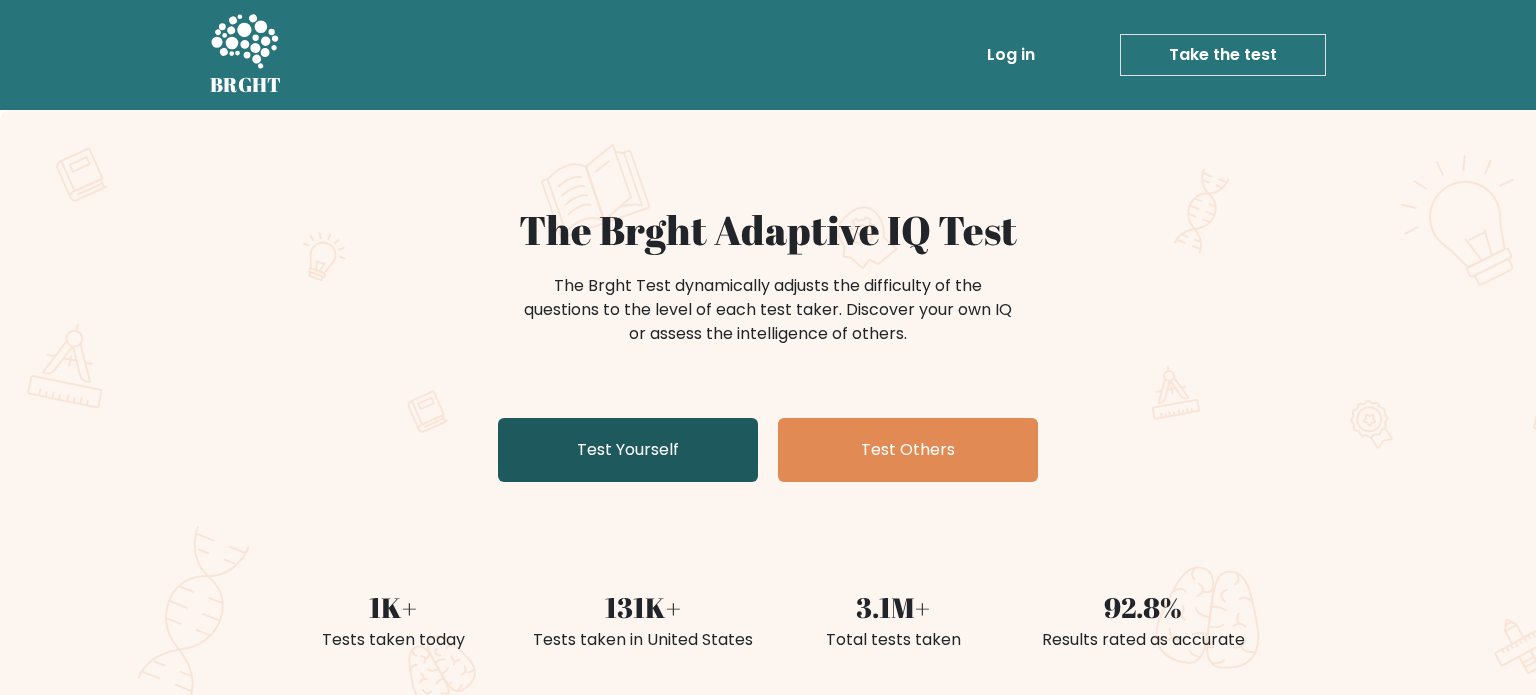 scroll, scrollTop: 0, scrollLeft: 0, axis: both 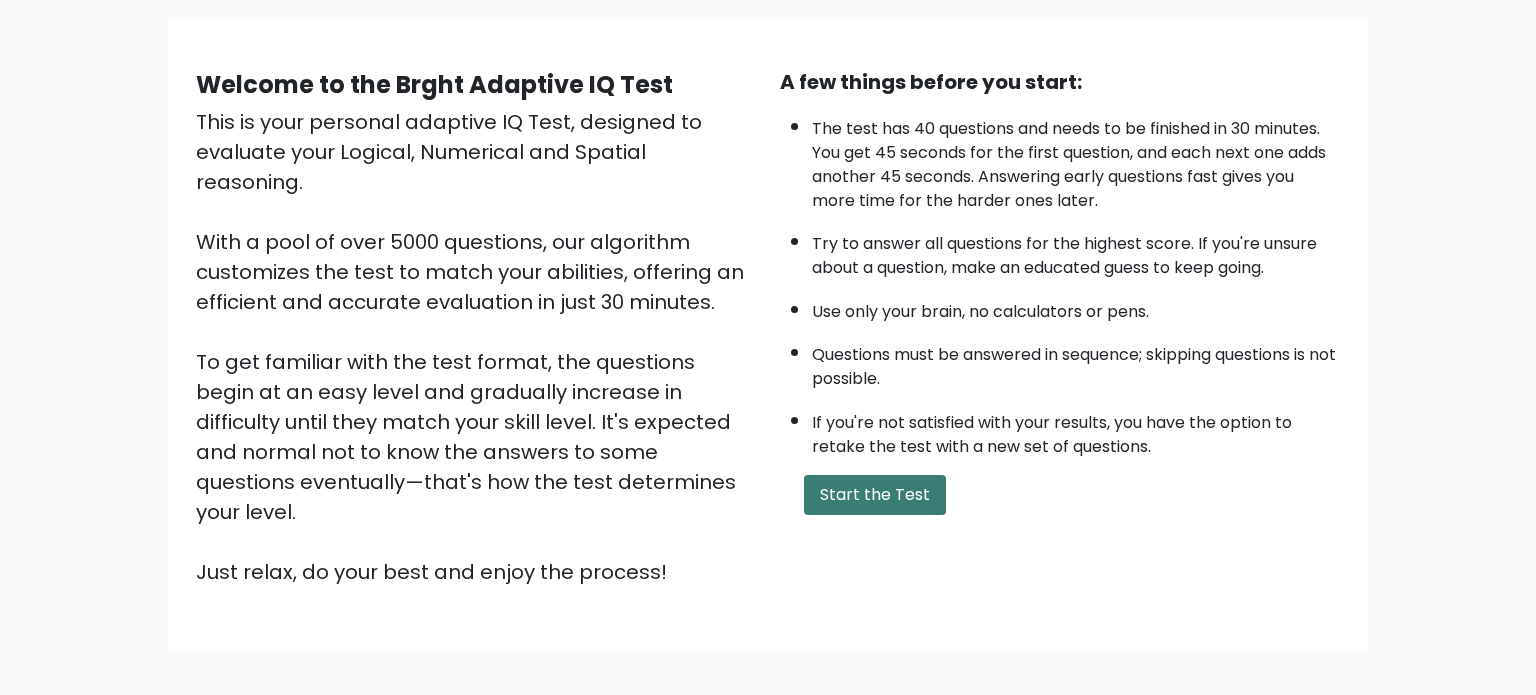 click on "Start the Test" at bounding box center [875, 495] 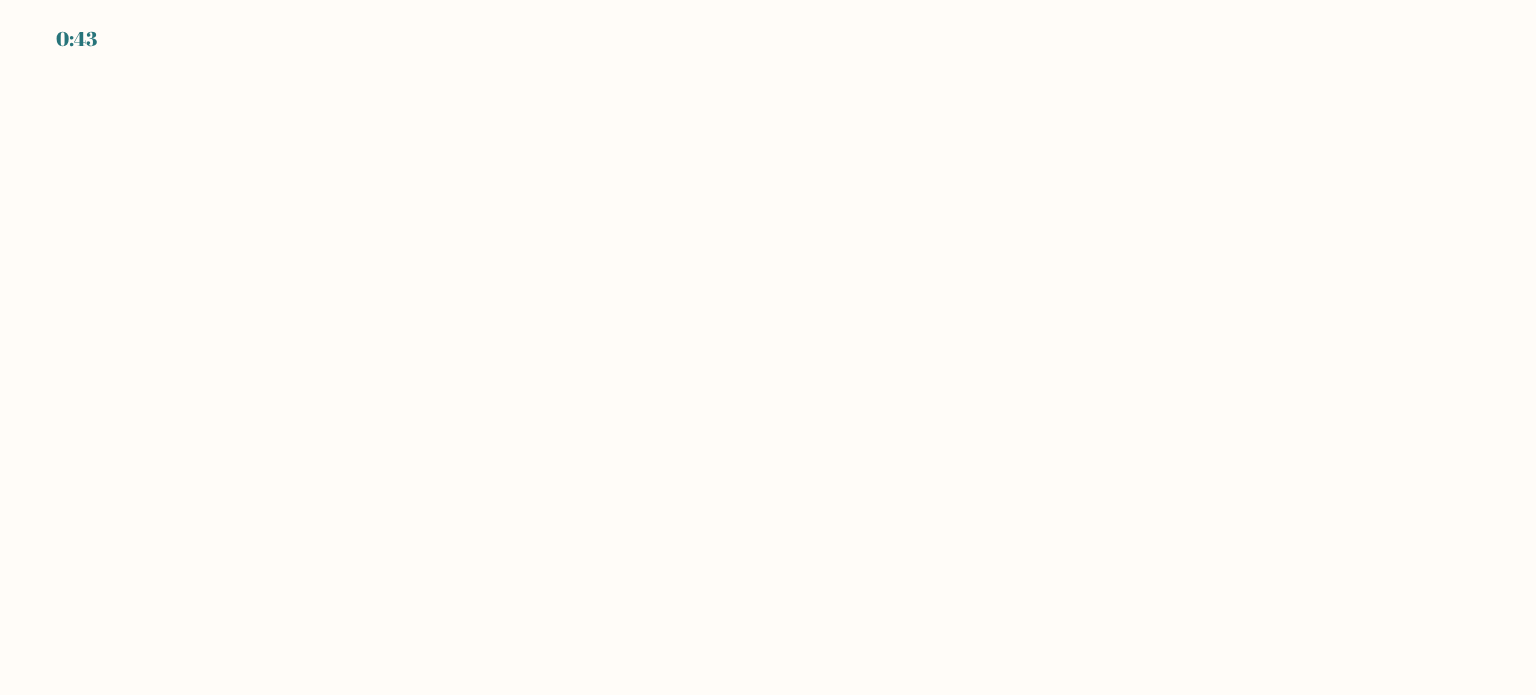 scroll, scrollTop: 0, scrollLeft: 0, axis: both 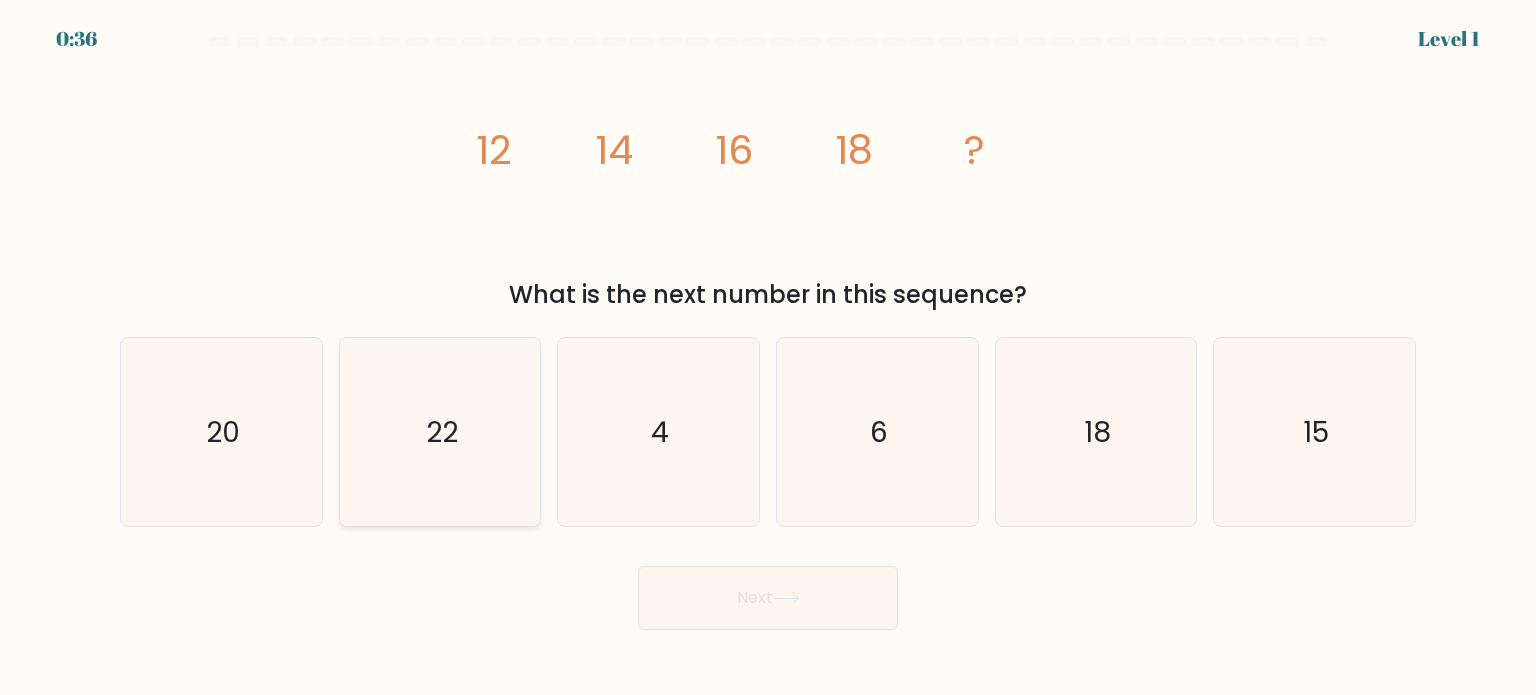 click on "22" at bounding box center [440, 432] 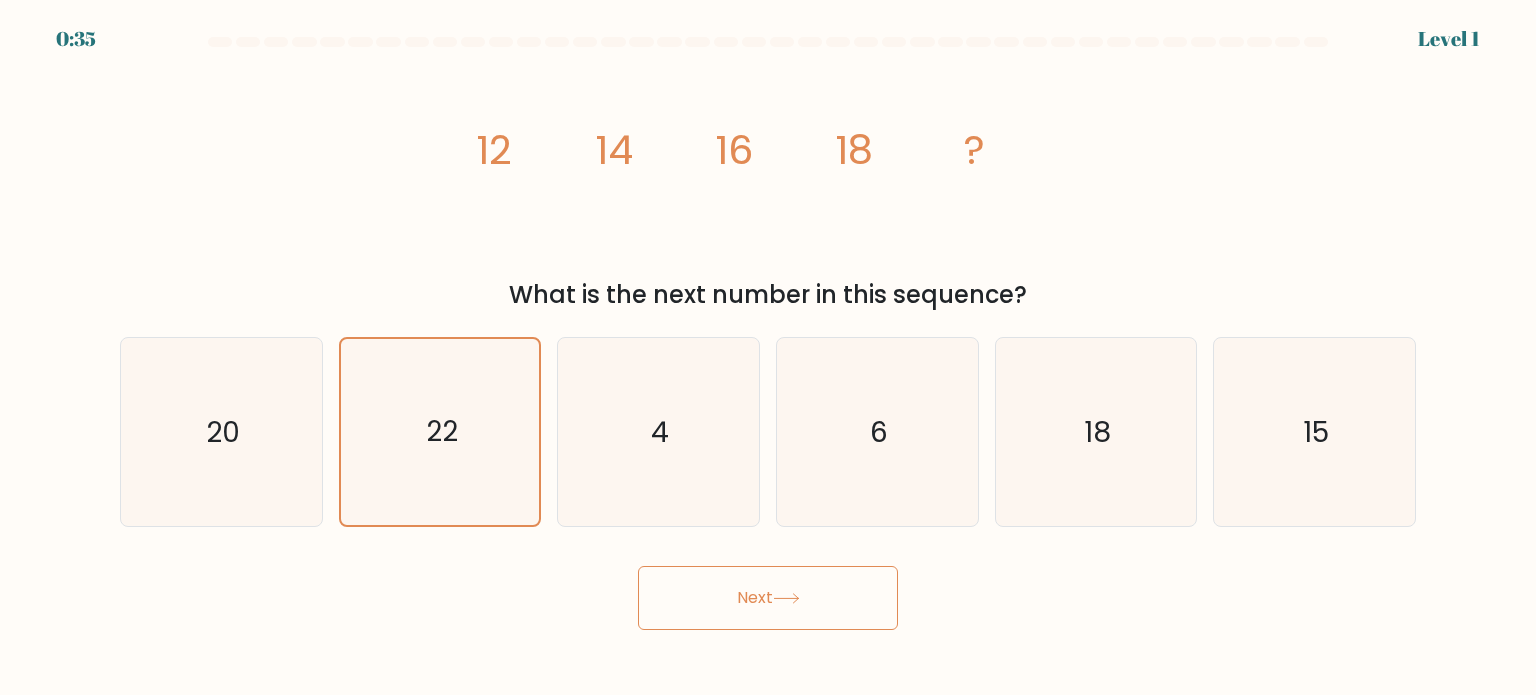 click on "Next" at bounding box center [768, 598] 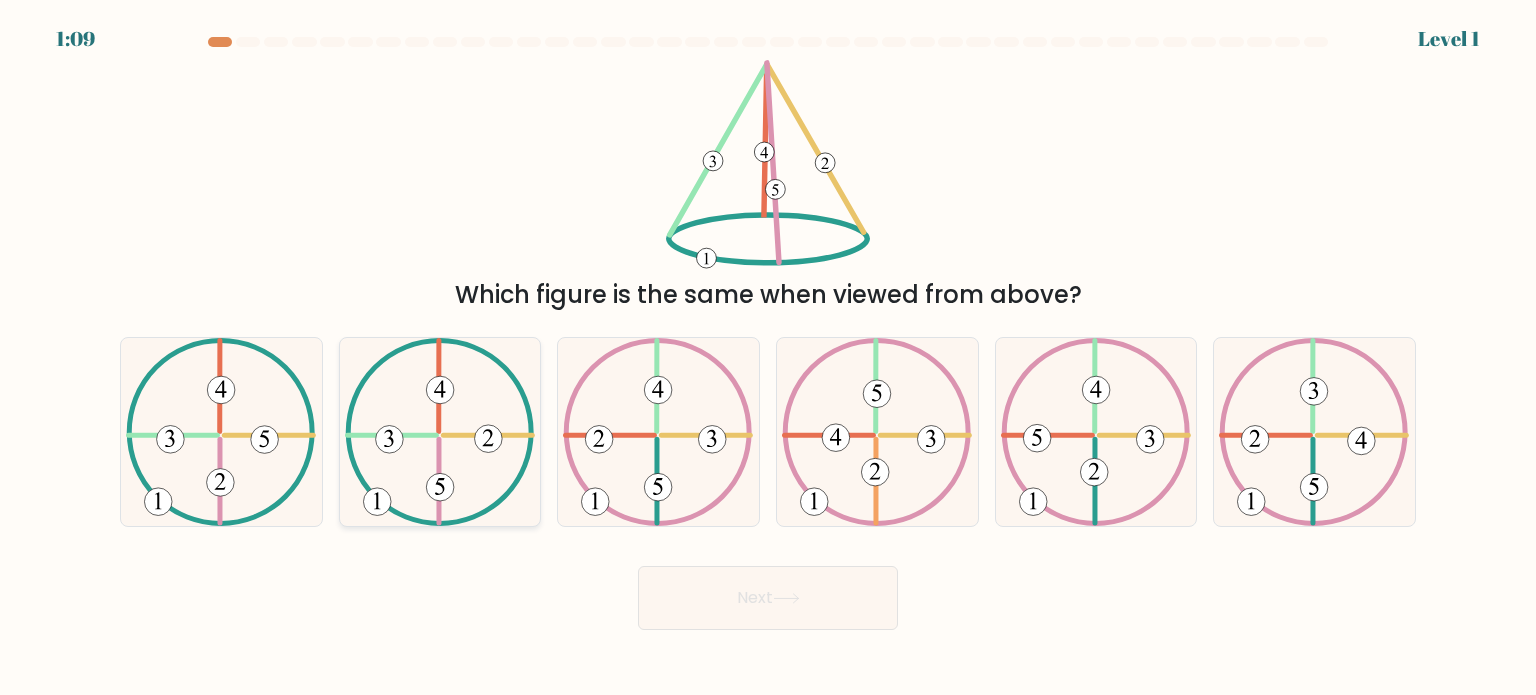 click at bounding box center [489, 439] 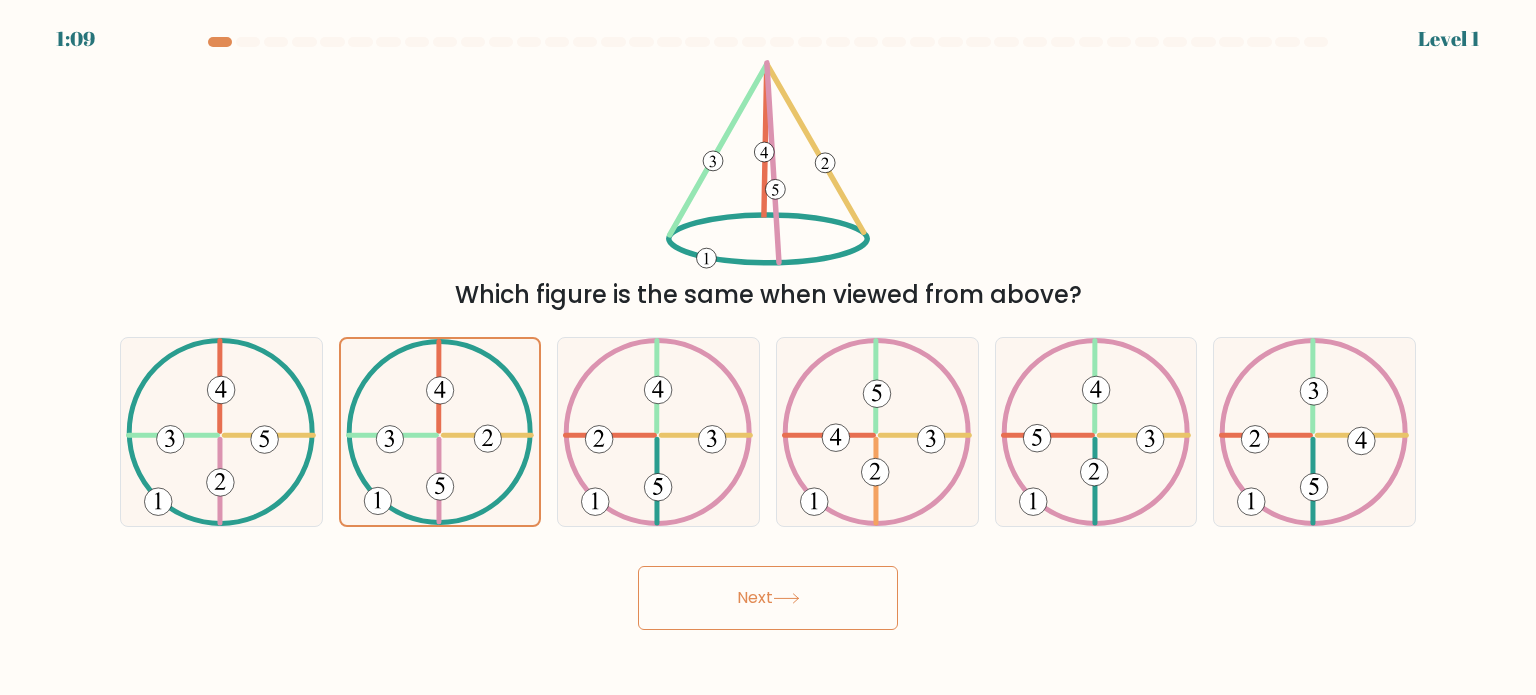 click on "Next" at bounding box center [768, 598] 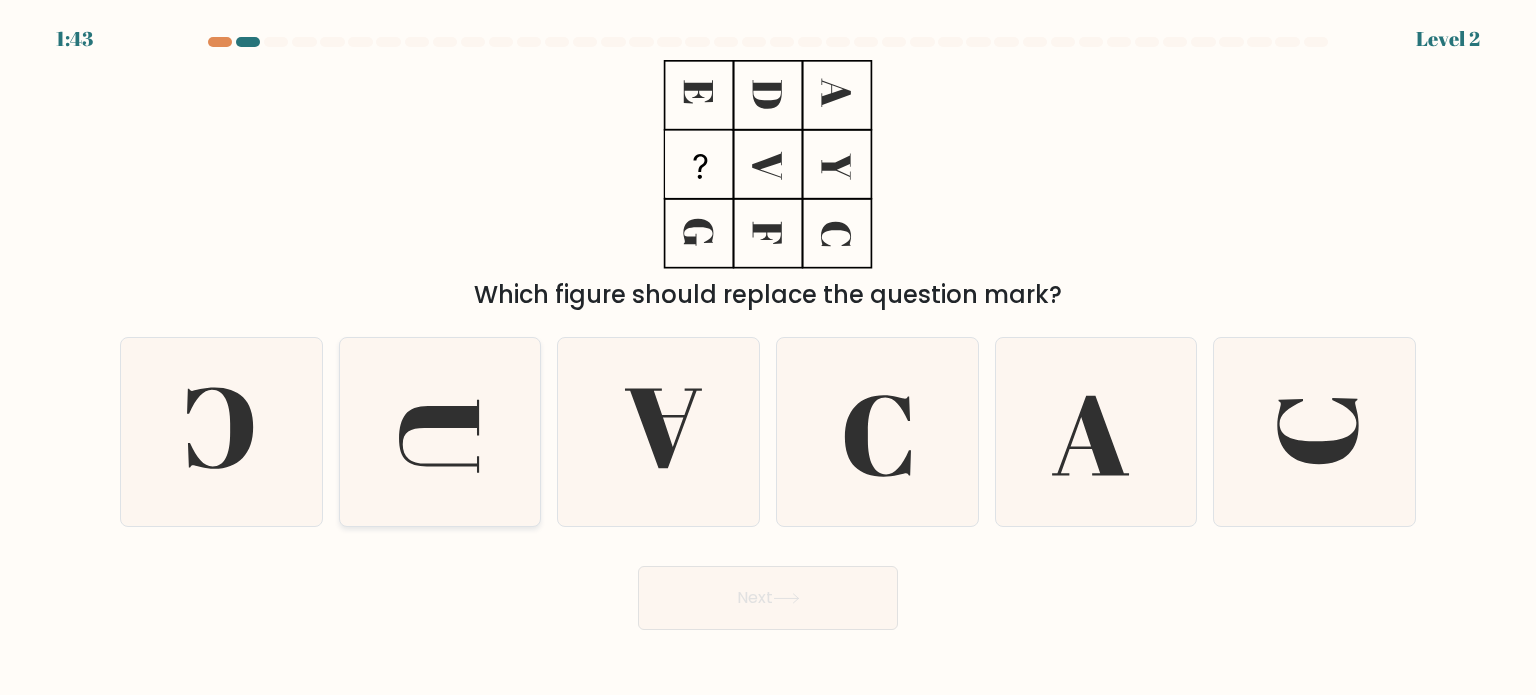 click at bounding box center (440, 432) 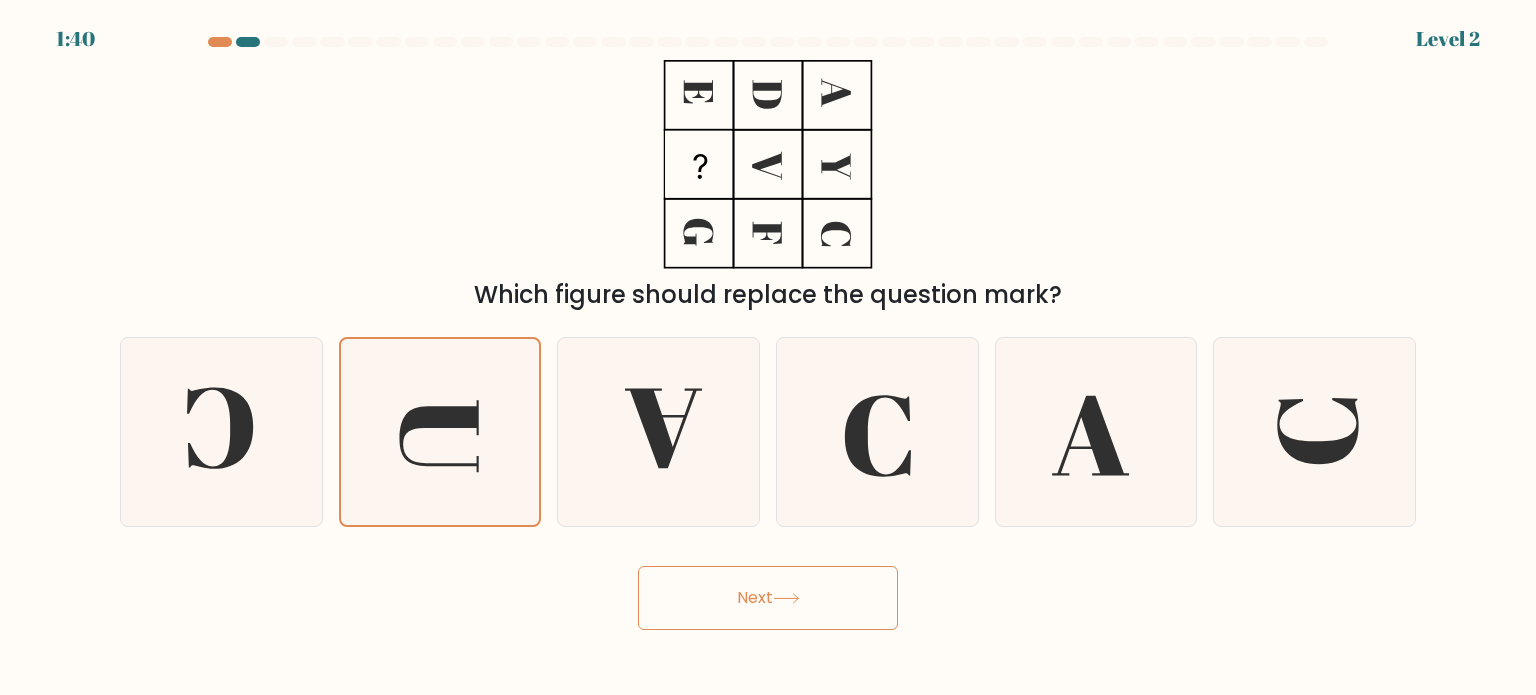 click on "Next" at bounding box center [768, 598] 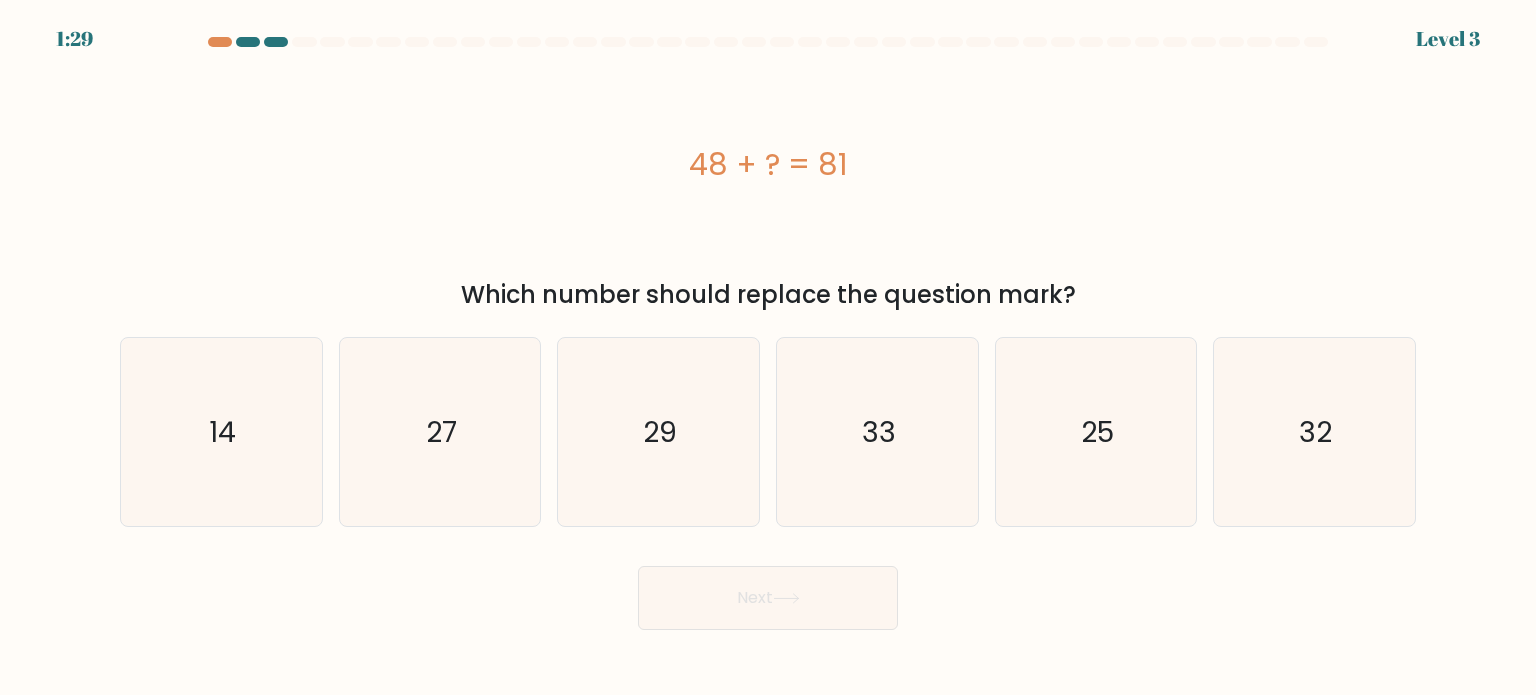 type 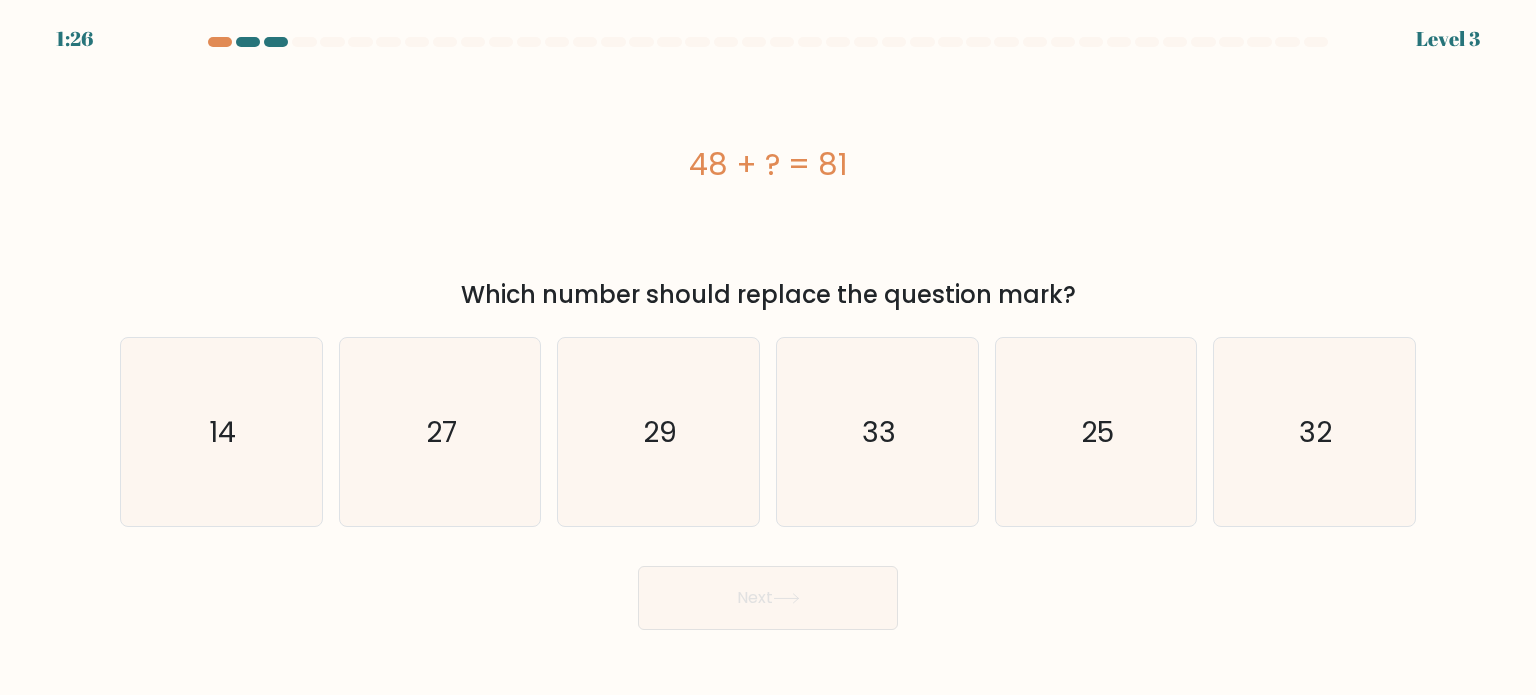 click on "48 + ?  = 81" at bounding box center (768, 164) 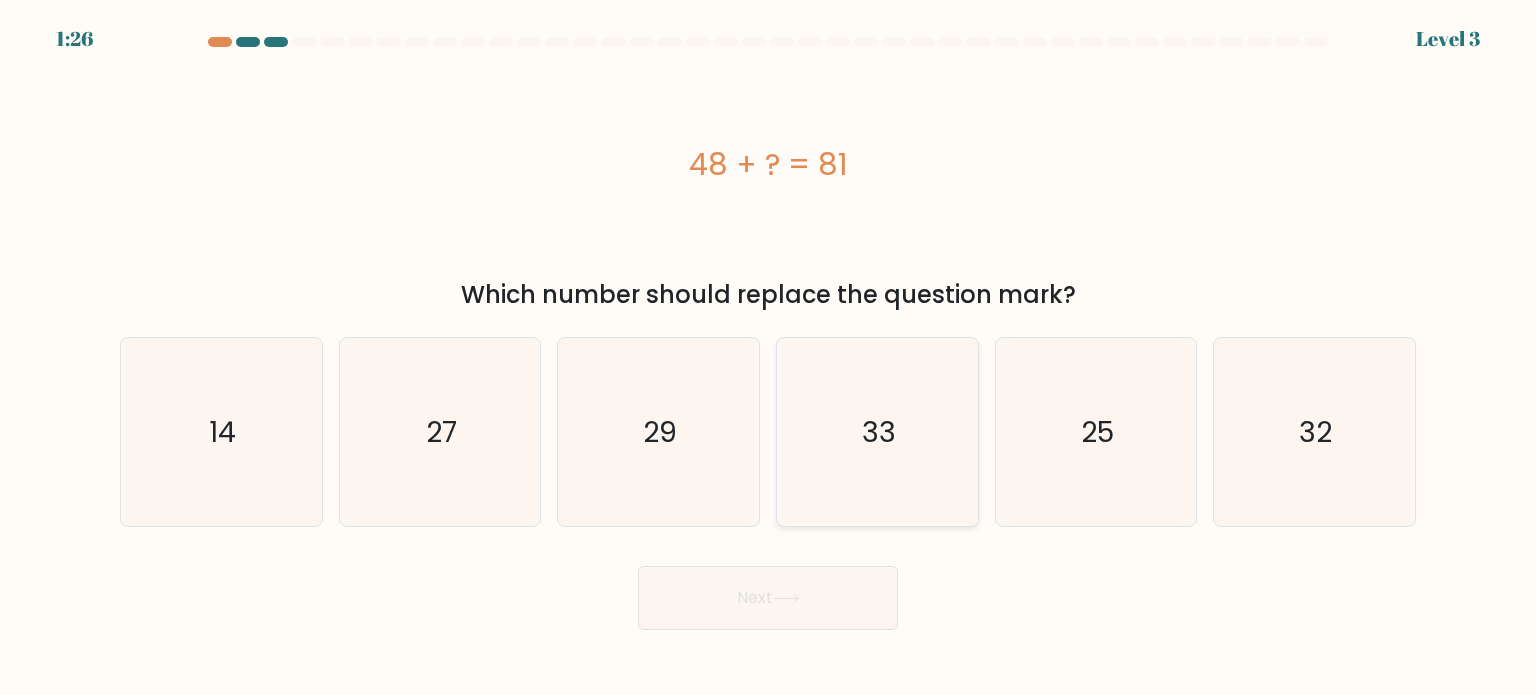 click on "33" at bounding box center [877, 432] 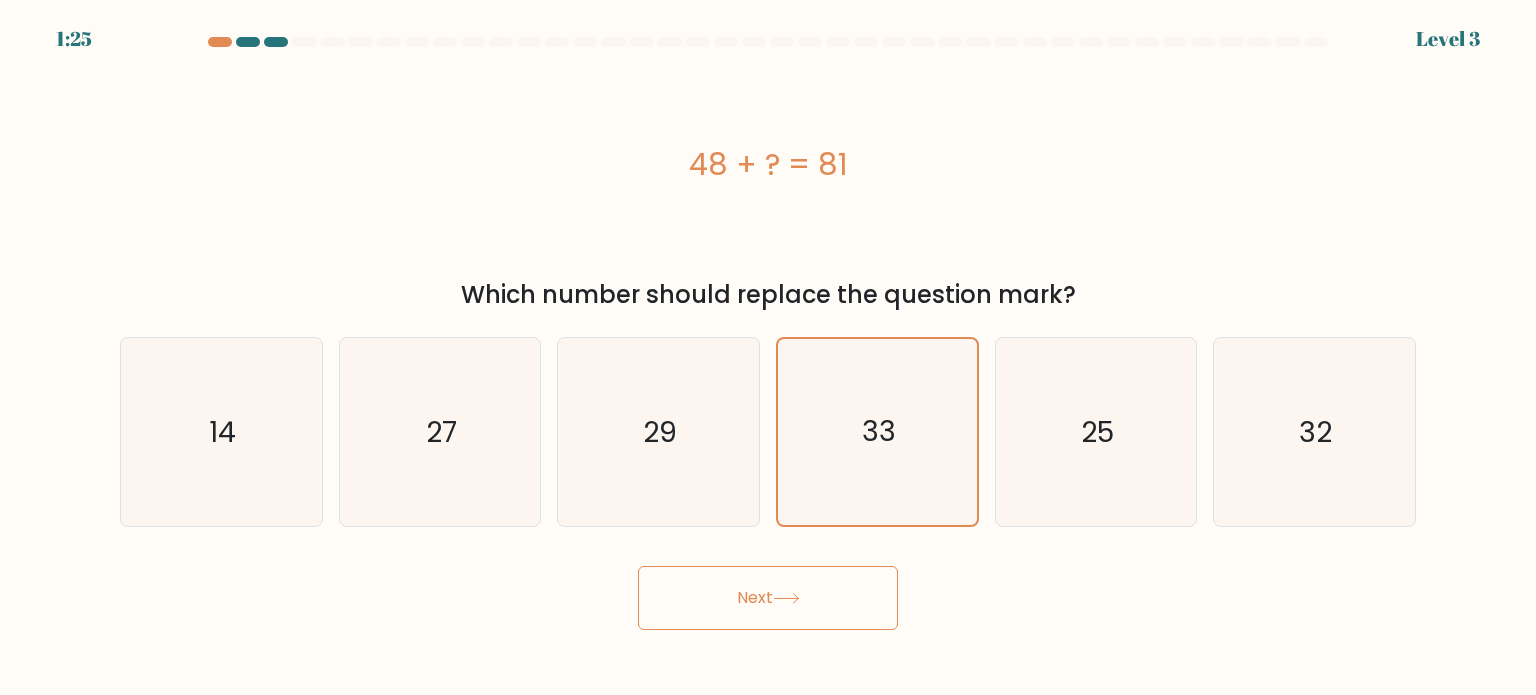 click on "Next" at bounding box center [768, 590] 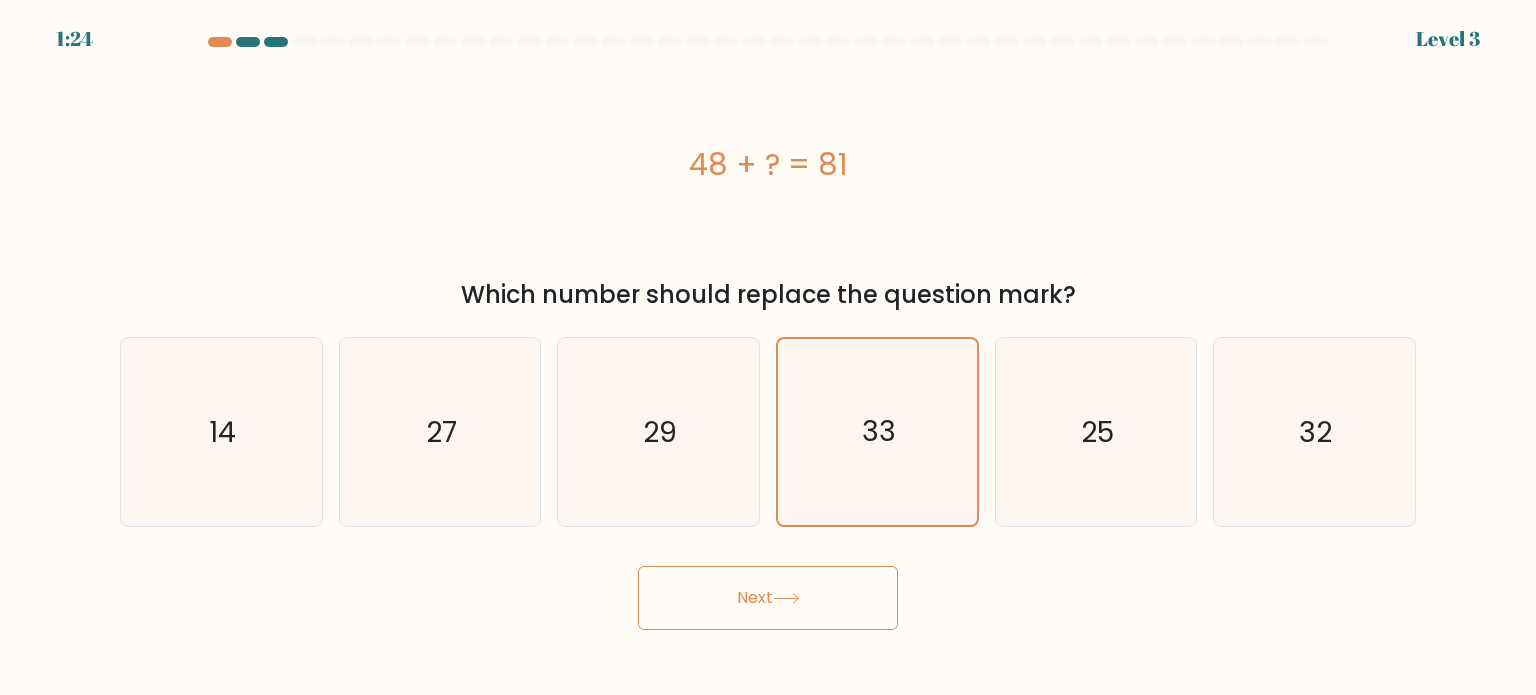 click on "Next" at bounding box center [768, 598] 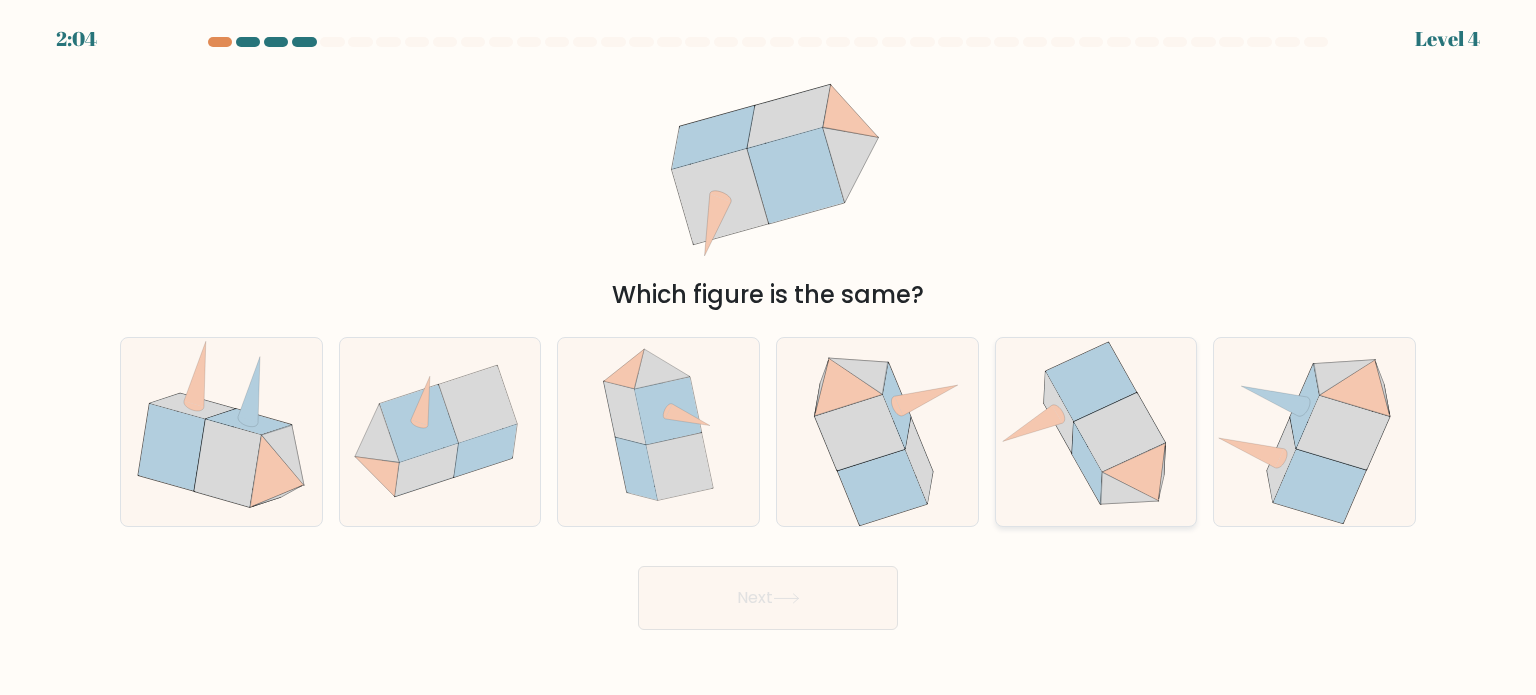 click at bounding box center (1120, 432) 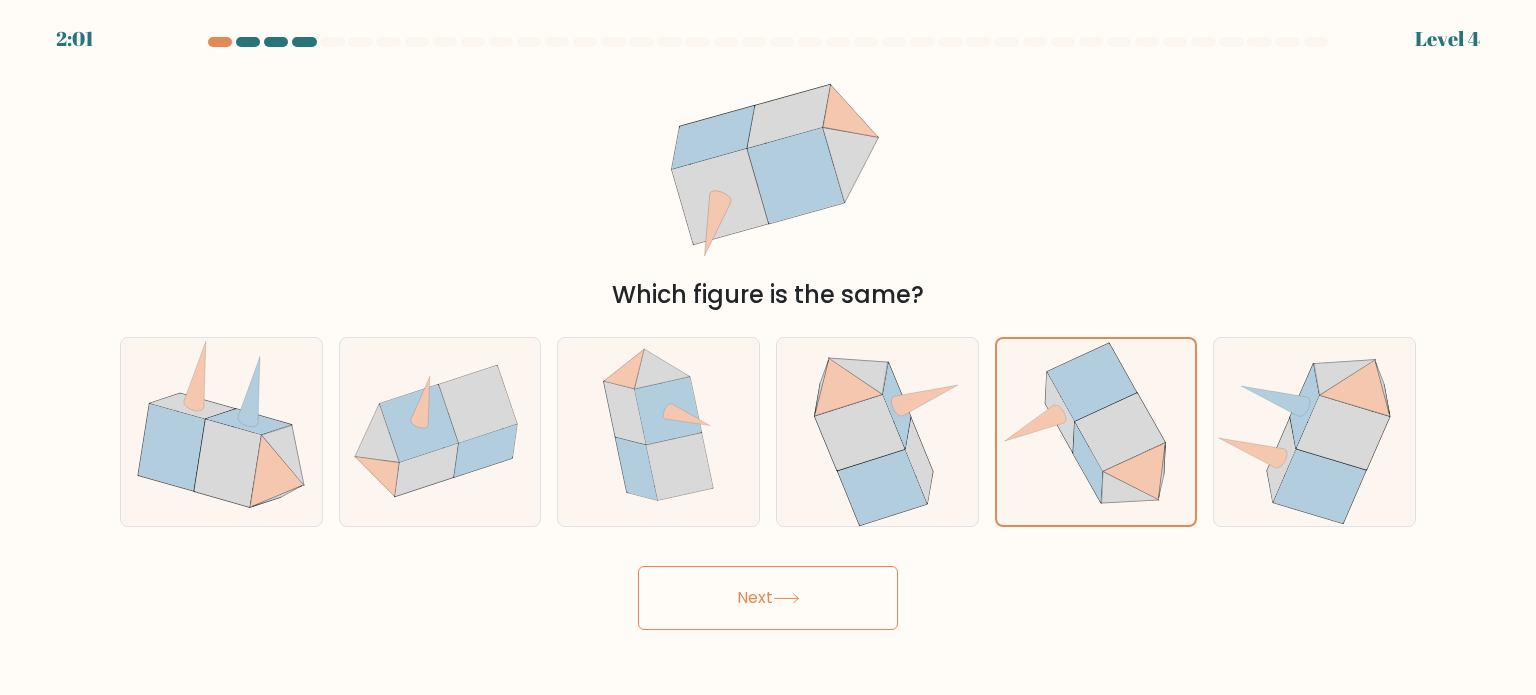 click on "Next" at bounding box center (768, 598) 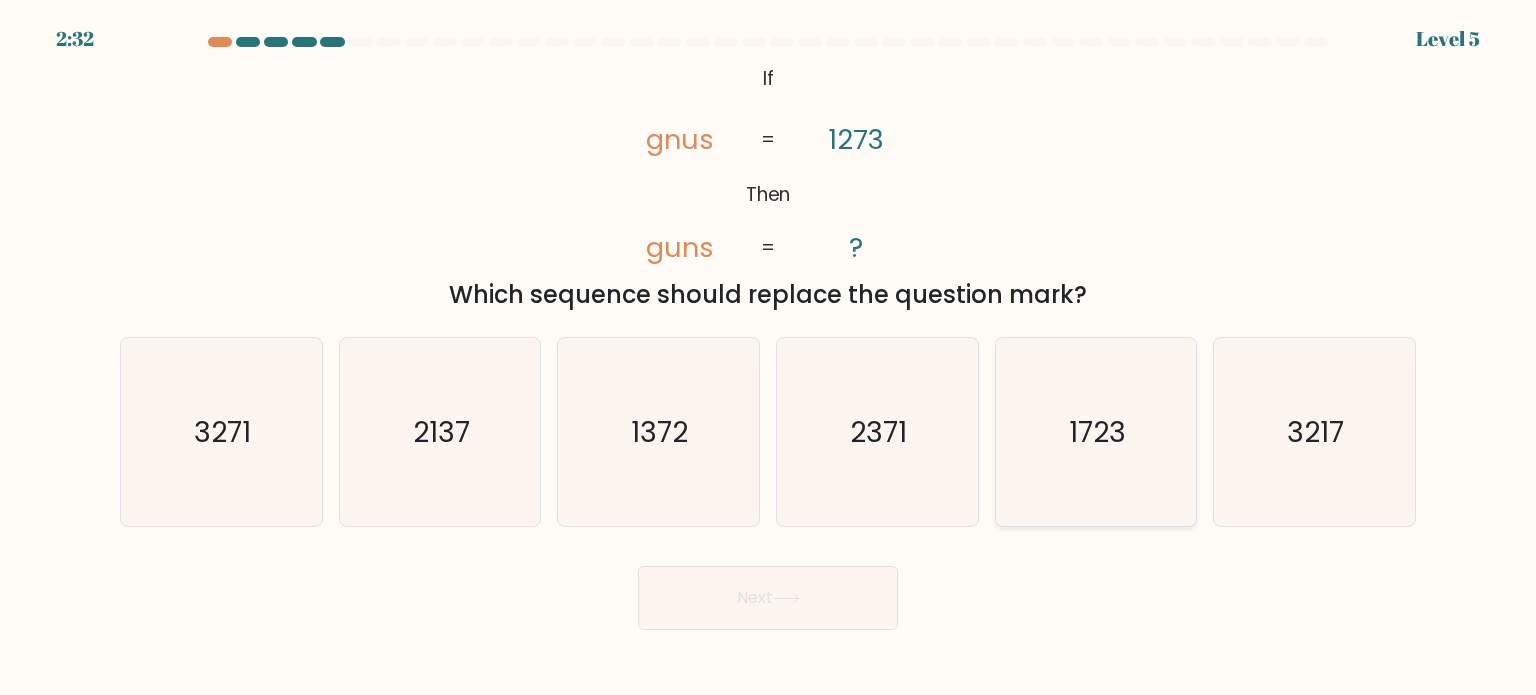 click on "1723" at bounding box center (1096, 432) 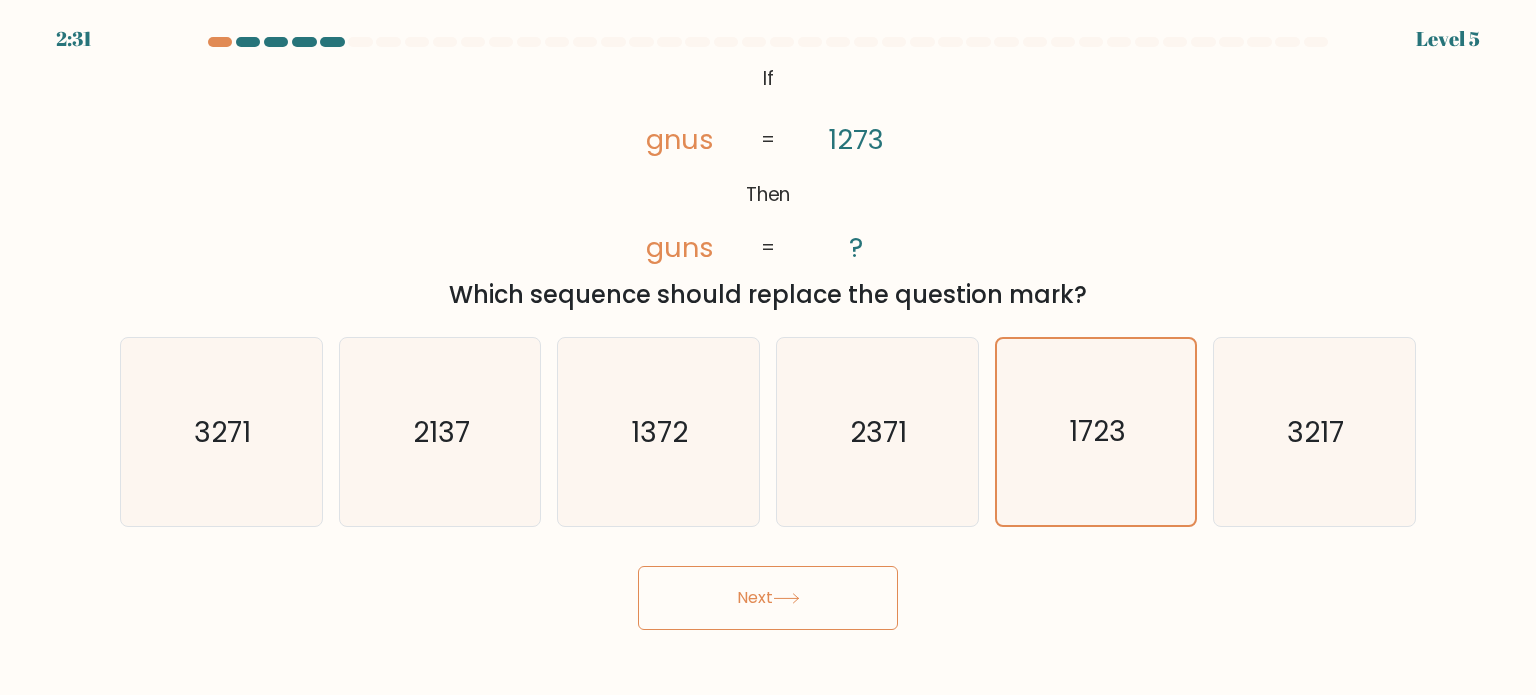 click on "Next" at bounding box center [768, 598] 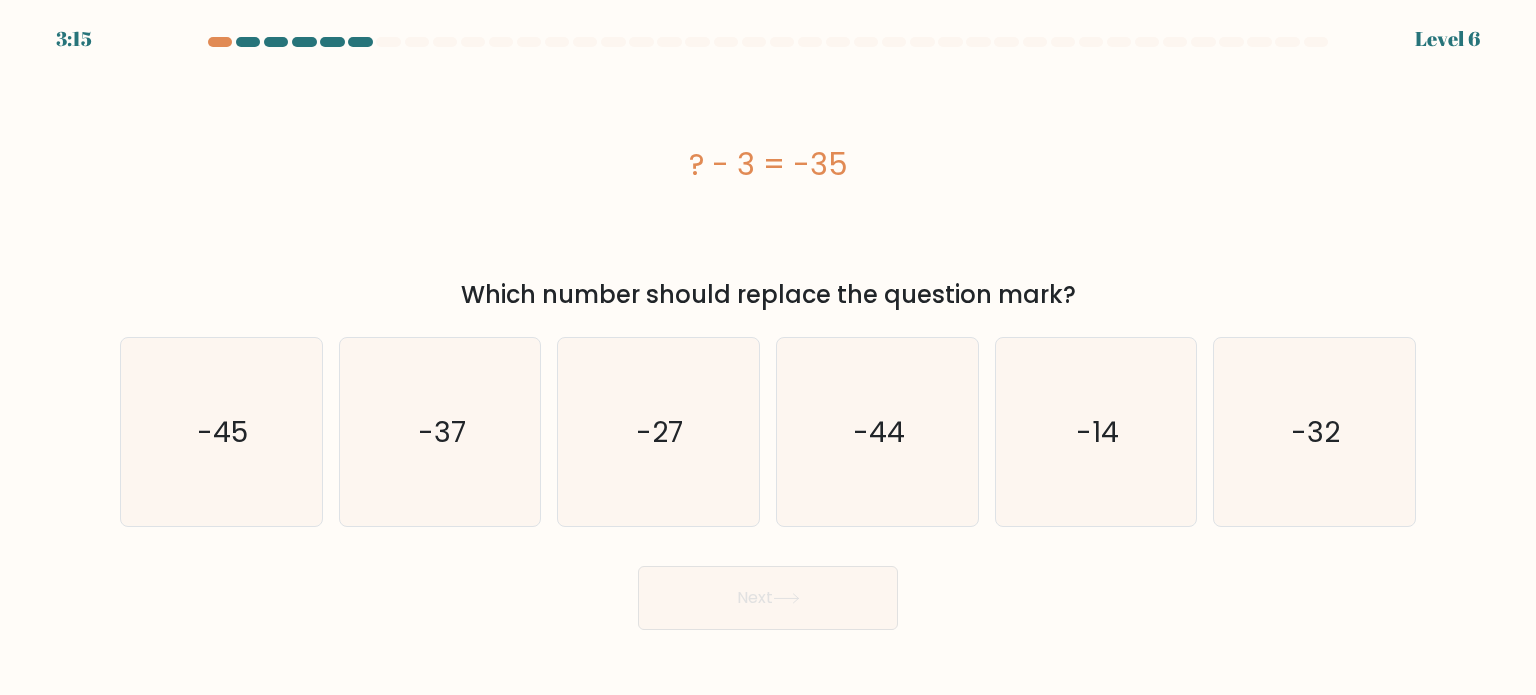 click on "Next" at bounding box center (768, 598) 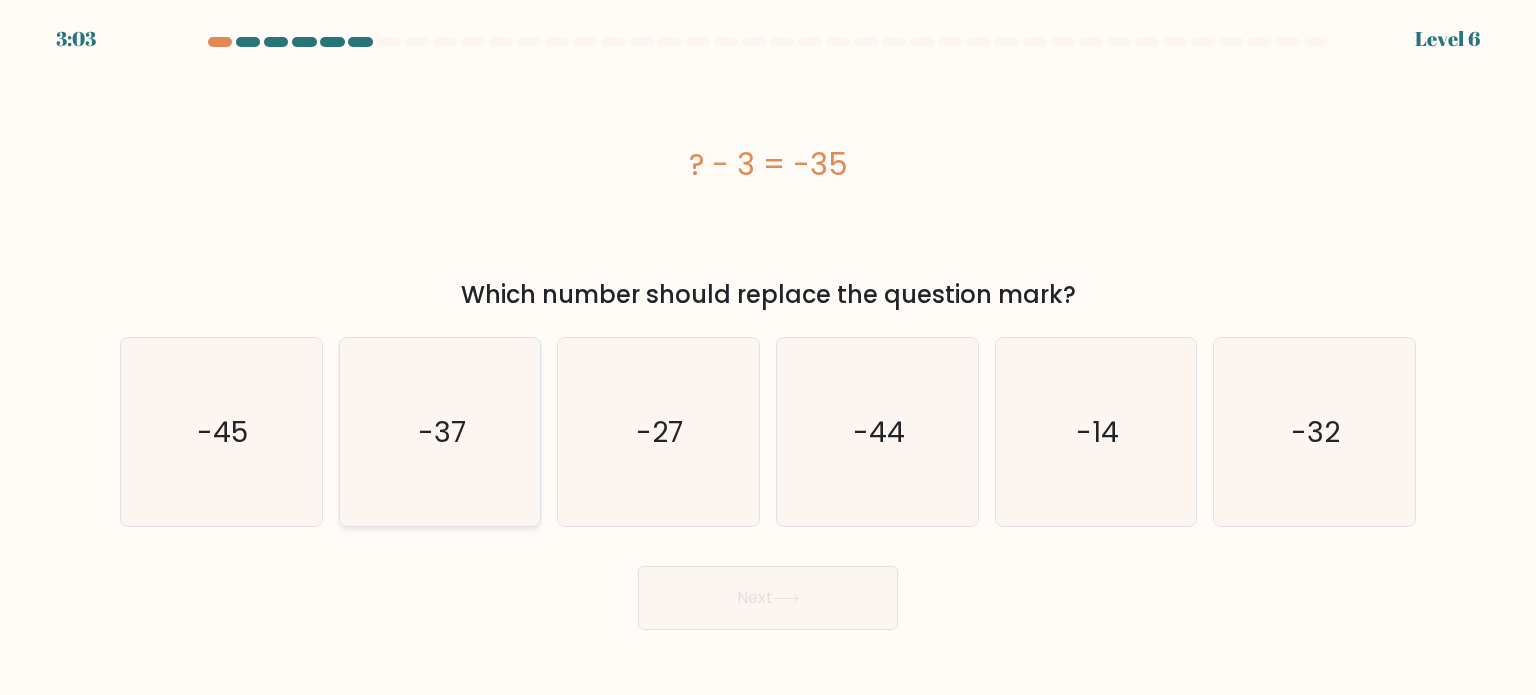 click on "-37" at bounding box center [440, 432] 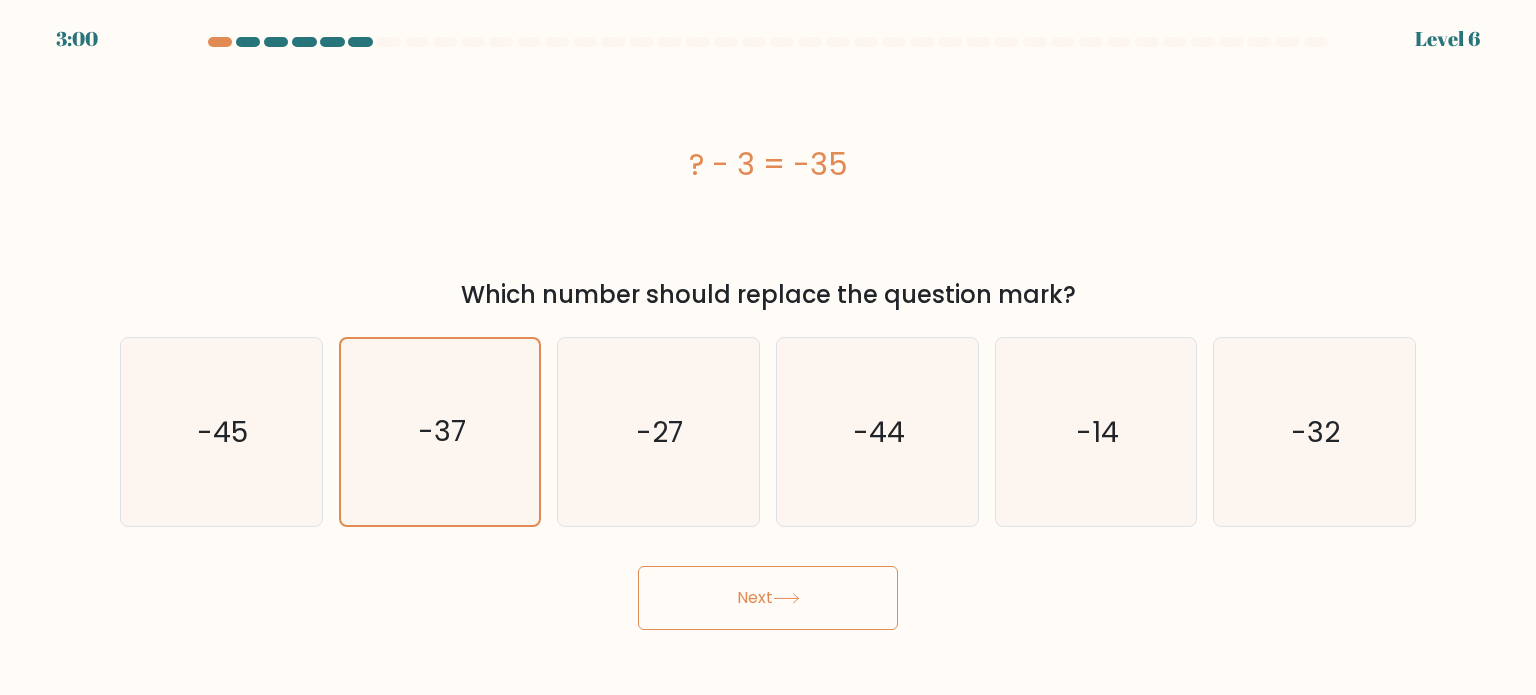 click on "Next" at bounding box center [768, 598] 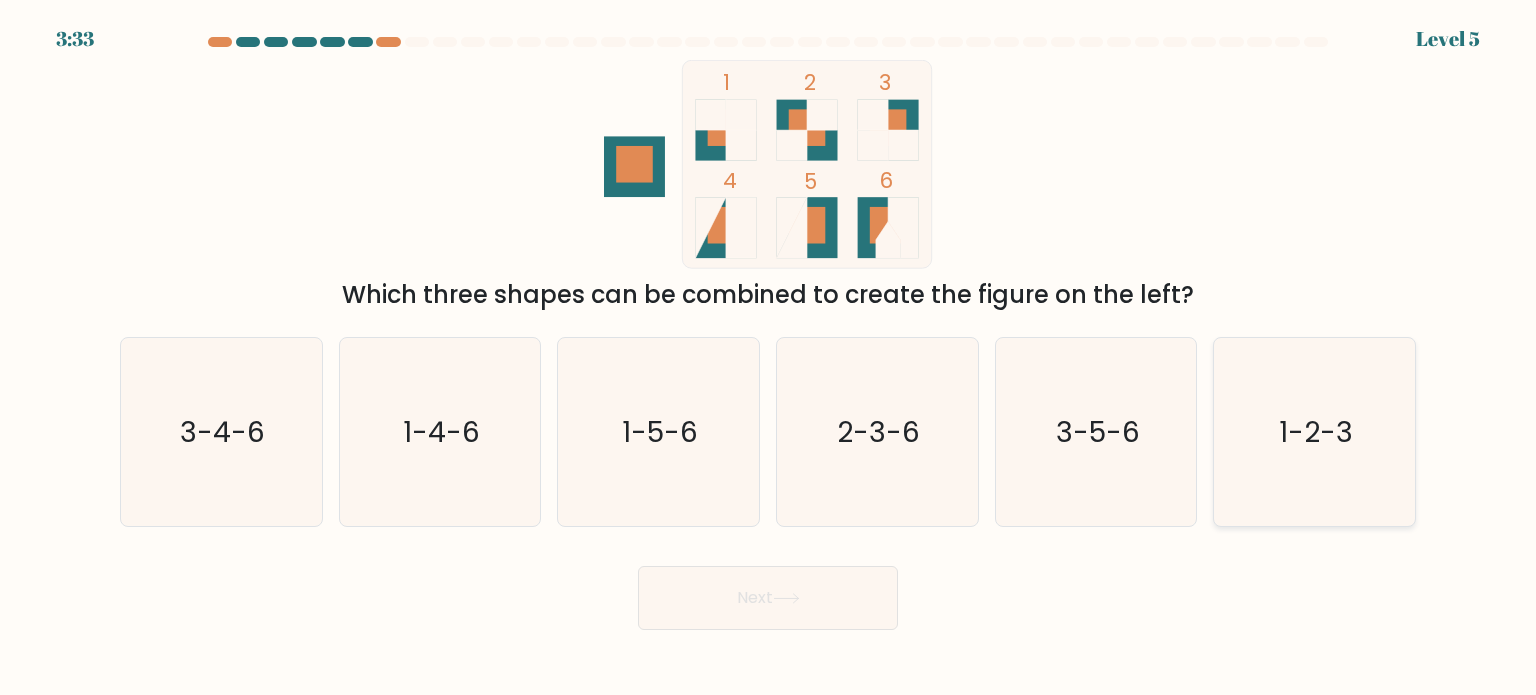 click on "1-2-3" at bounding box center [1314, 432] 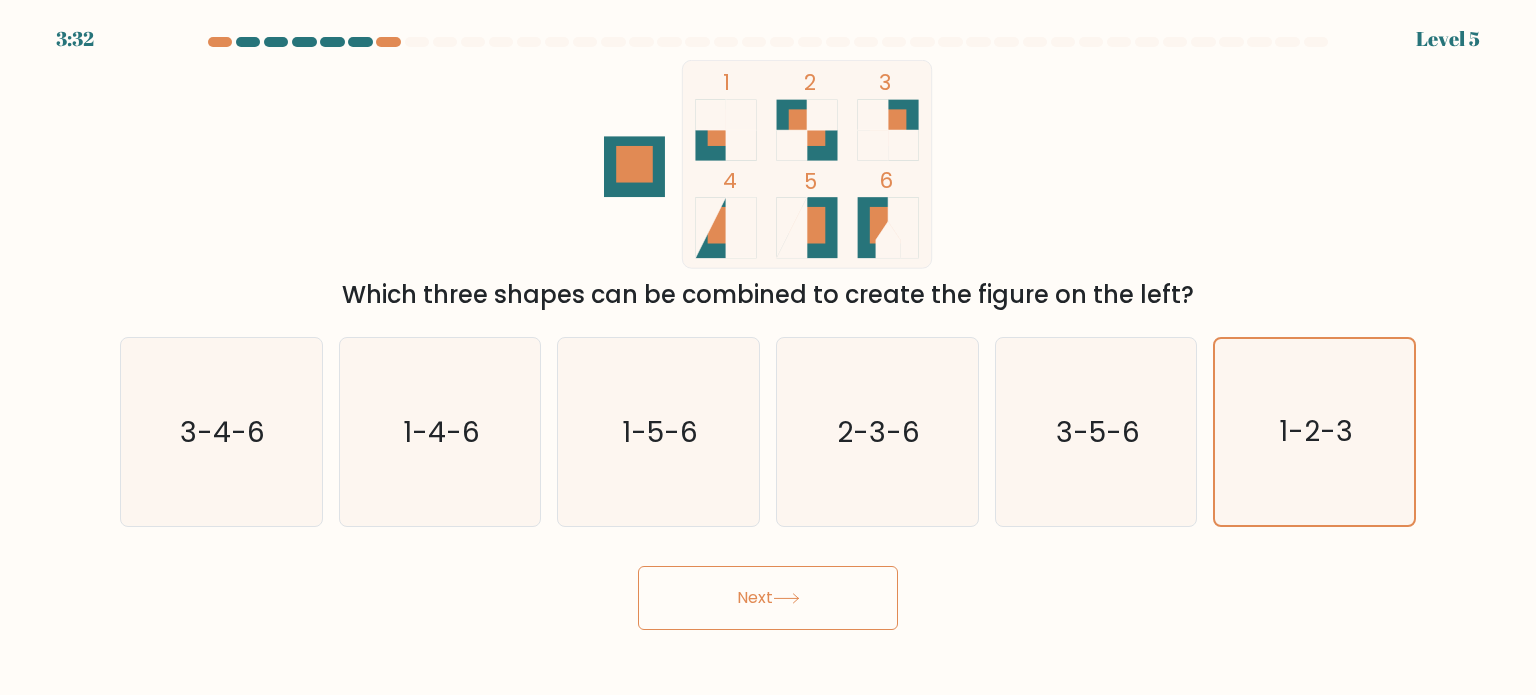 click on "Next" at bounding box center (768, 598) 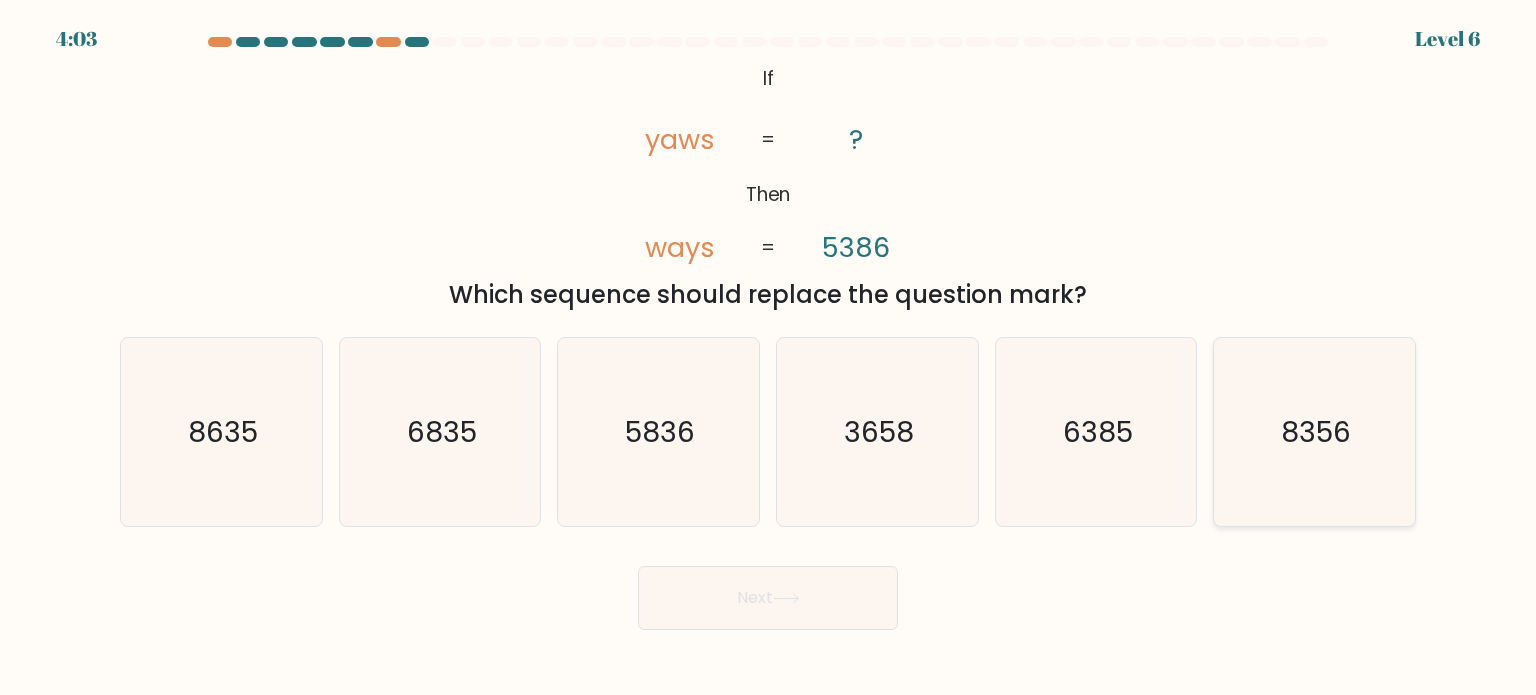click on "8356" at bounding box center (1314, 432) 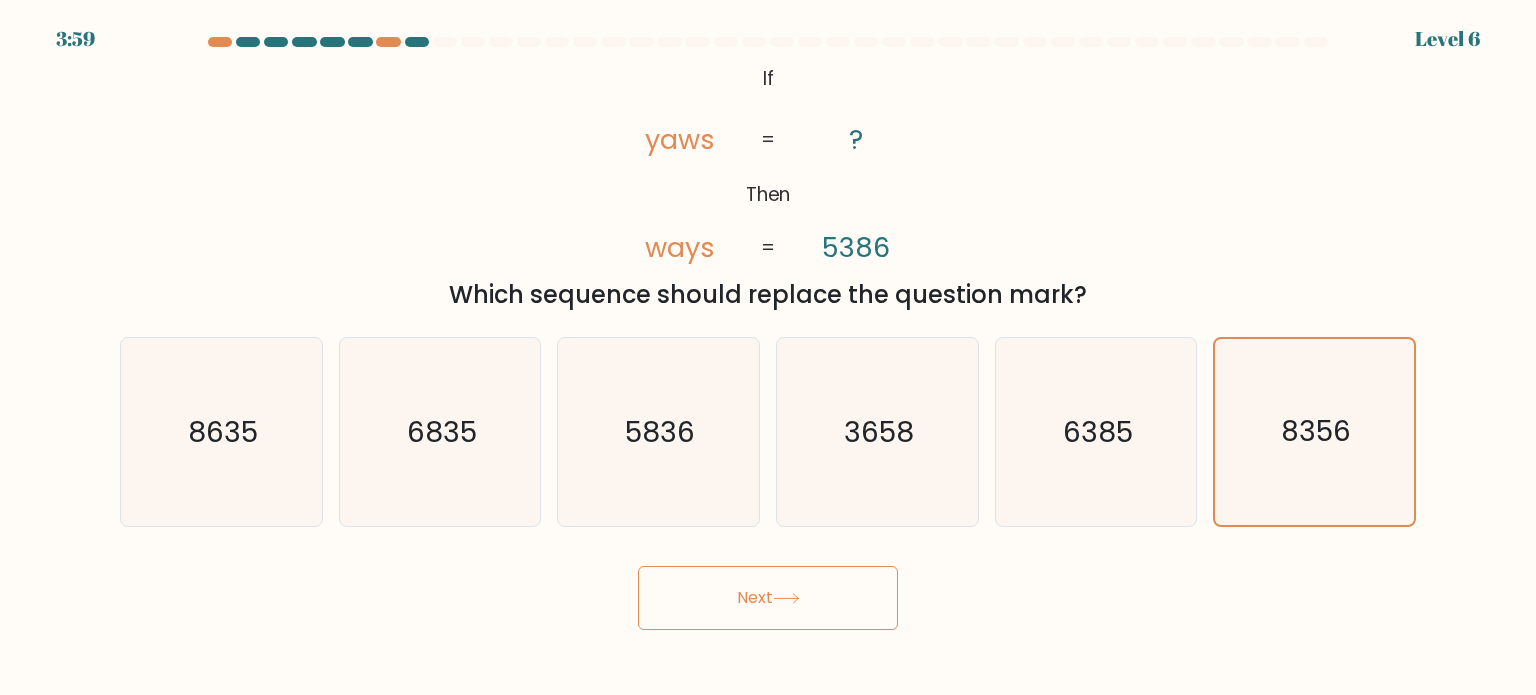 click on "Next" at bounding box center [768, 598] 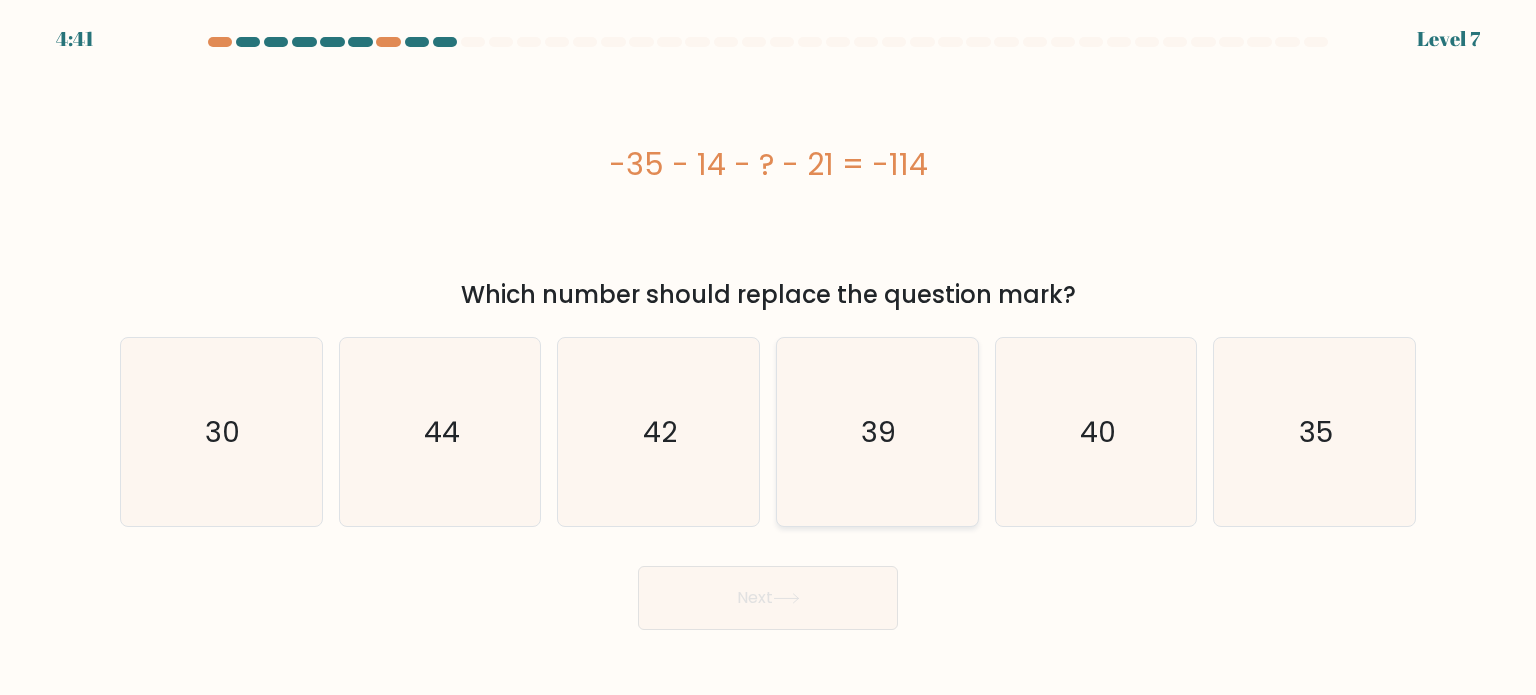 click on "39" at bounding box center [877, 432] 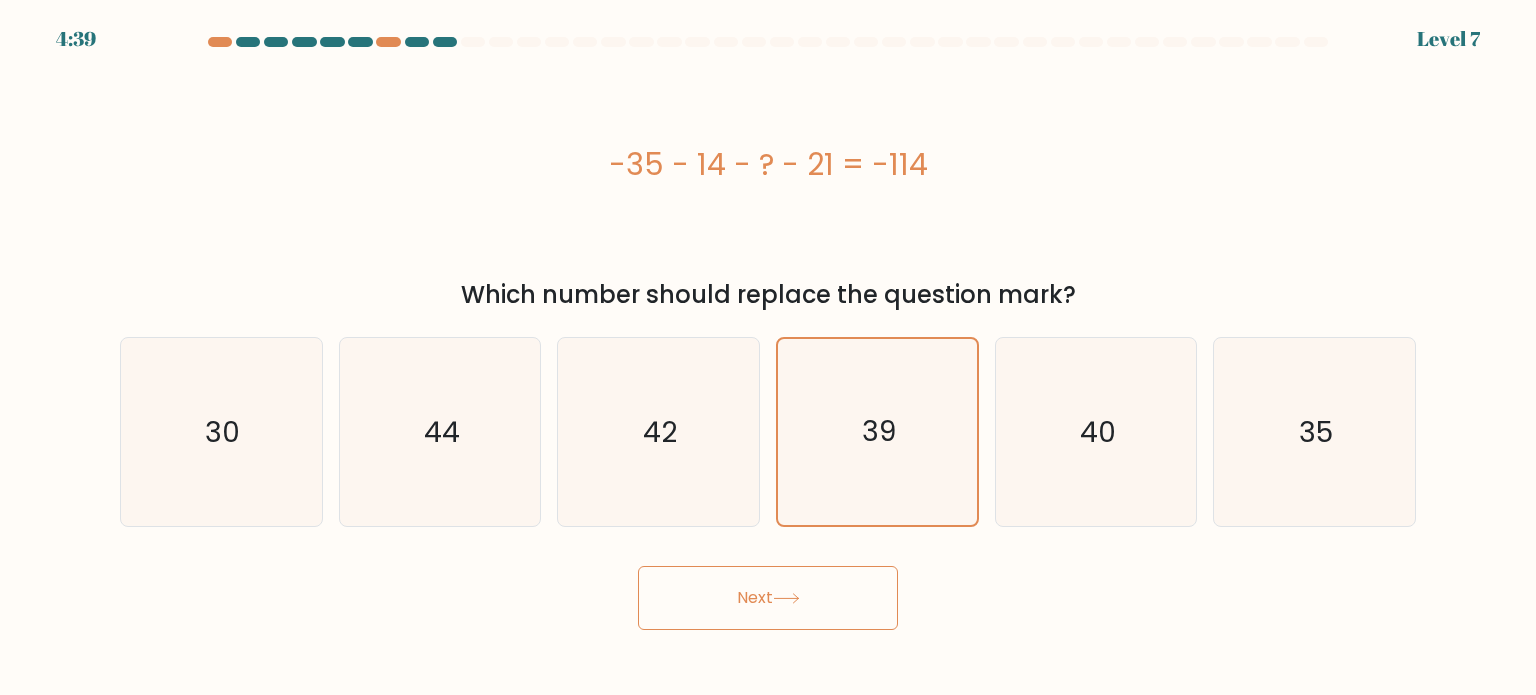 click on "Next" at bounding box center [768, 598] 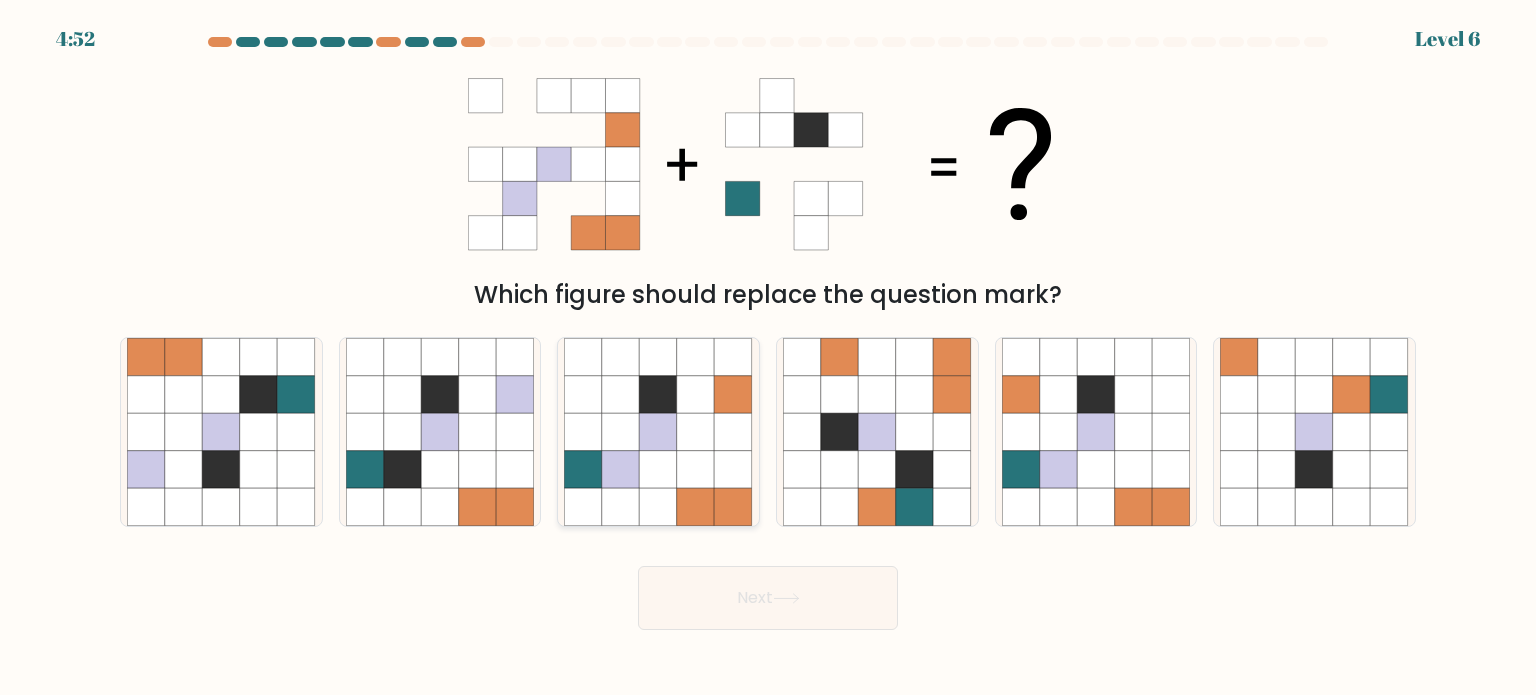 click at bounding box center [696, 469] 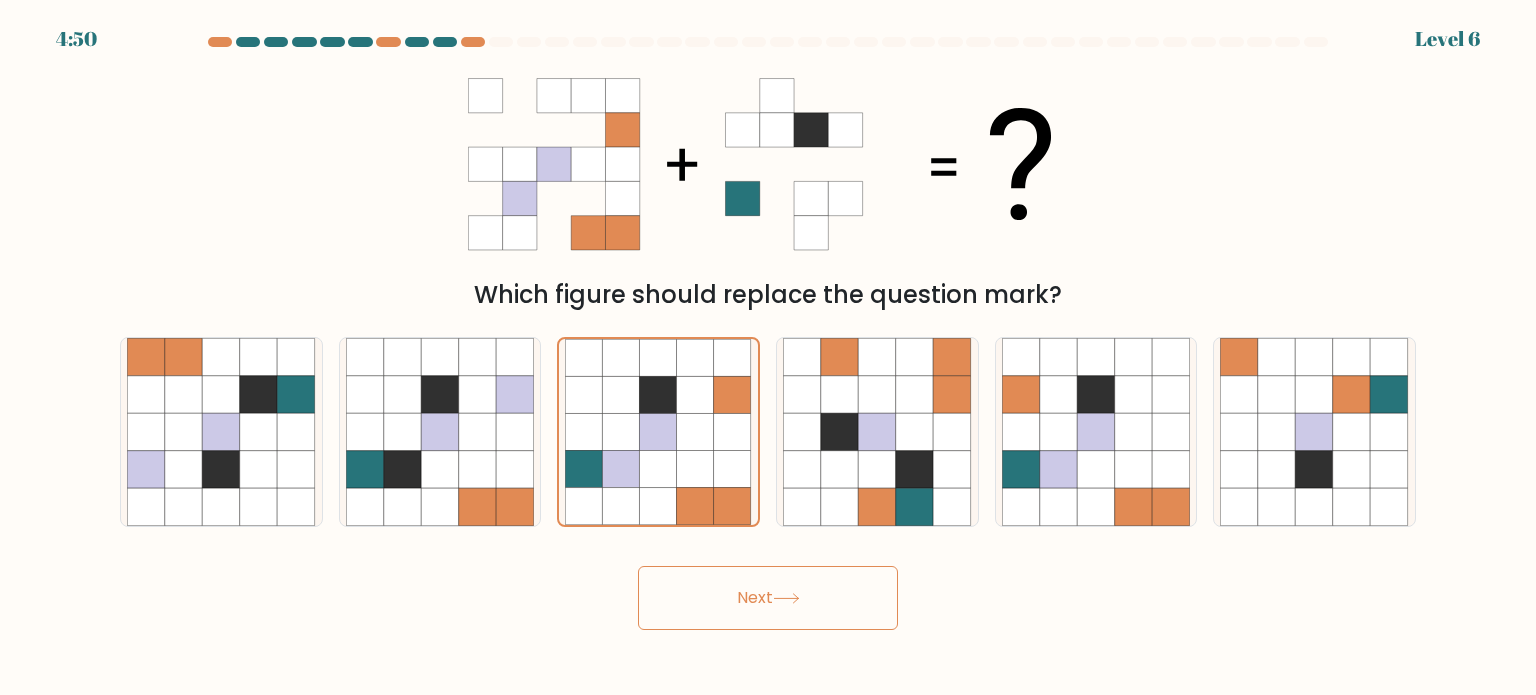 click on "Next" at bounding box center (768, 598) 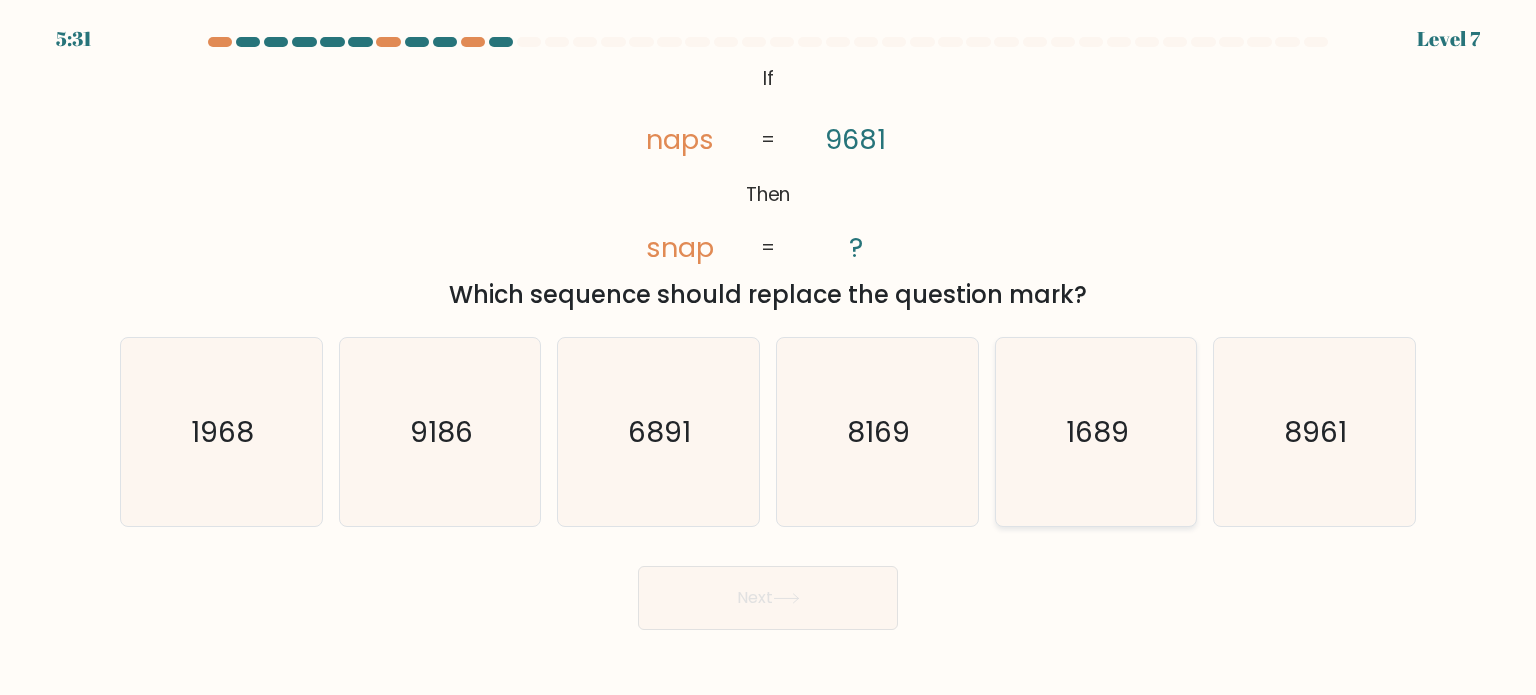 click on "1689" at bounding box center (1096, 432) 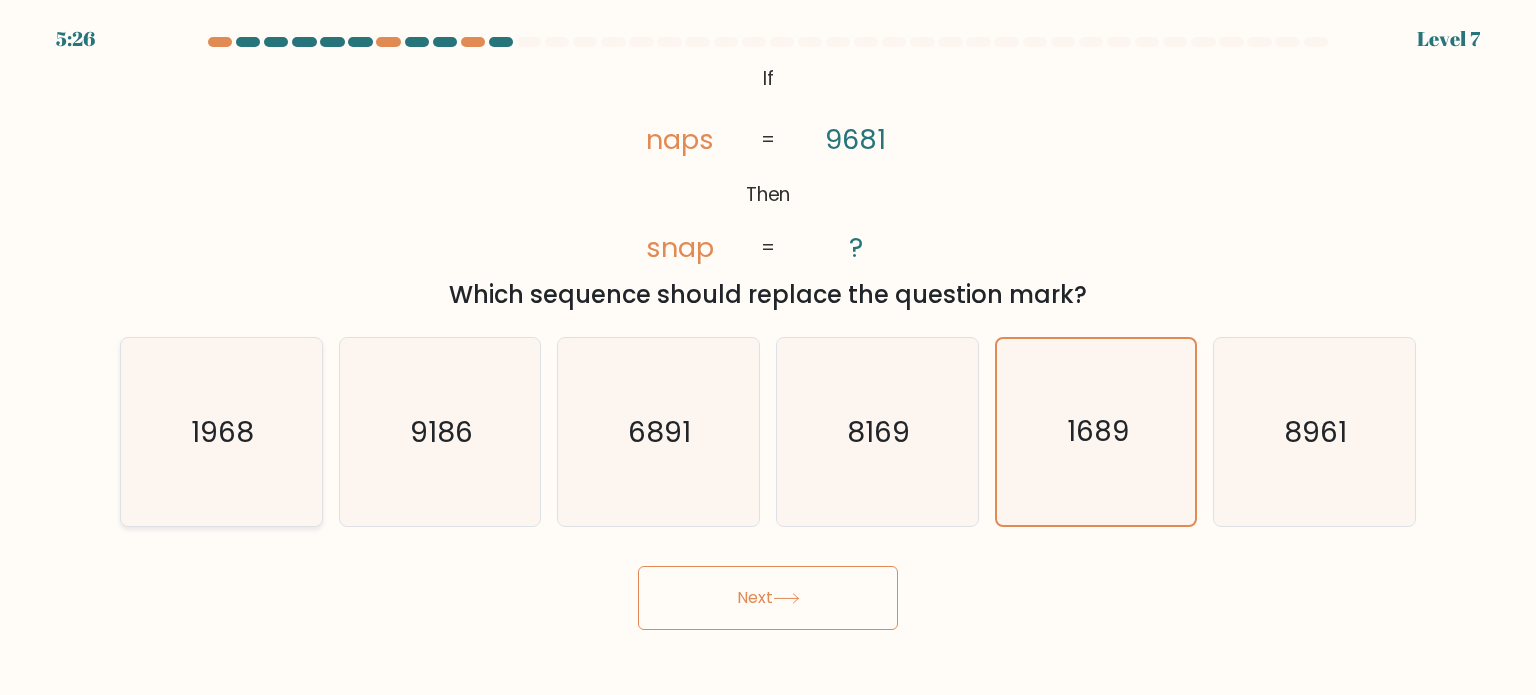 click on "1968" at bounding box center (221, 432) 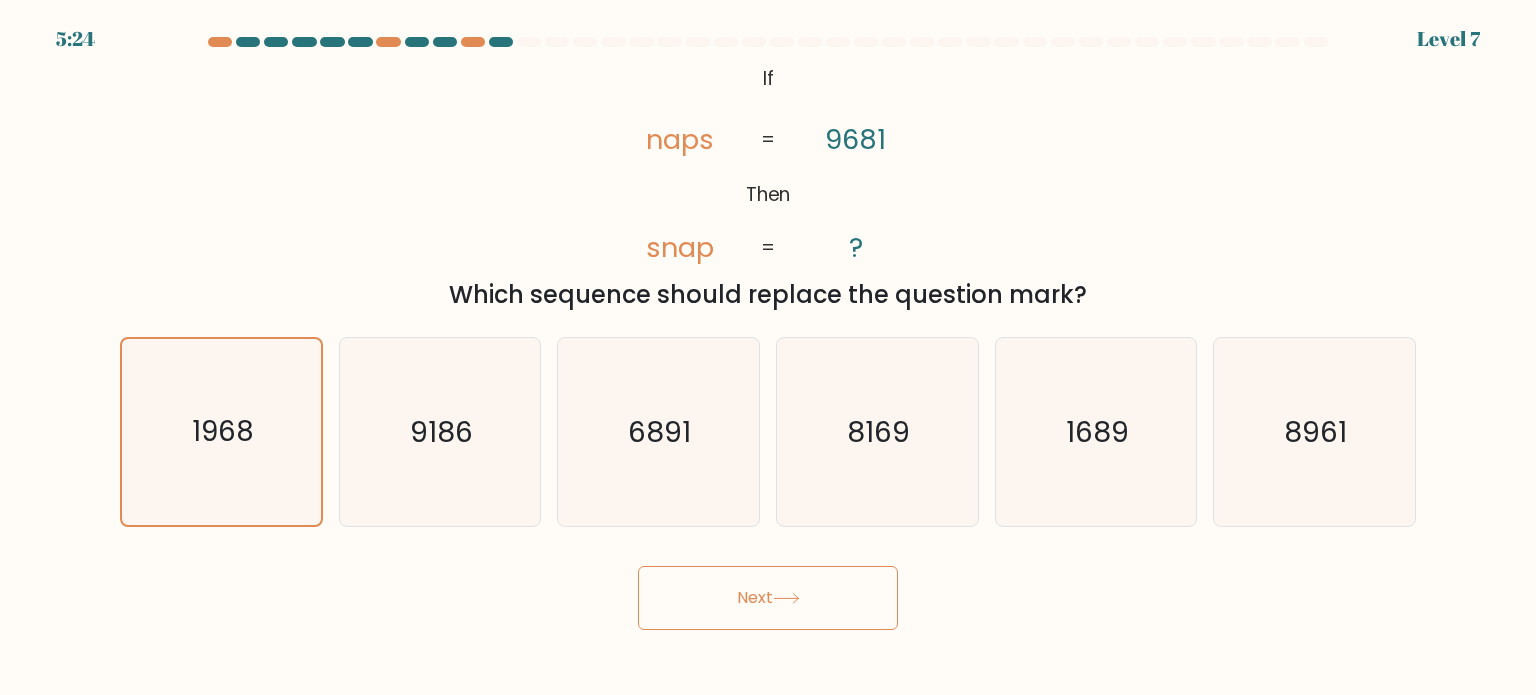 click on "Next" at bounding box center (768, 598) 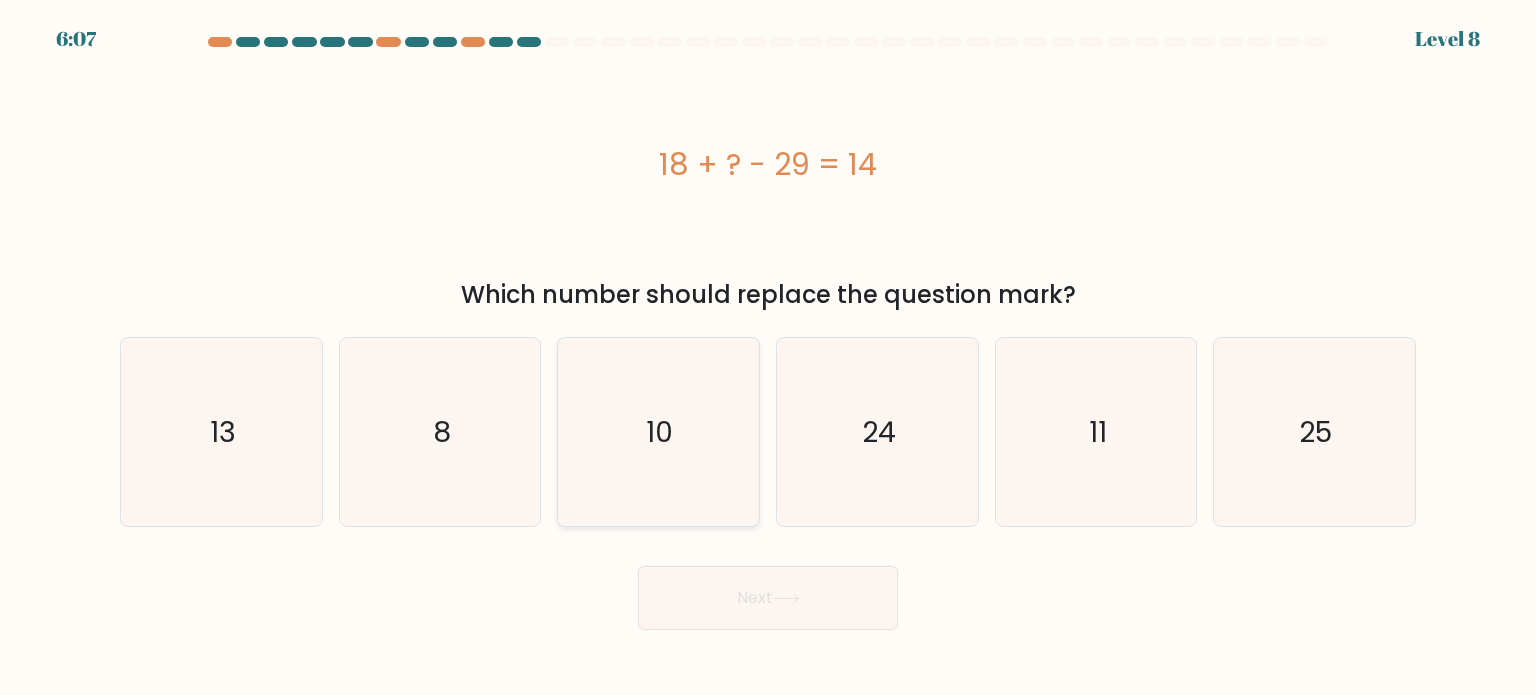 click on "10" at bounding box center [658, 432] 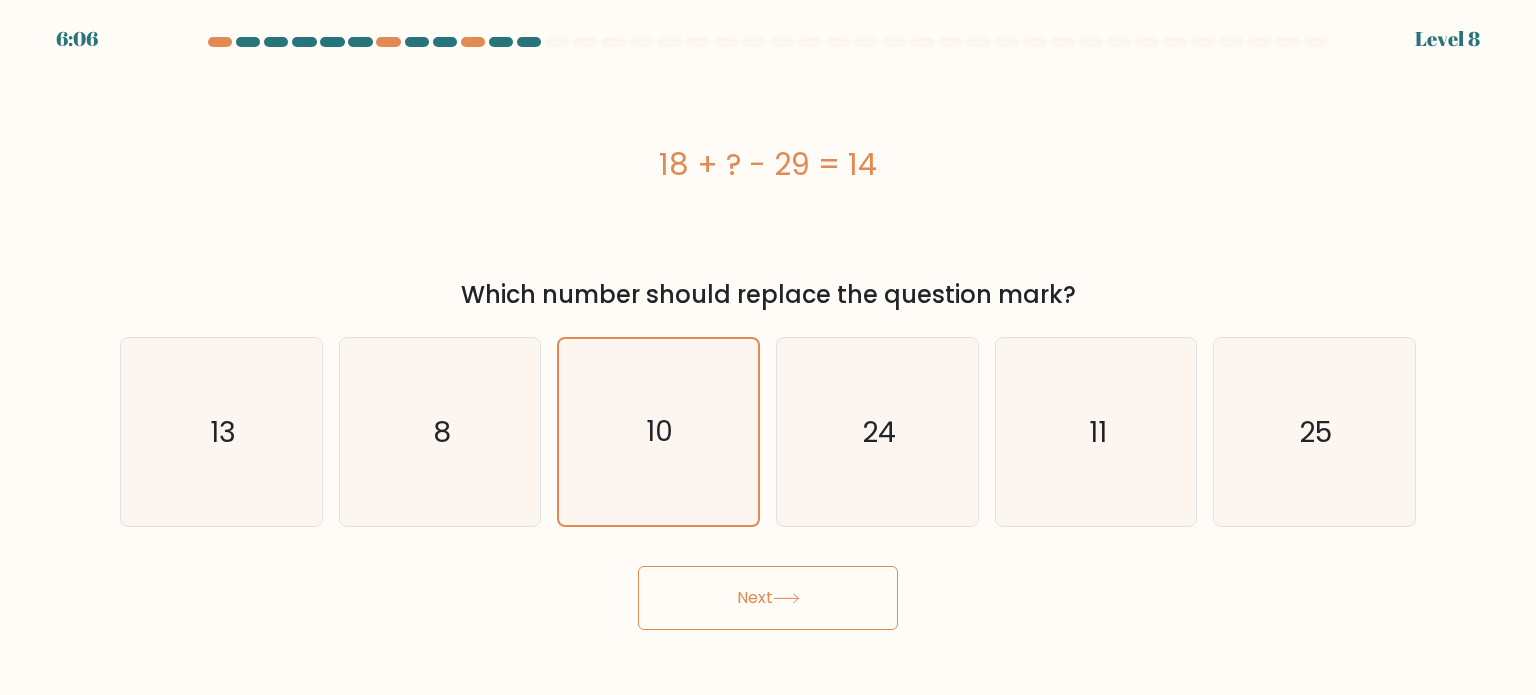 click on "Next" at bounding box center (768, 598) 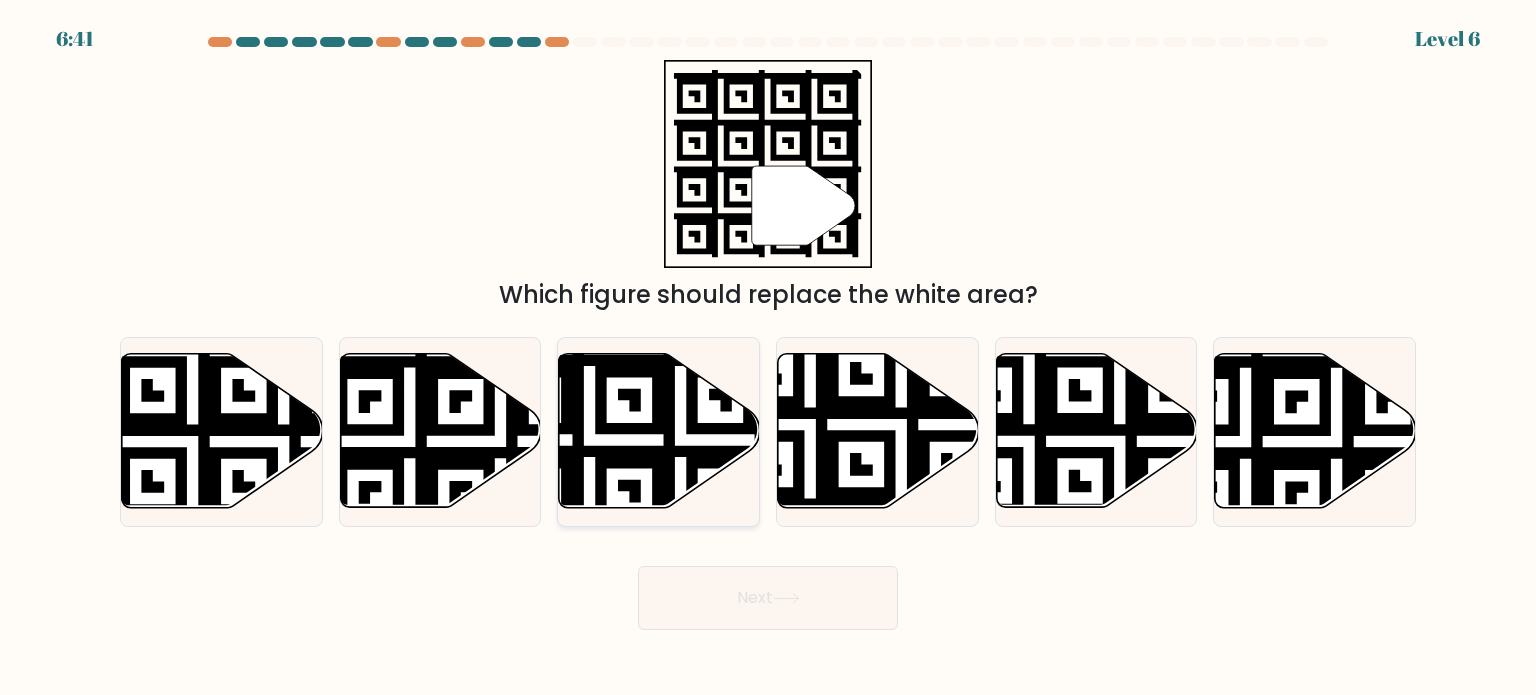 click at bounding box center (590, 349) 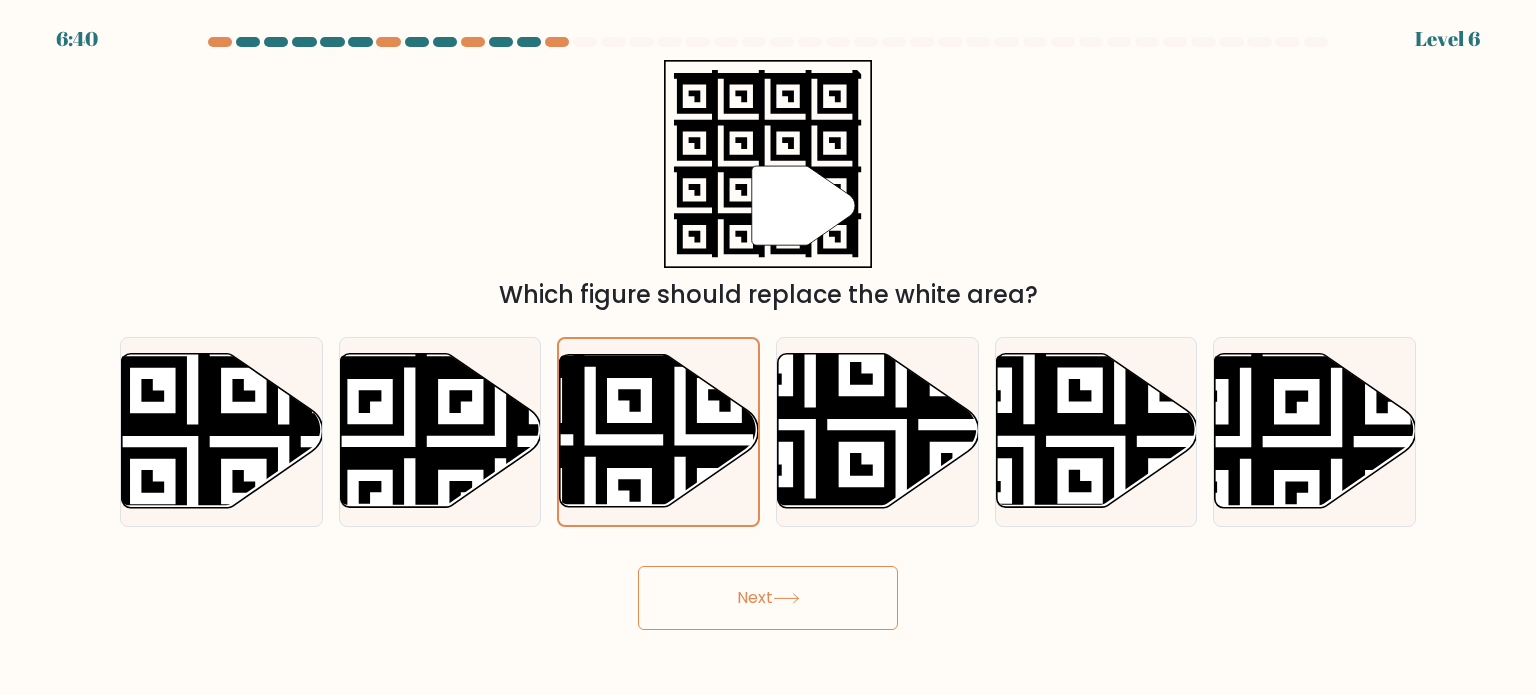 click on "Next" at bounding box center (768, 598) 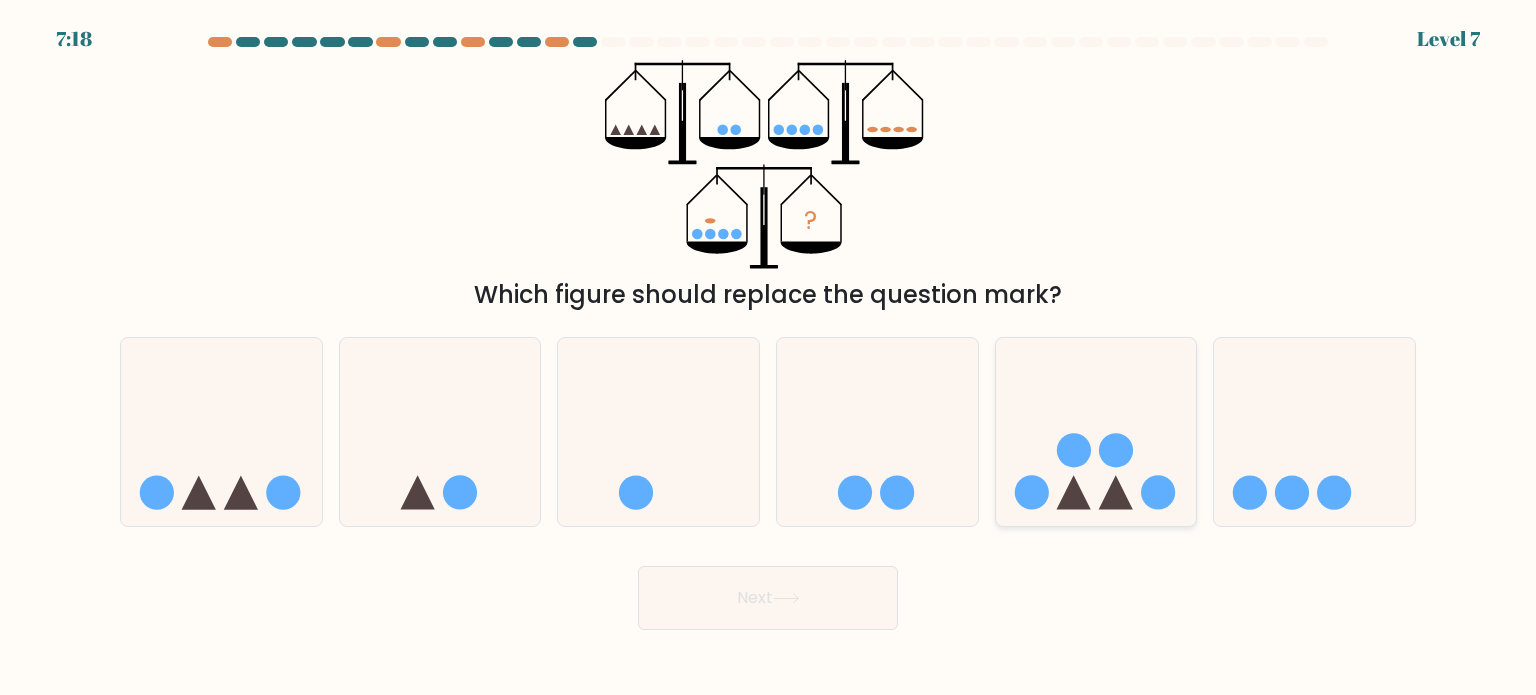 click at bounding box center [1096, 432] 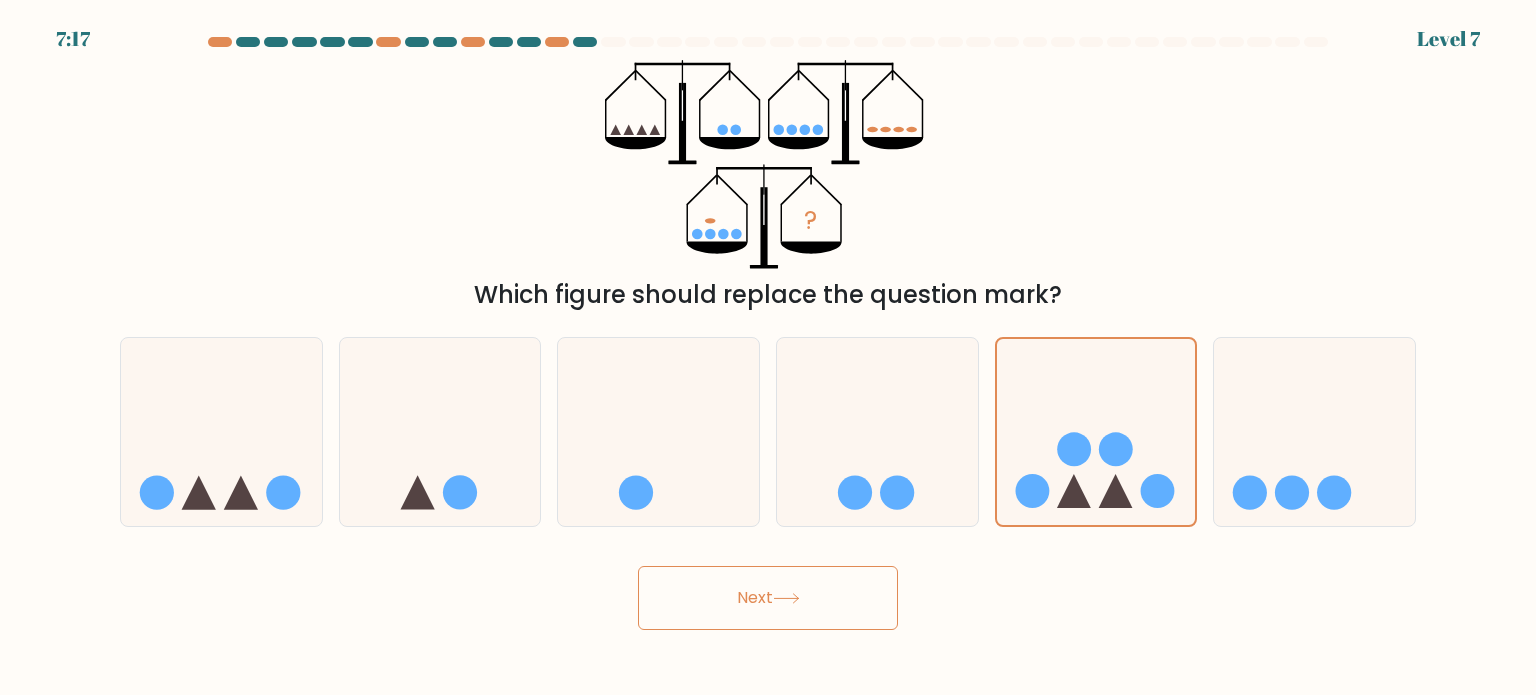 click on "Next" at bounding box center (768, 598) 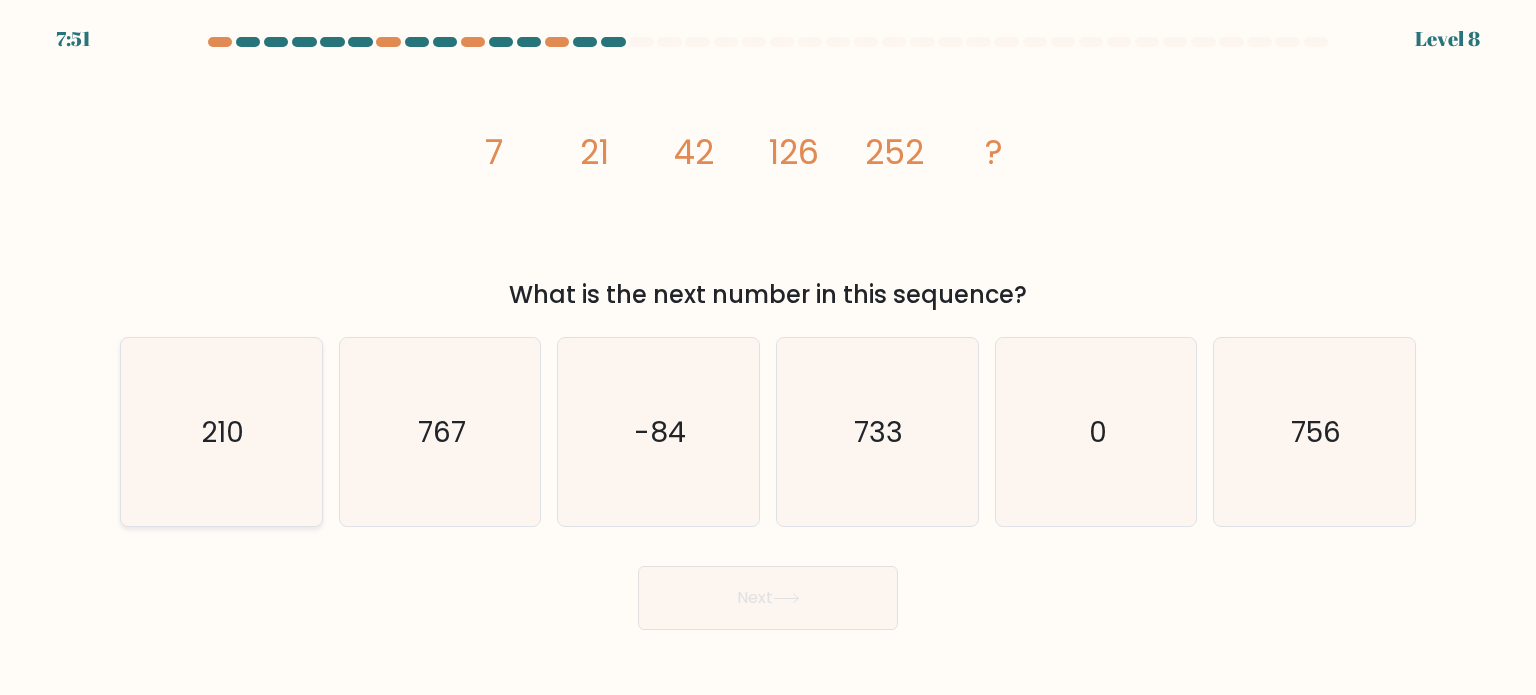 click on "210" at bounding box center (221, 432) 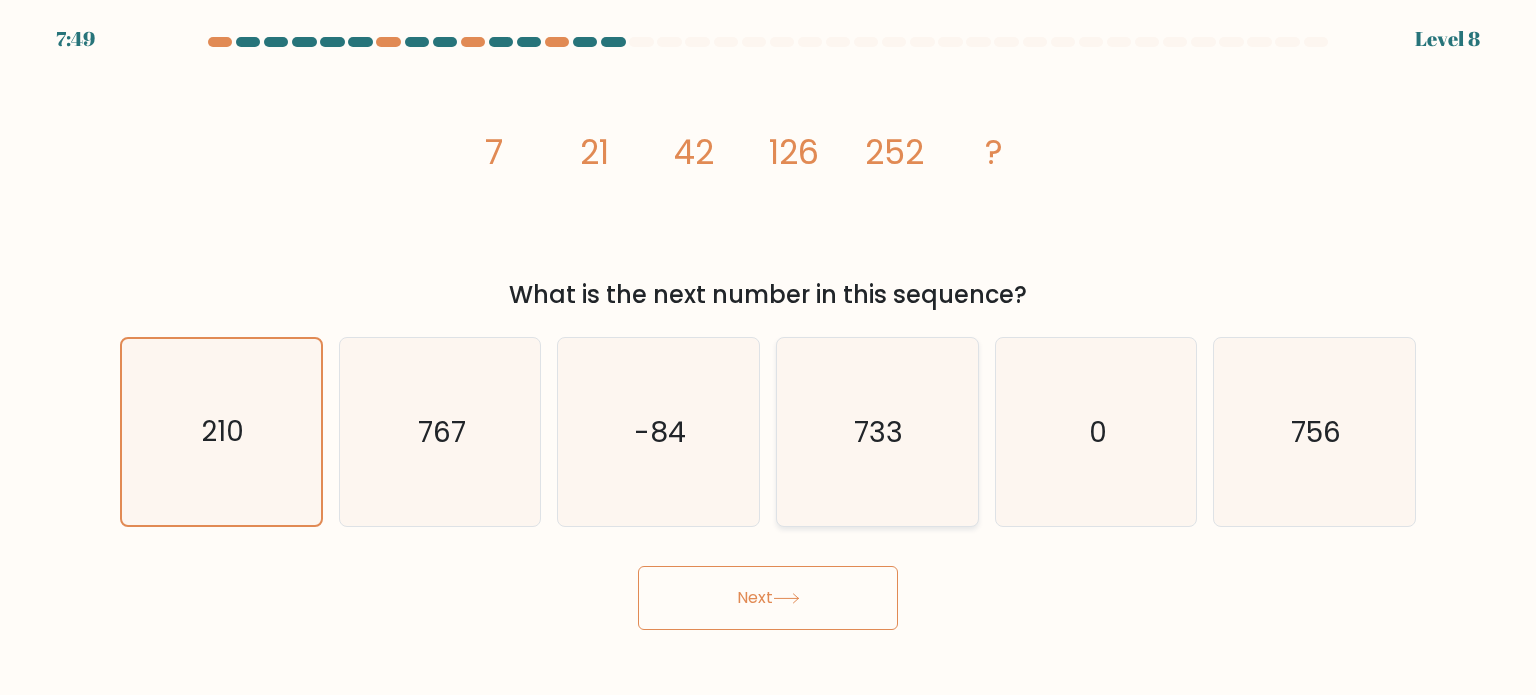 click on "733" at bounding box center [879, 431] 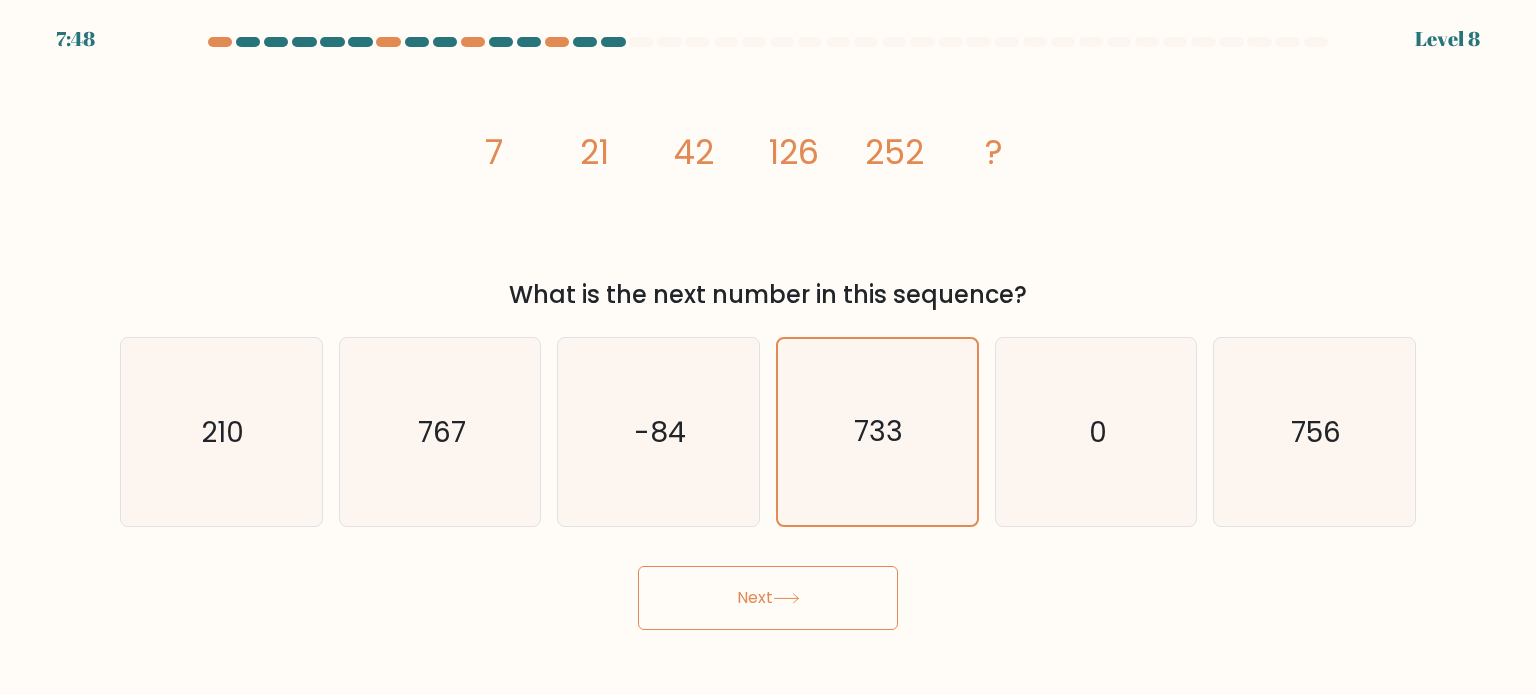 click on "Next" at bounding box center (768, 598) 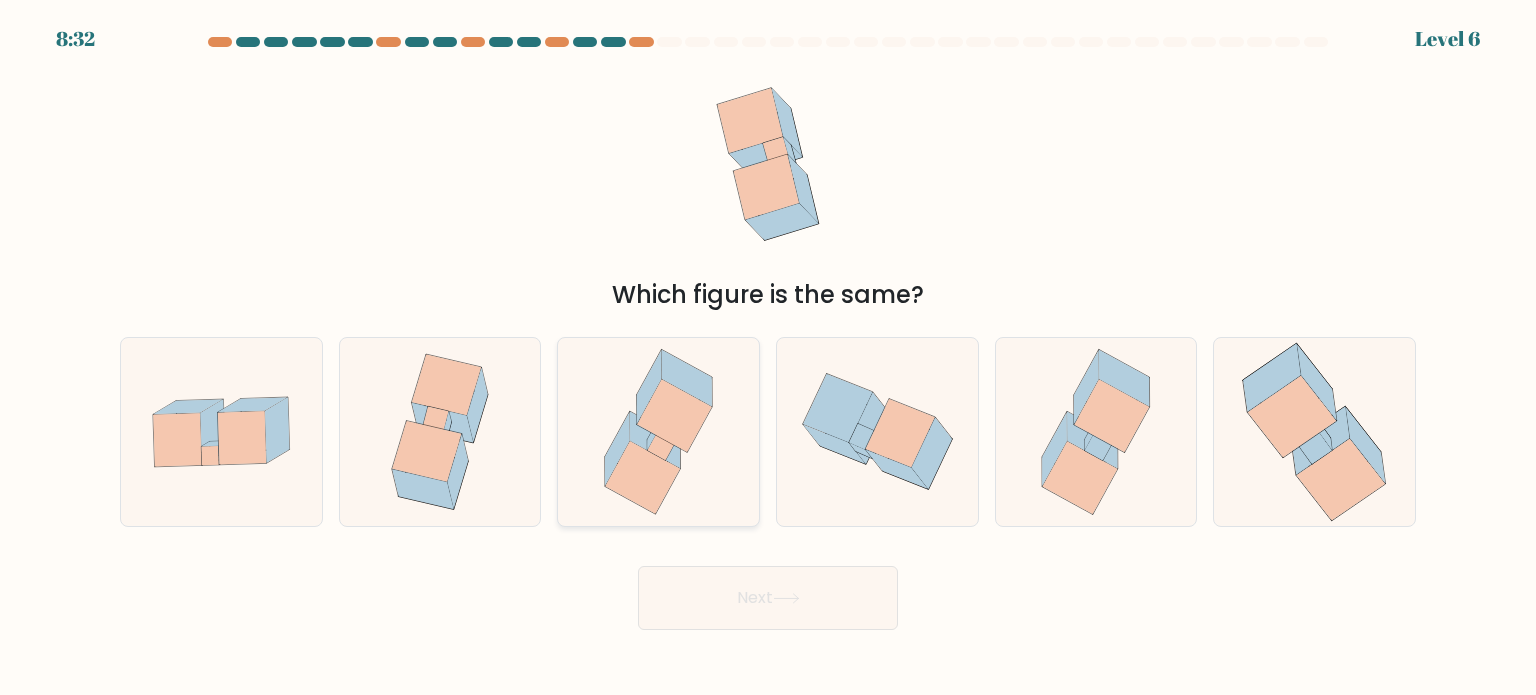 click at bounding box center [642, 477] 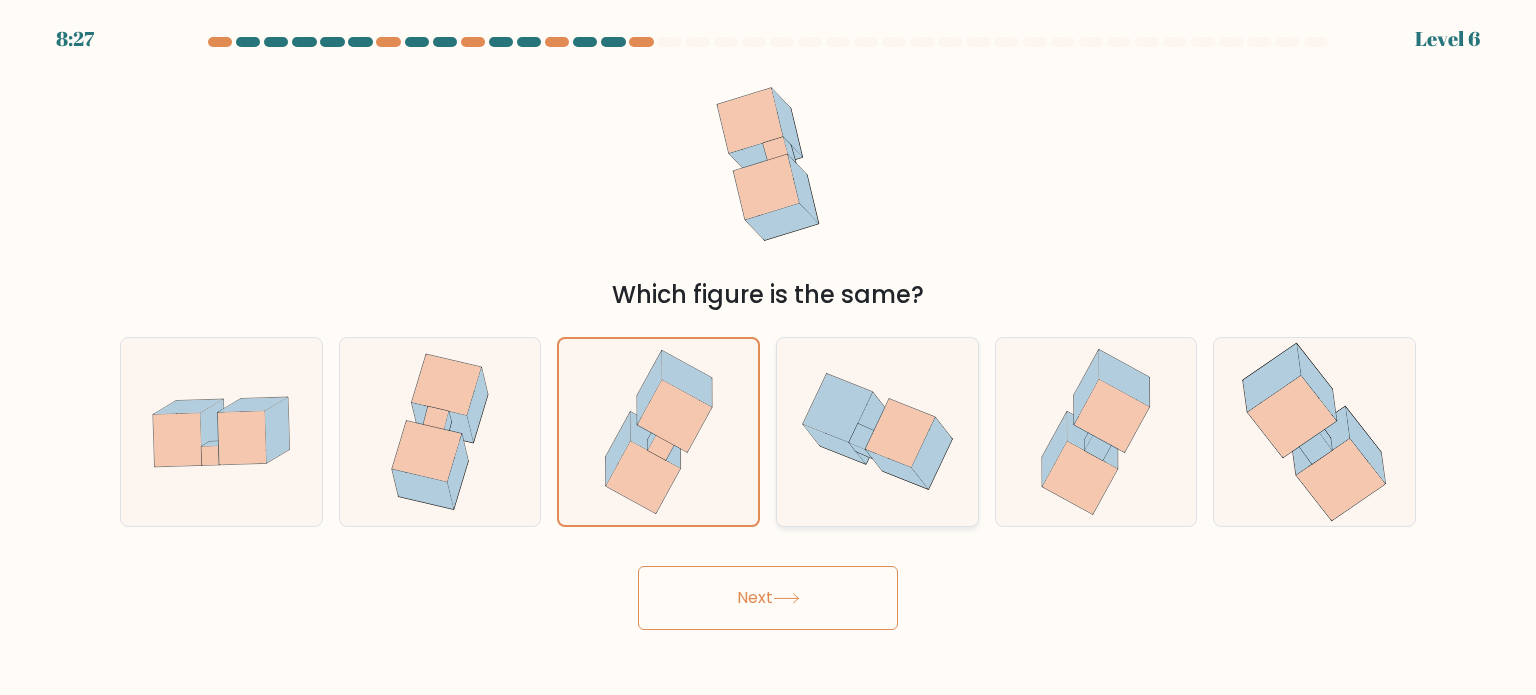 click at bounding box center (877, 431) 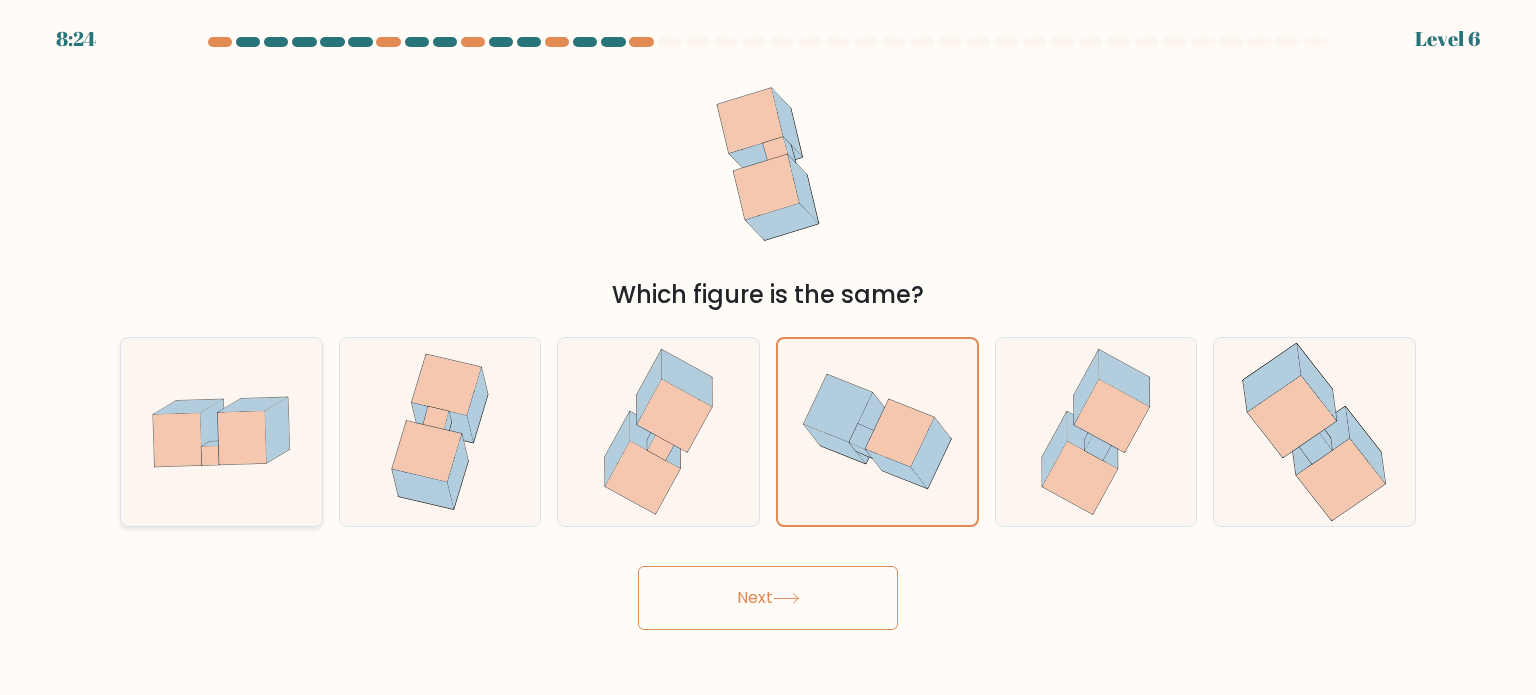 click at bounding box center [177, 439] 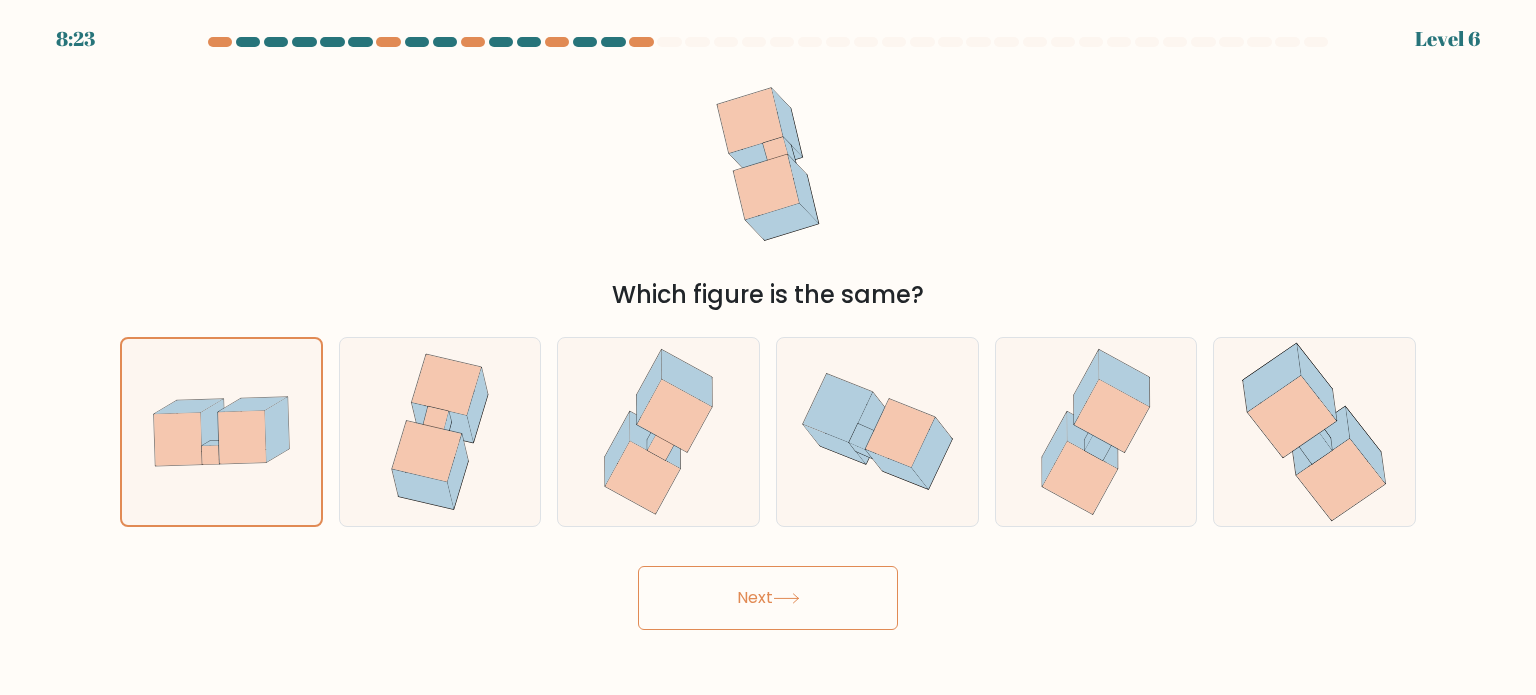 click on "Next" at bounding box center [768, 598] 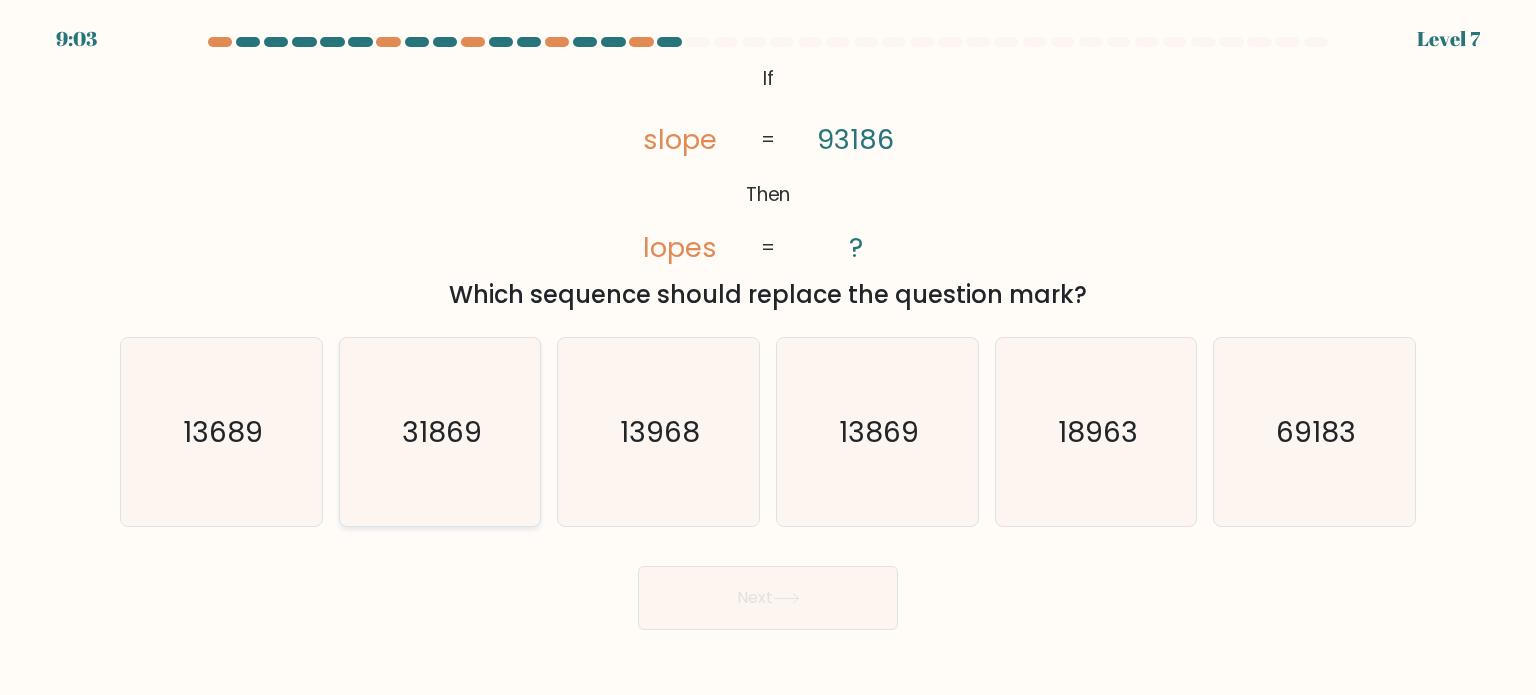 click on "31869" at bounding box center [440, 432] 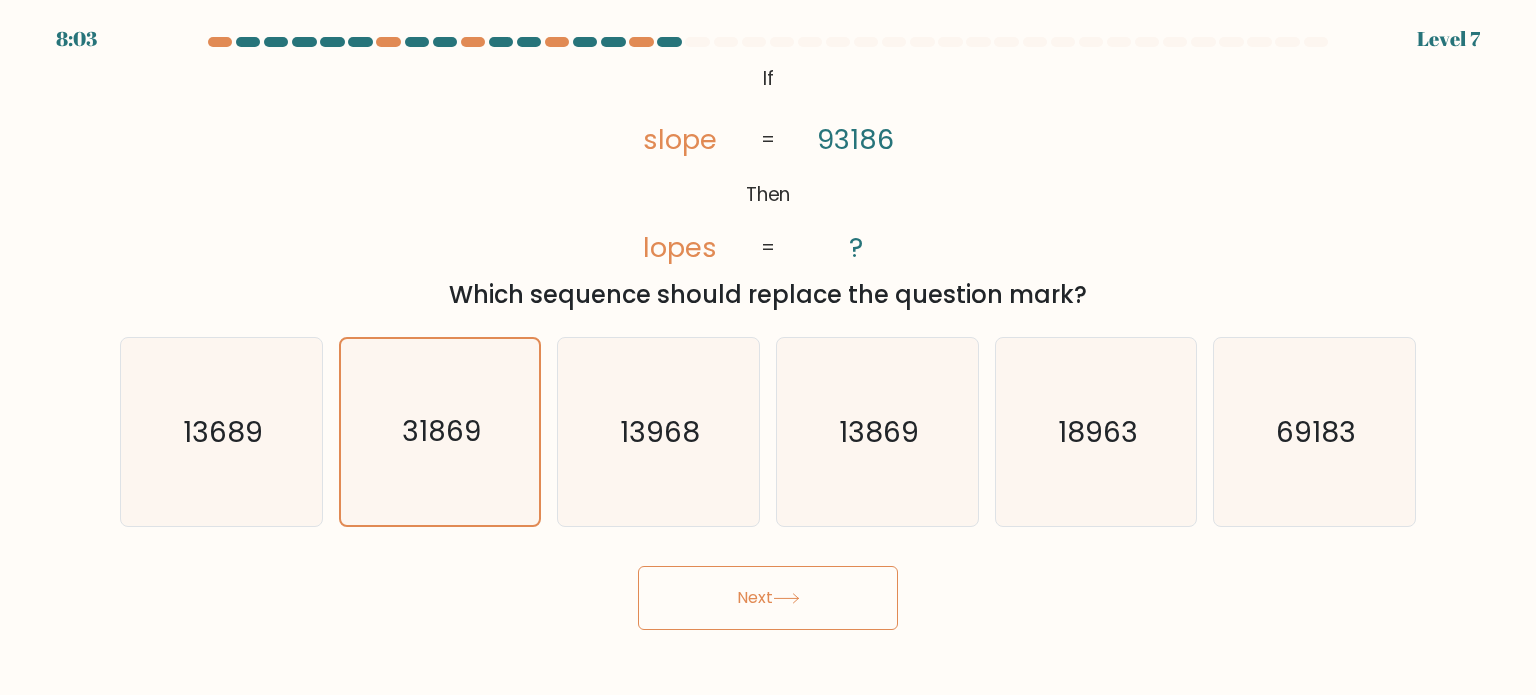 click on "Next" at bounding box center (768, 598) 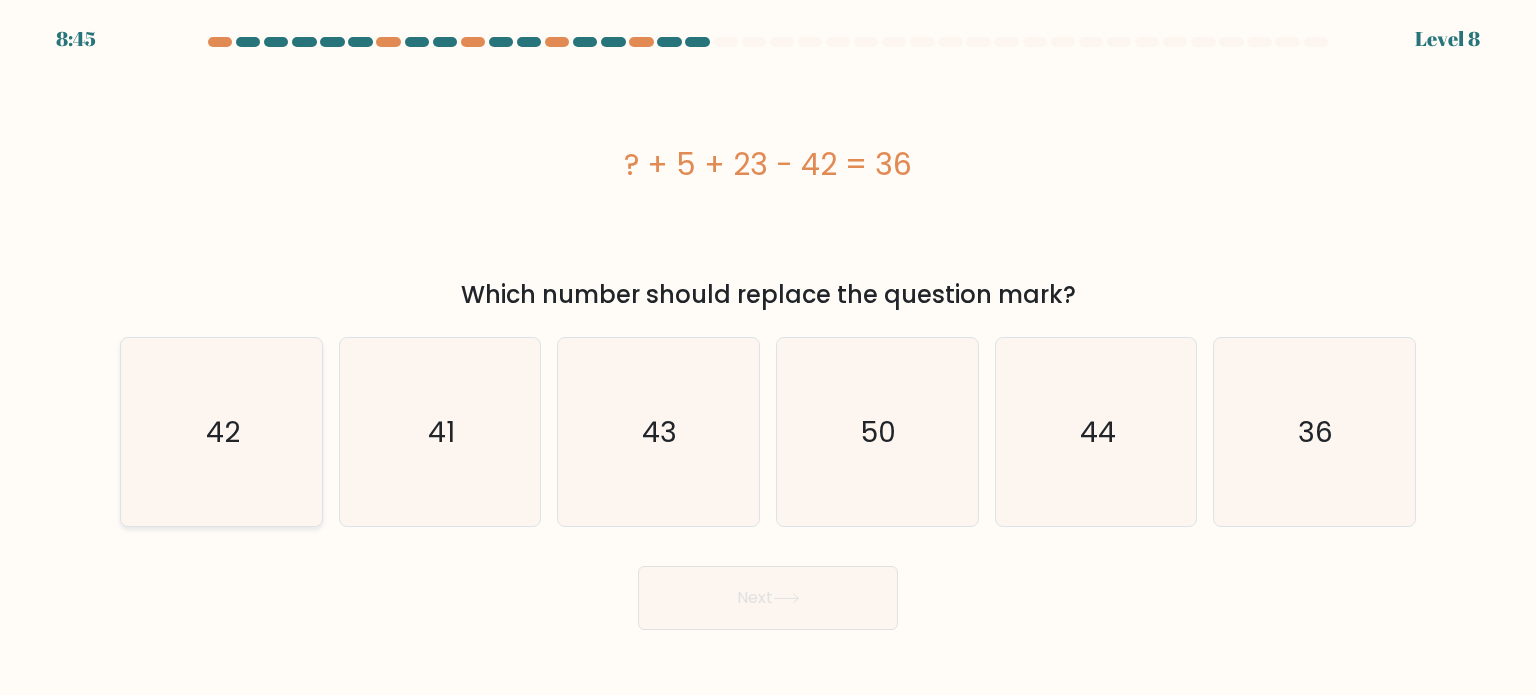 click on "42" at bounding box center [223, 431] 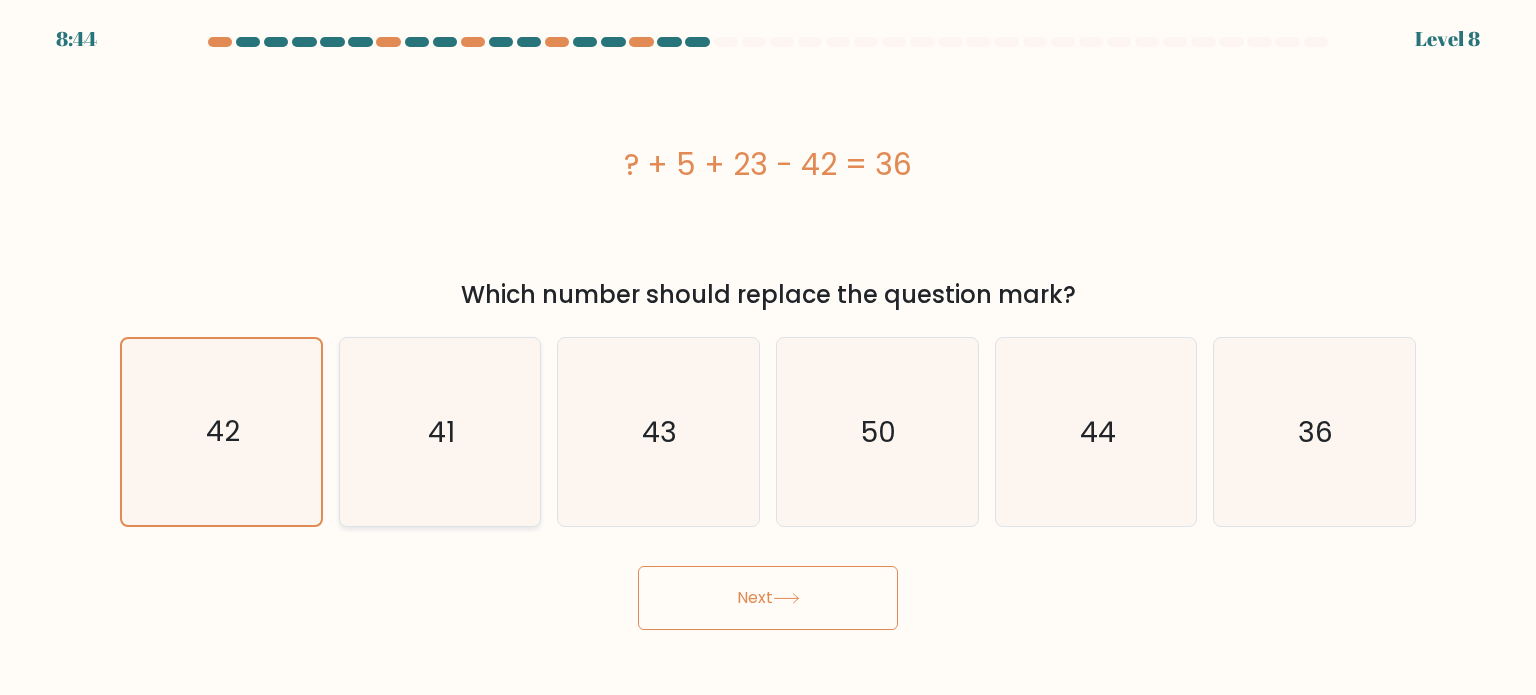 click on "41" at bounding box center (440, 432) 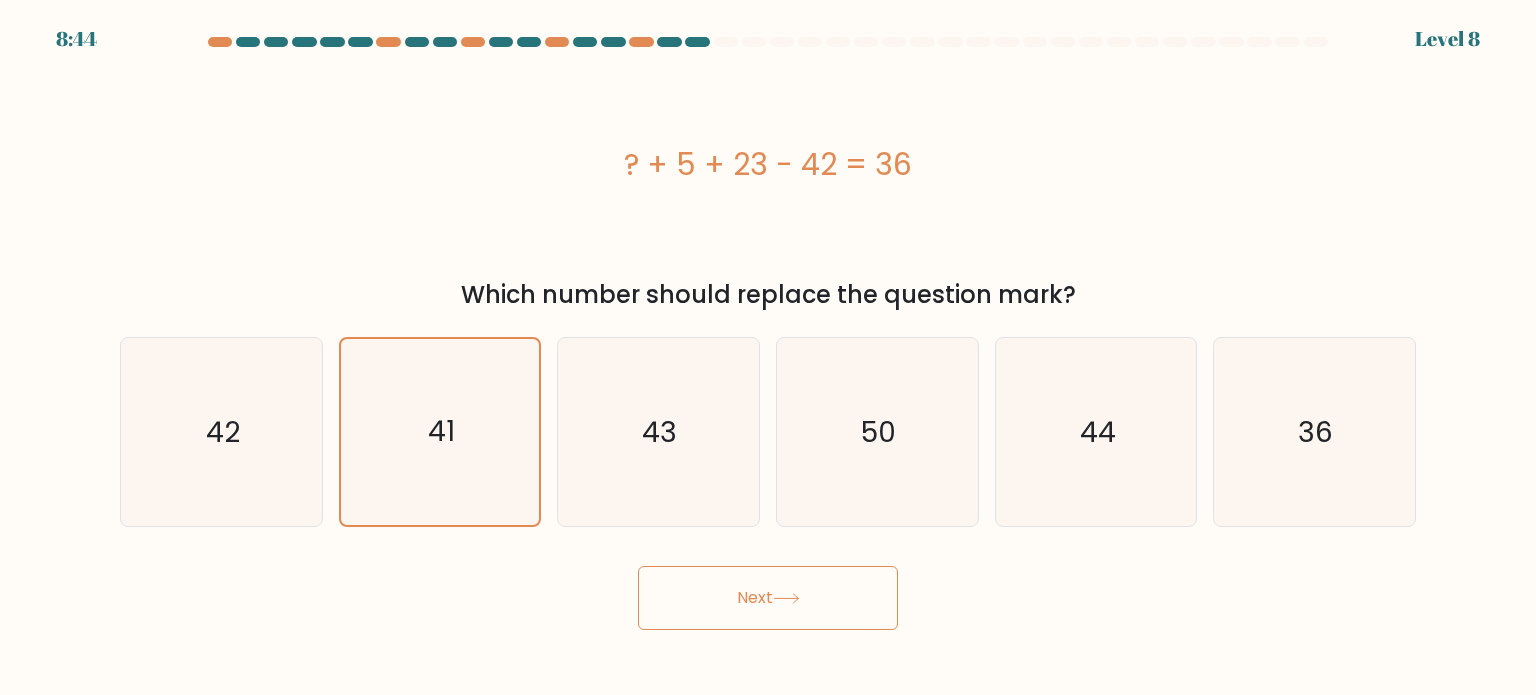 click on "Next" at bounding box center (768, 598) 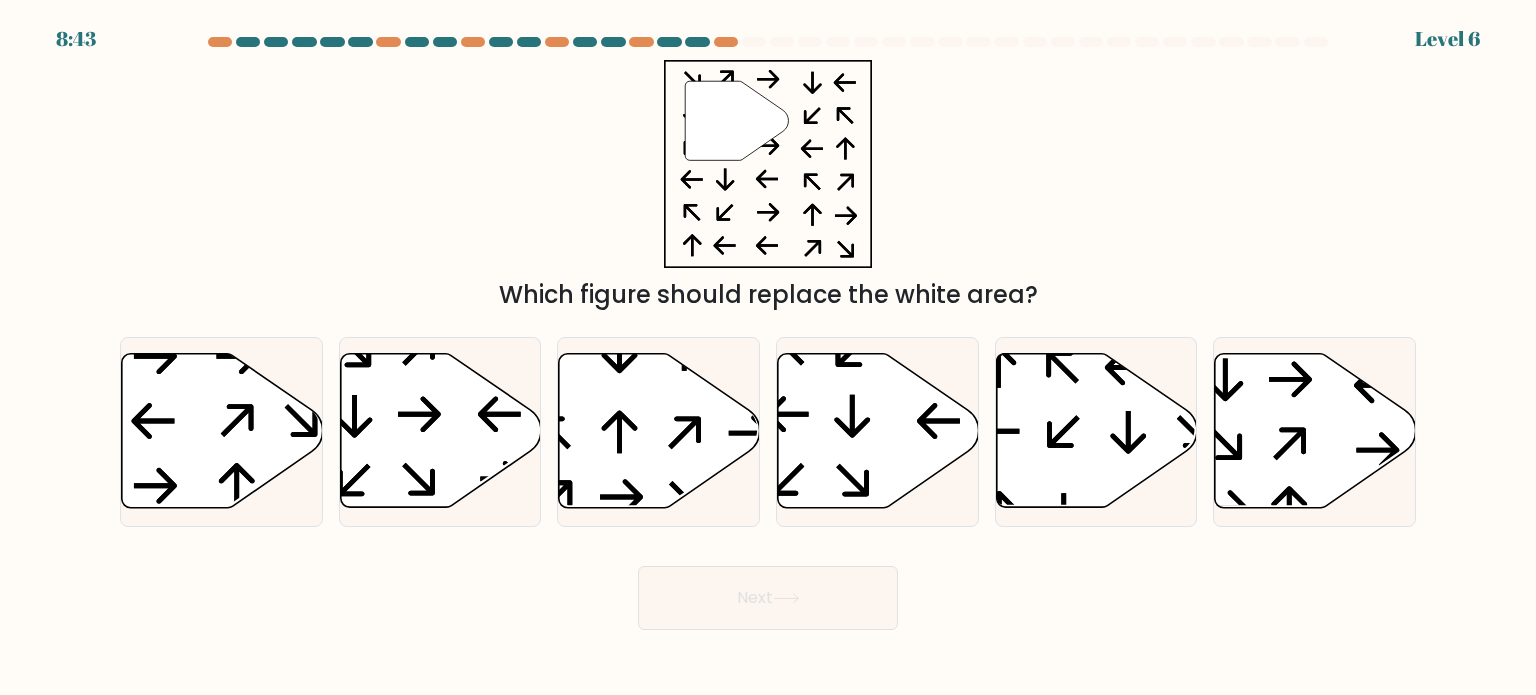 click on "Next" at bounding box center (768, 598) 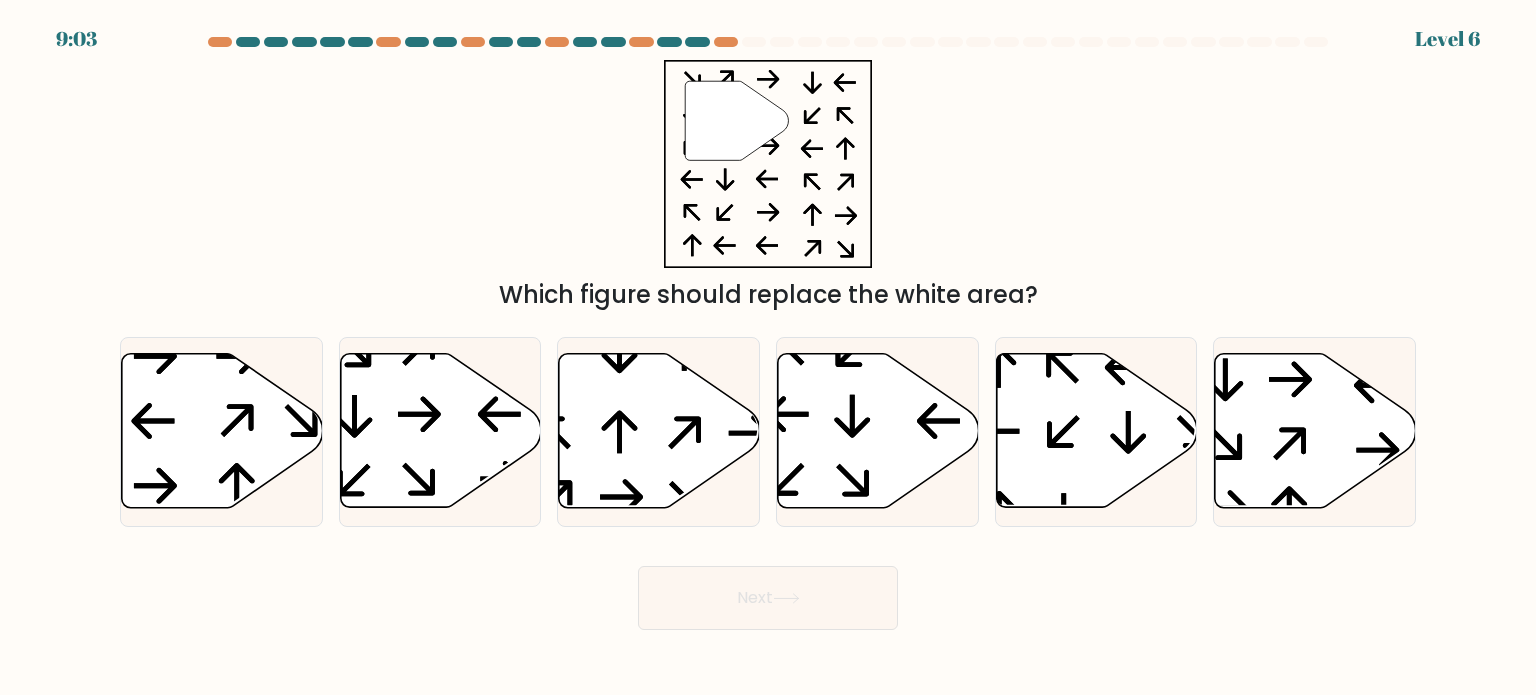 click on """ at bounding box center (768, 164) 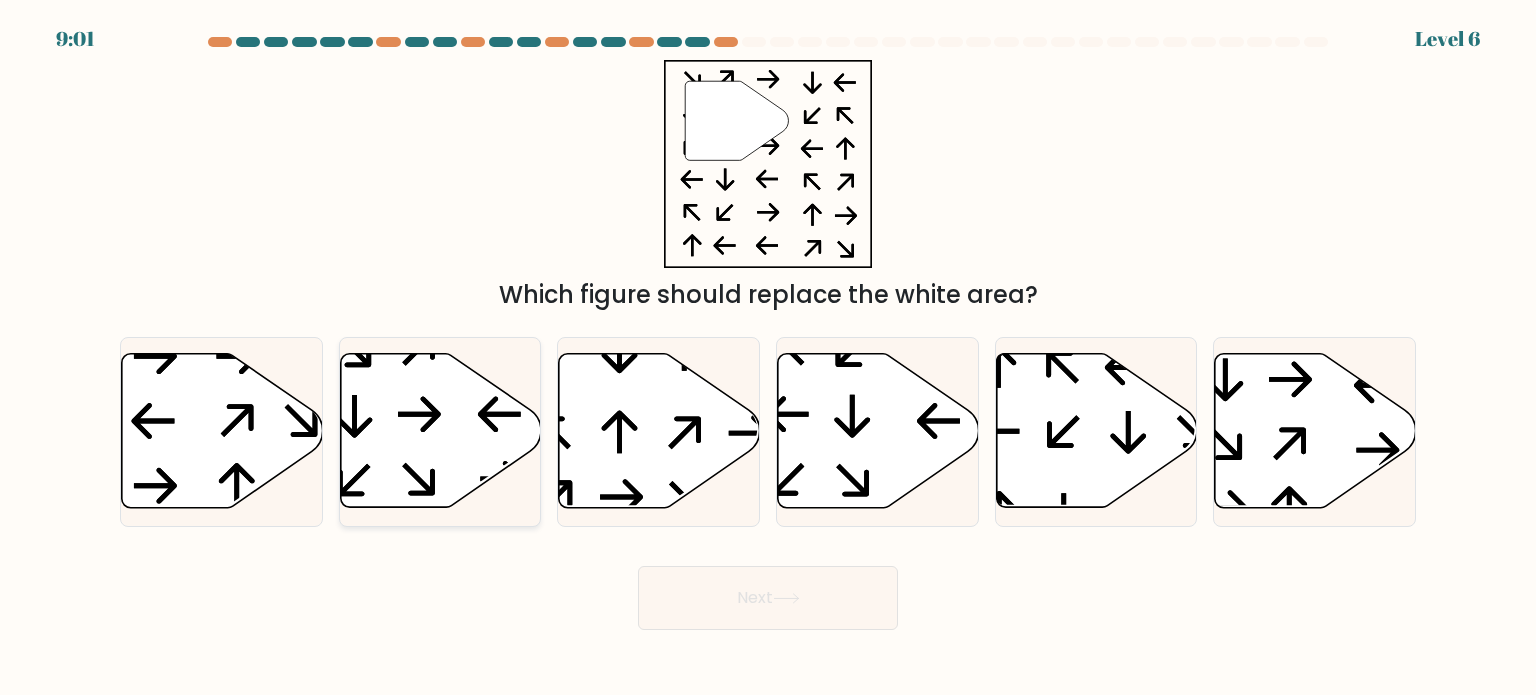 click at bounding box center [440, 431] 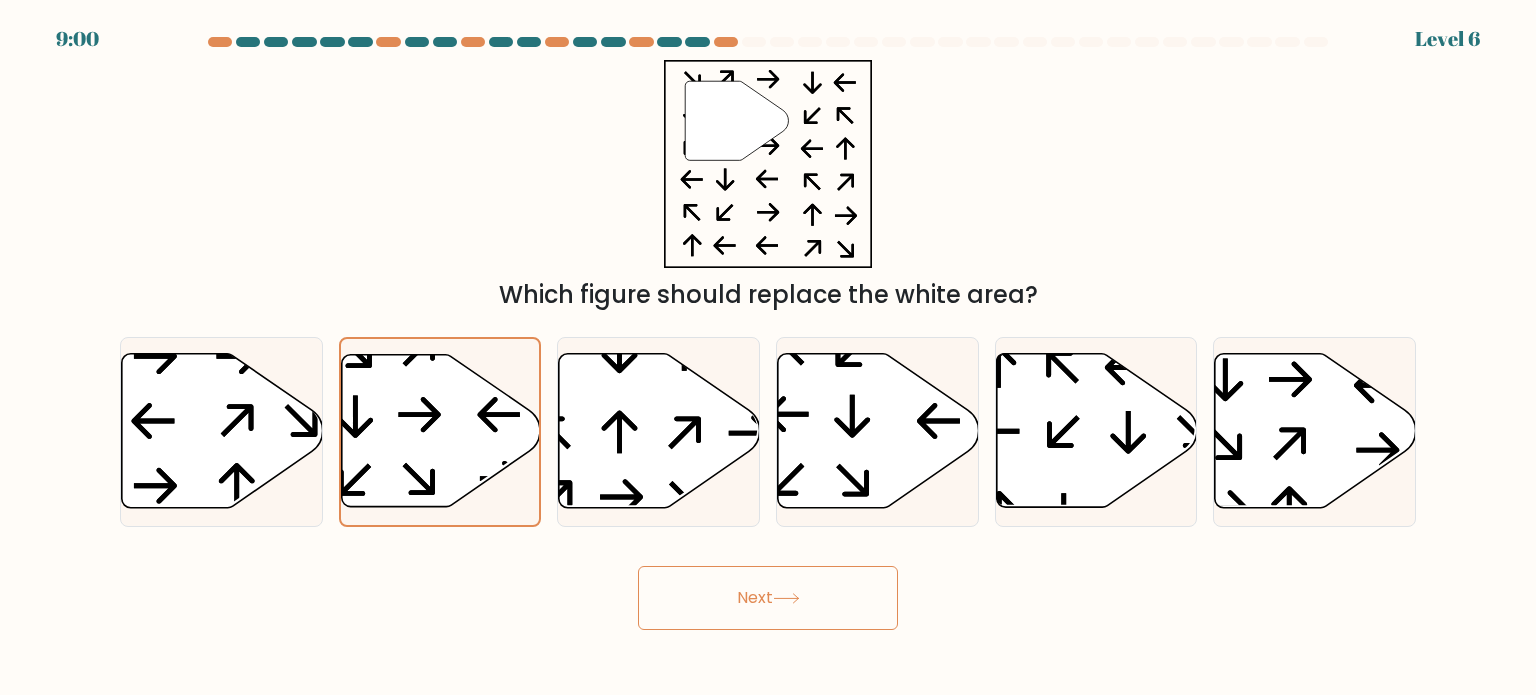 click on "Next" at bounding box center (768, 598) 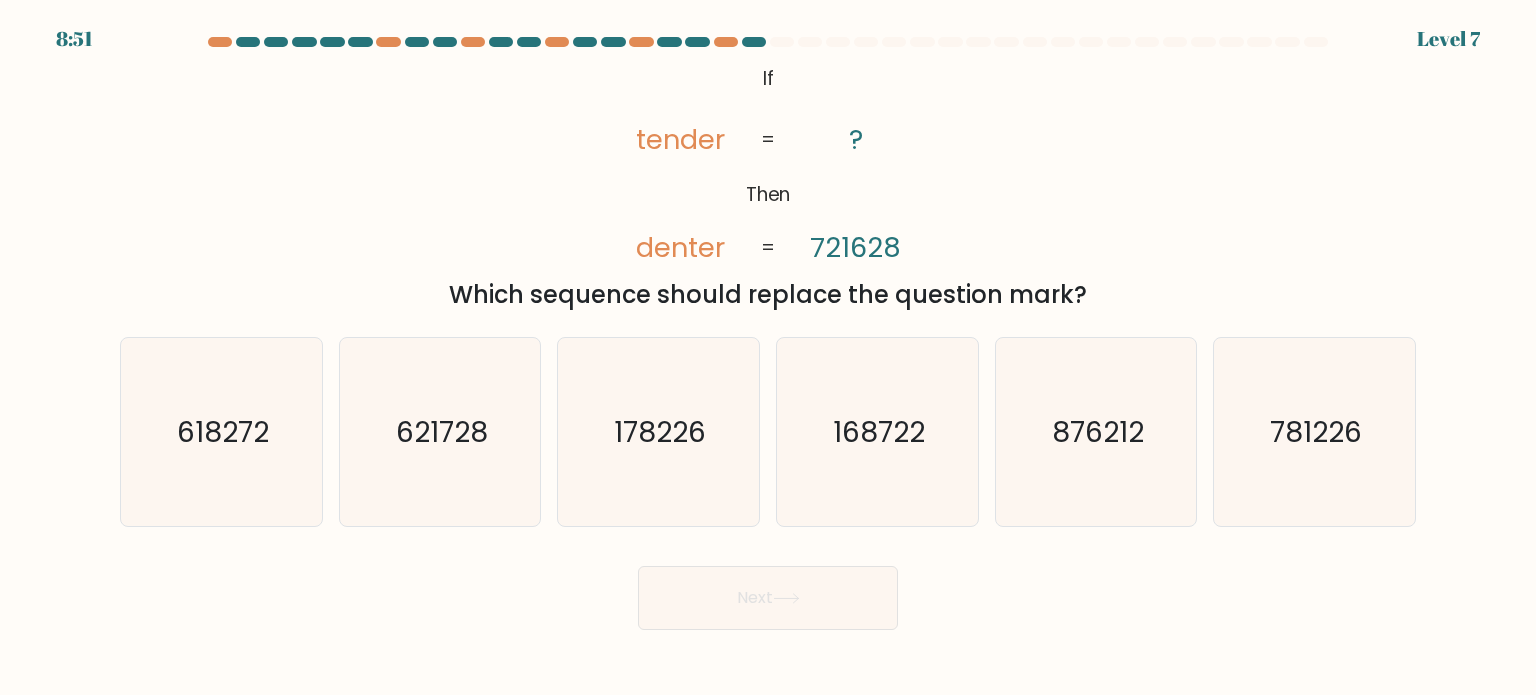 type 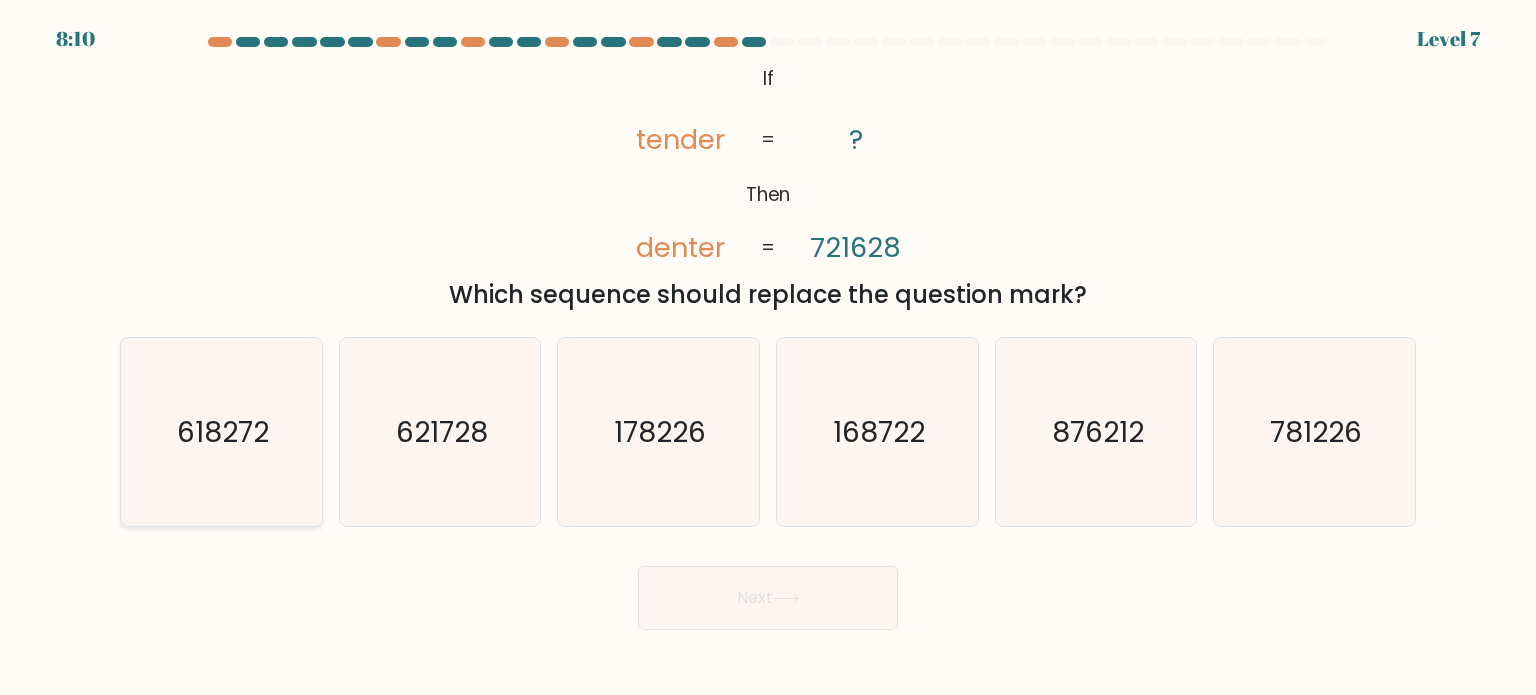 click on "618272" at bounding box center (221, 432) 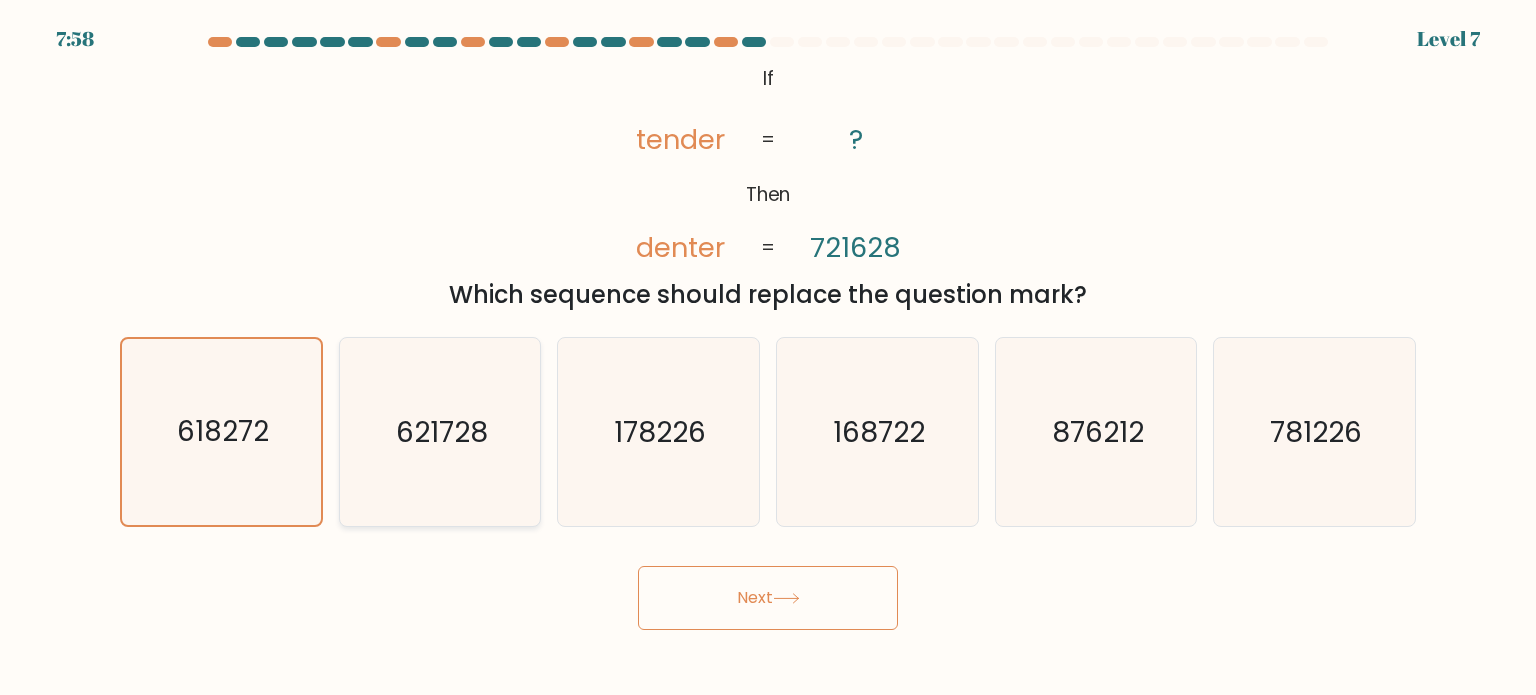click on "621728" at bounding box center (440, 432) 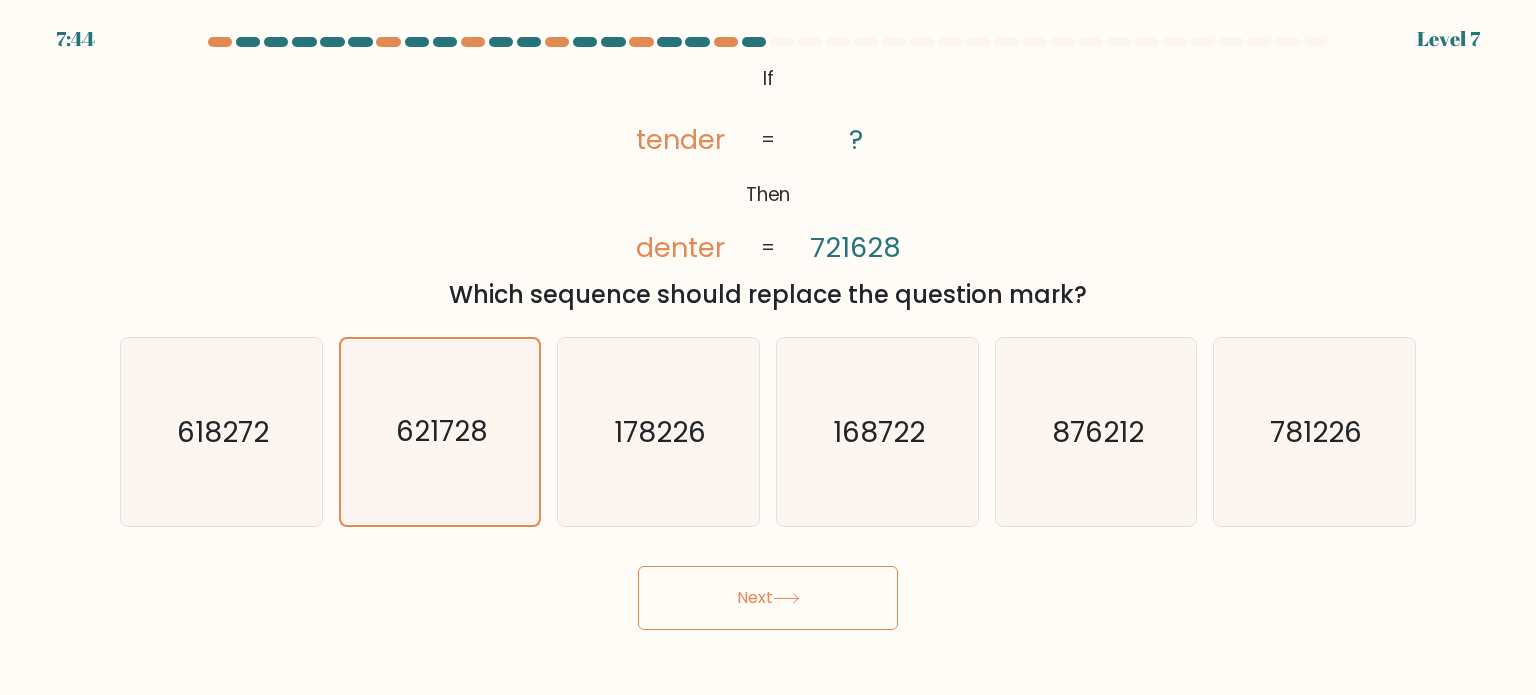 click on "Next" at bounding box center (768, 598) 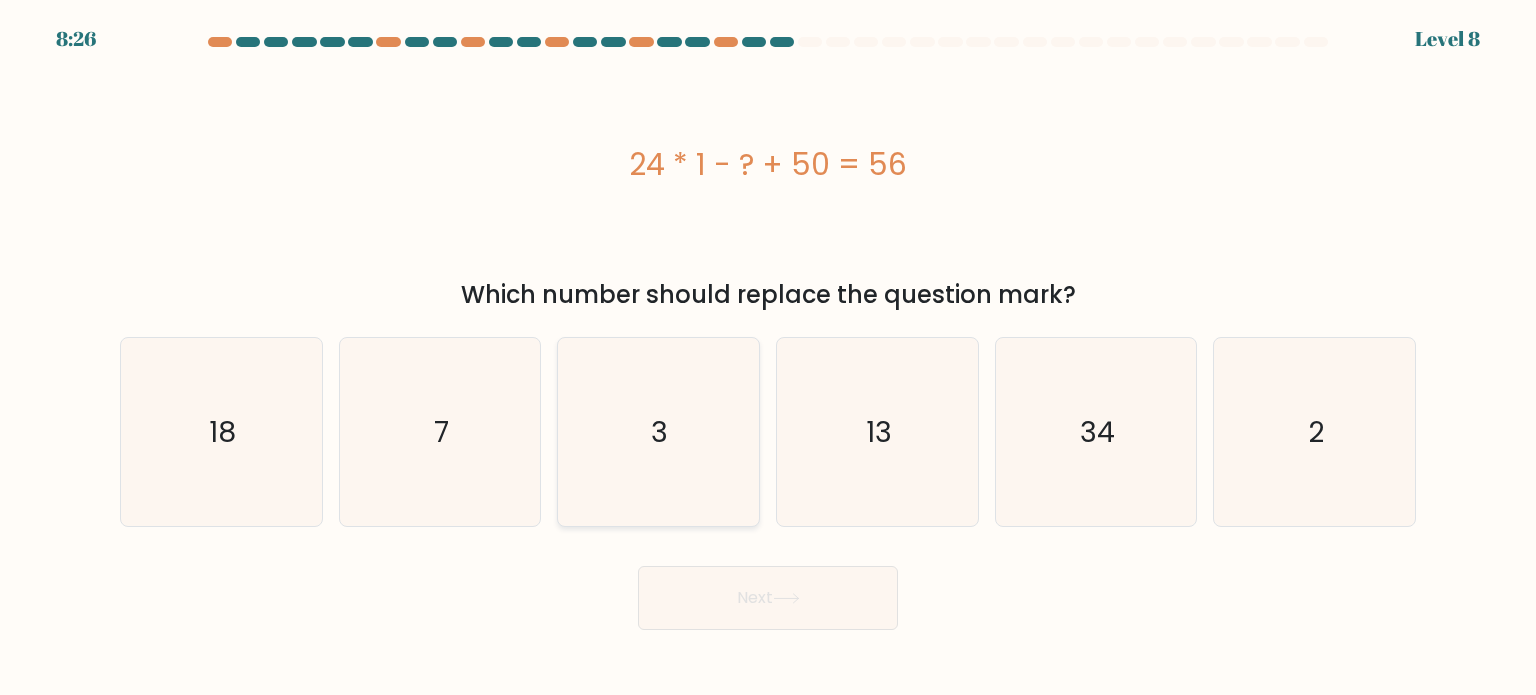 click on "3" at bounding box center (658, 432) 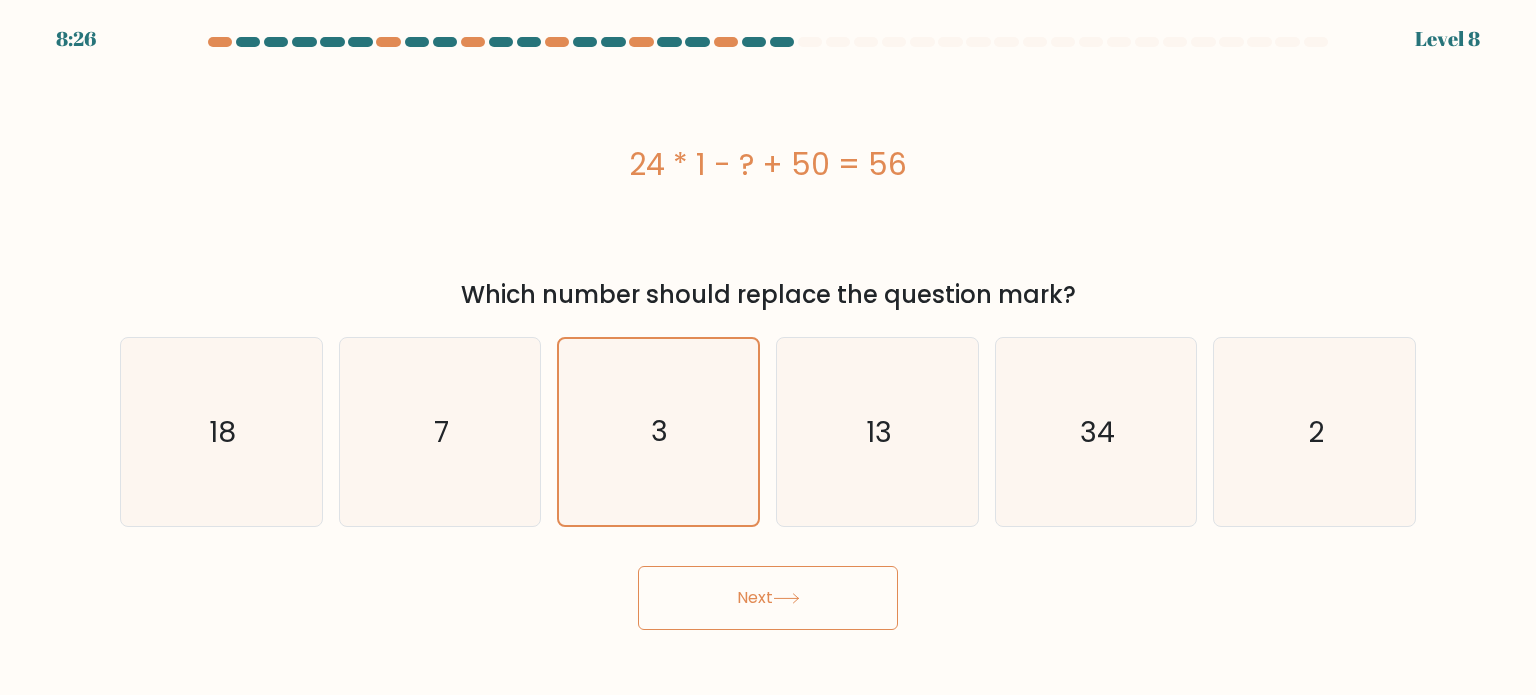 click on "Next" at bounding box center (768, 598) 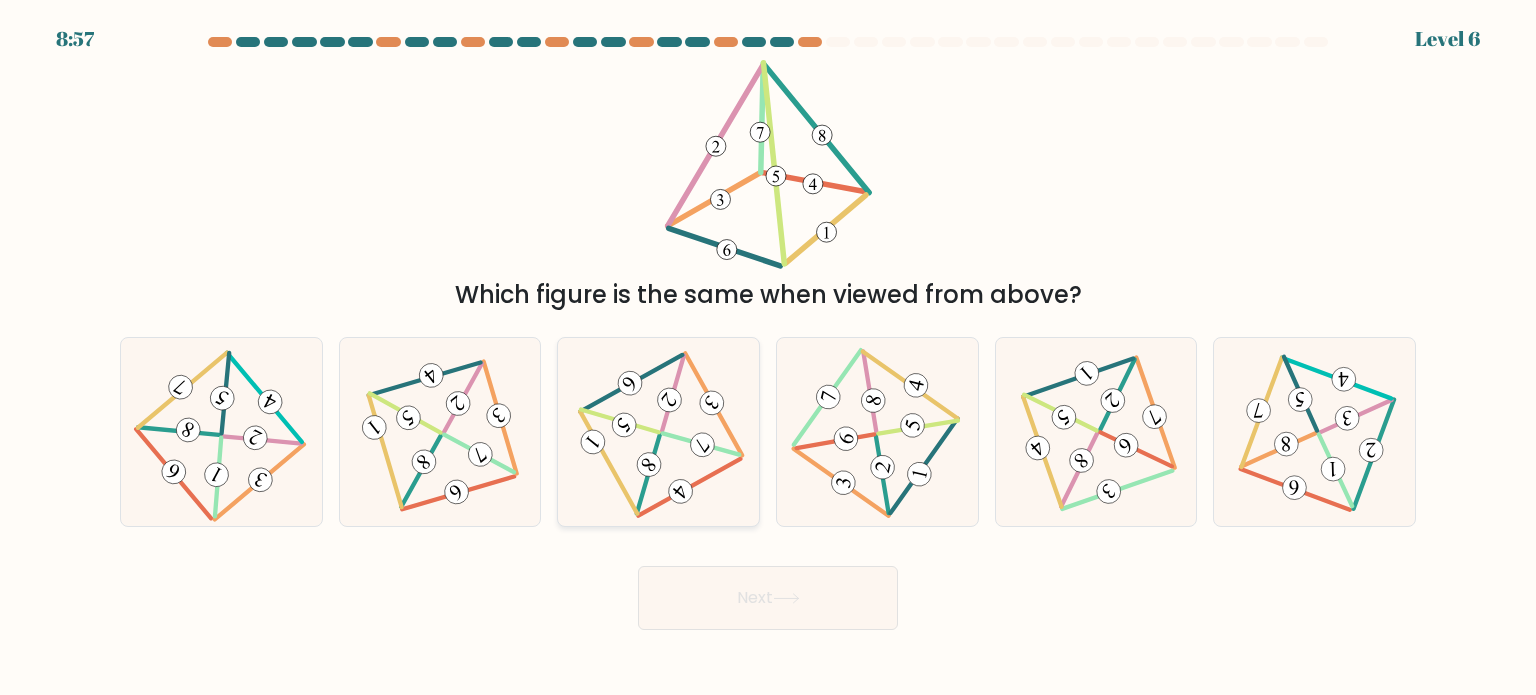 click at bounding box center [658, 431] 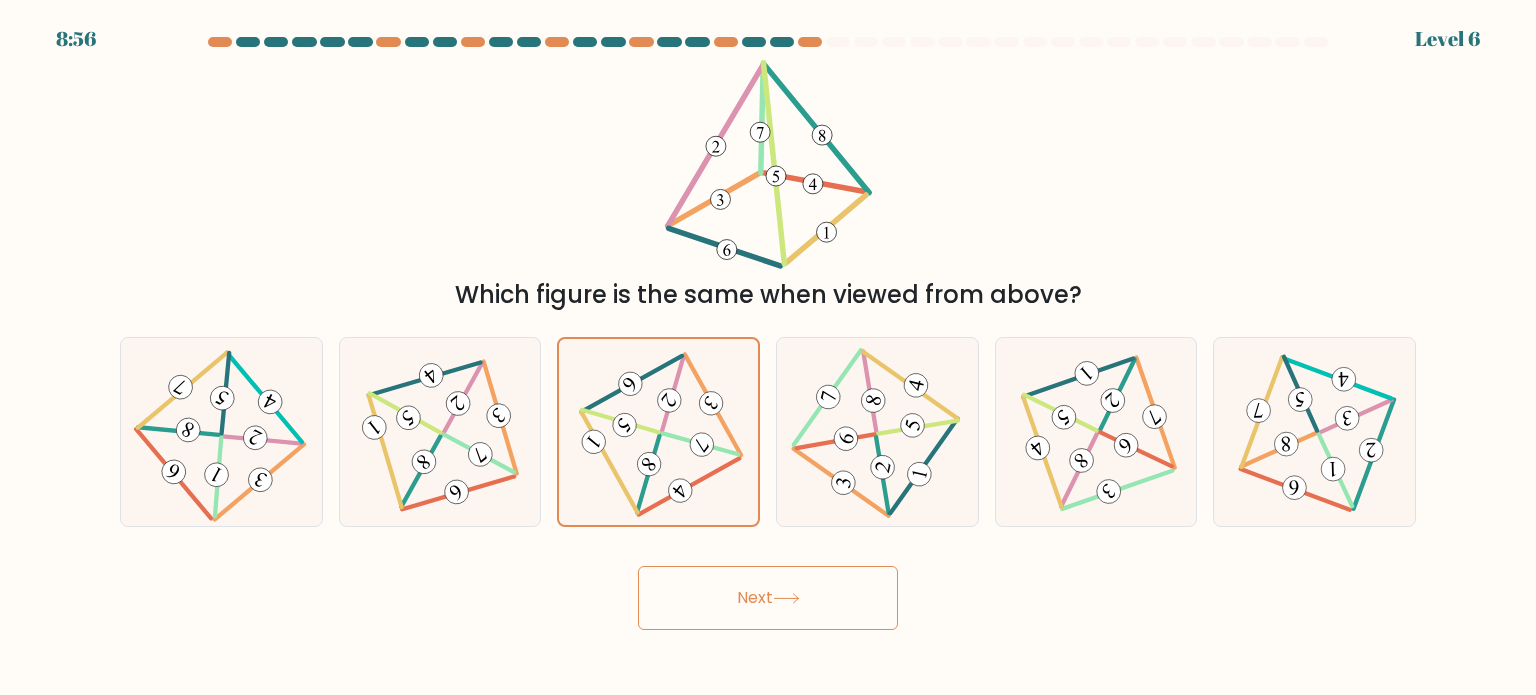 click on "Next" at bounding box center [768, 598] 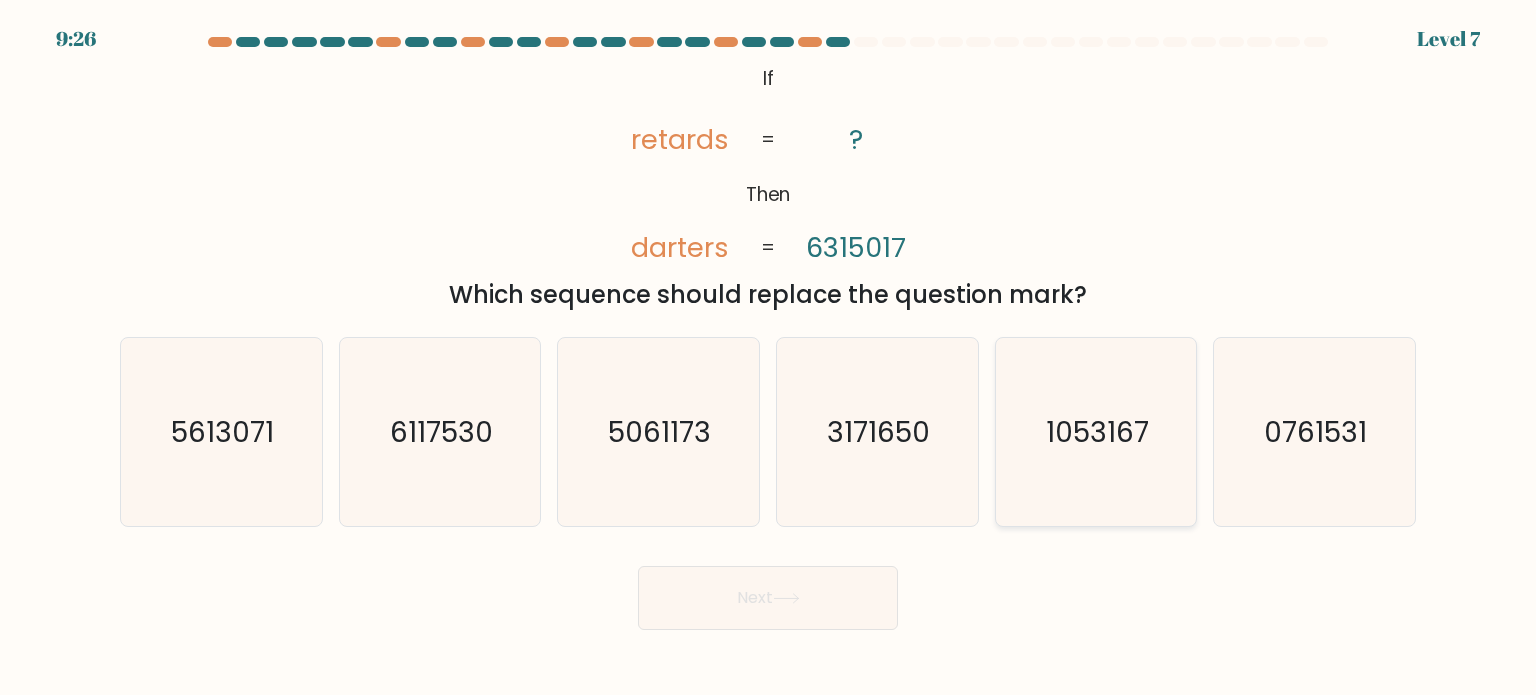 click on "1053167" at bounding box center (1096, 432) 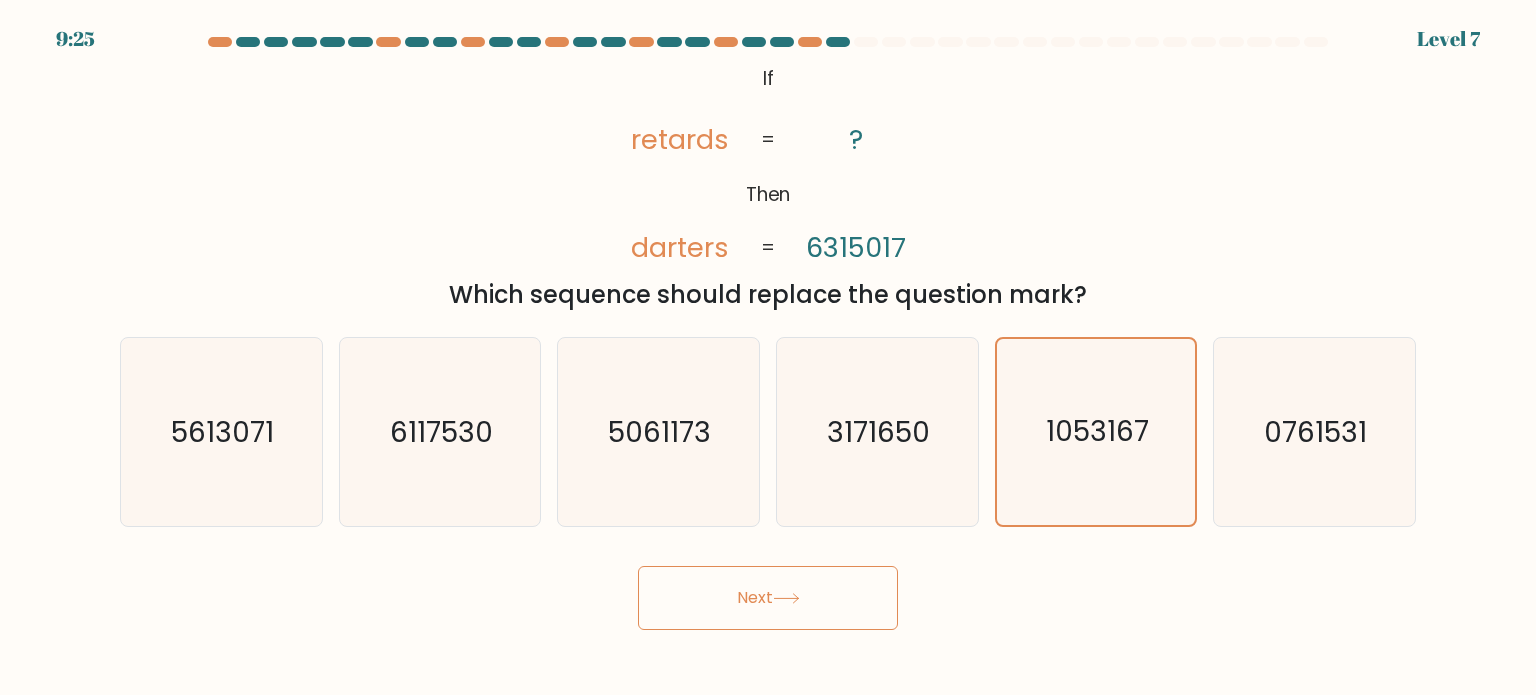 click on "Next" at bounding box center [768, 598] 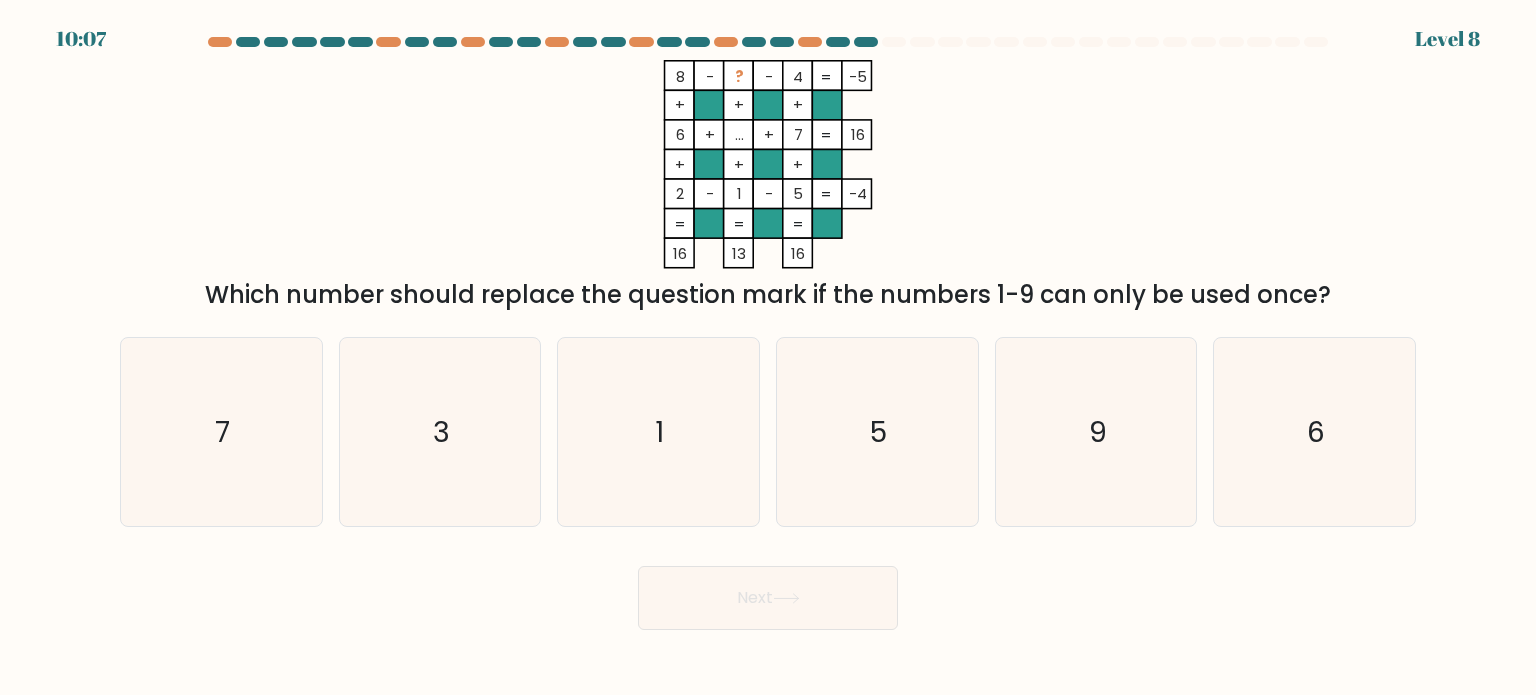 click on "Which number should replace the question mark if the numbers 1-9 can only be used once?" at bounding box center [768, 295] 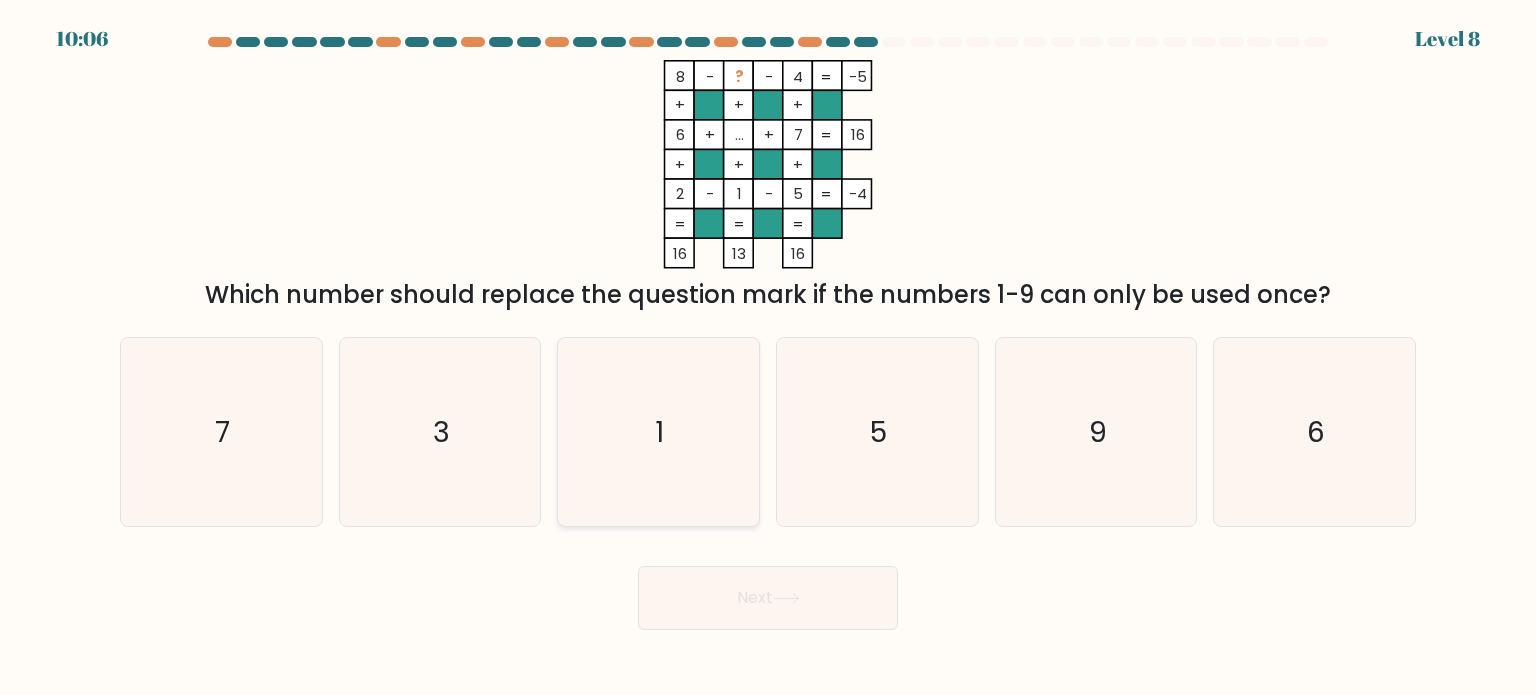 click on "1" at bounding box center (658, 432) 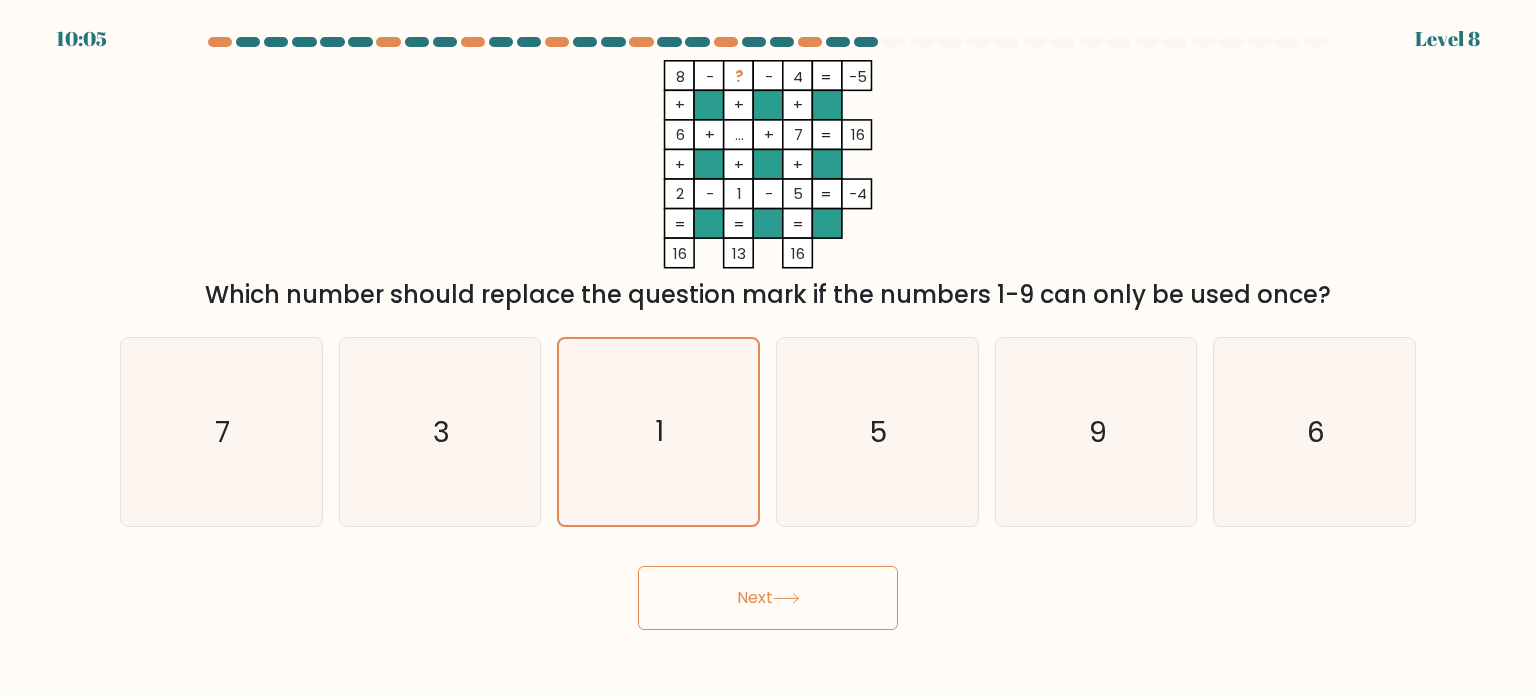 click on "10:05
Level 8" at bounding box center (768, 347) 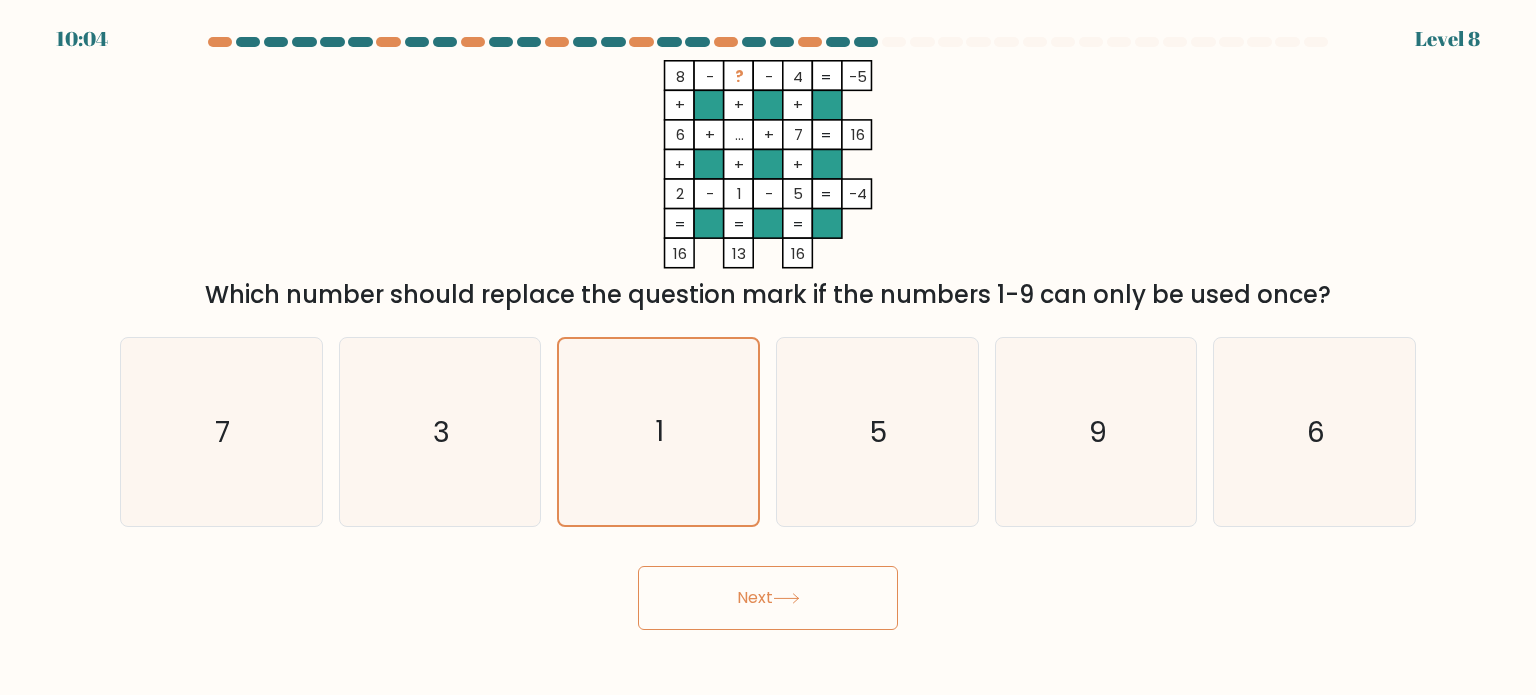 click on "Next" at bounding box center (768, 598) 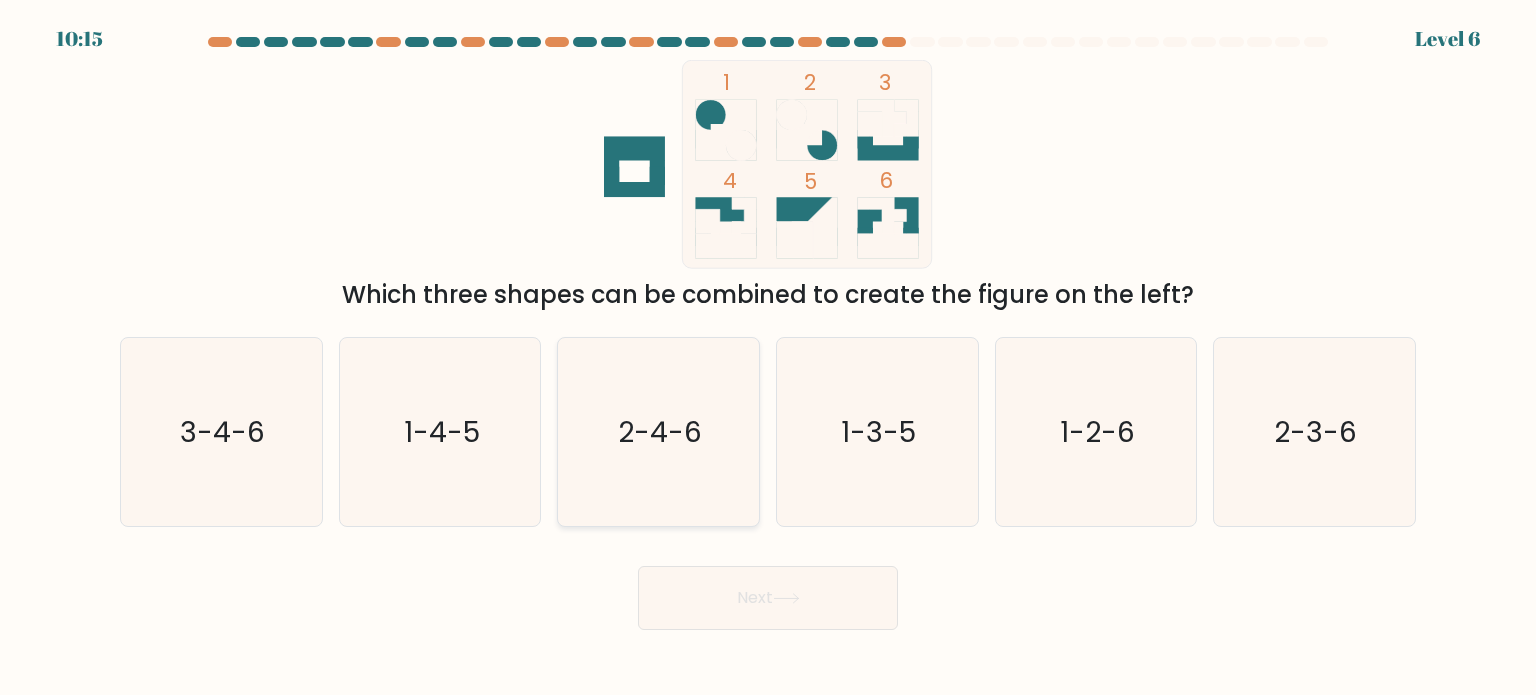 click on "2-4-6" at bounding box center [658, 432] 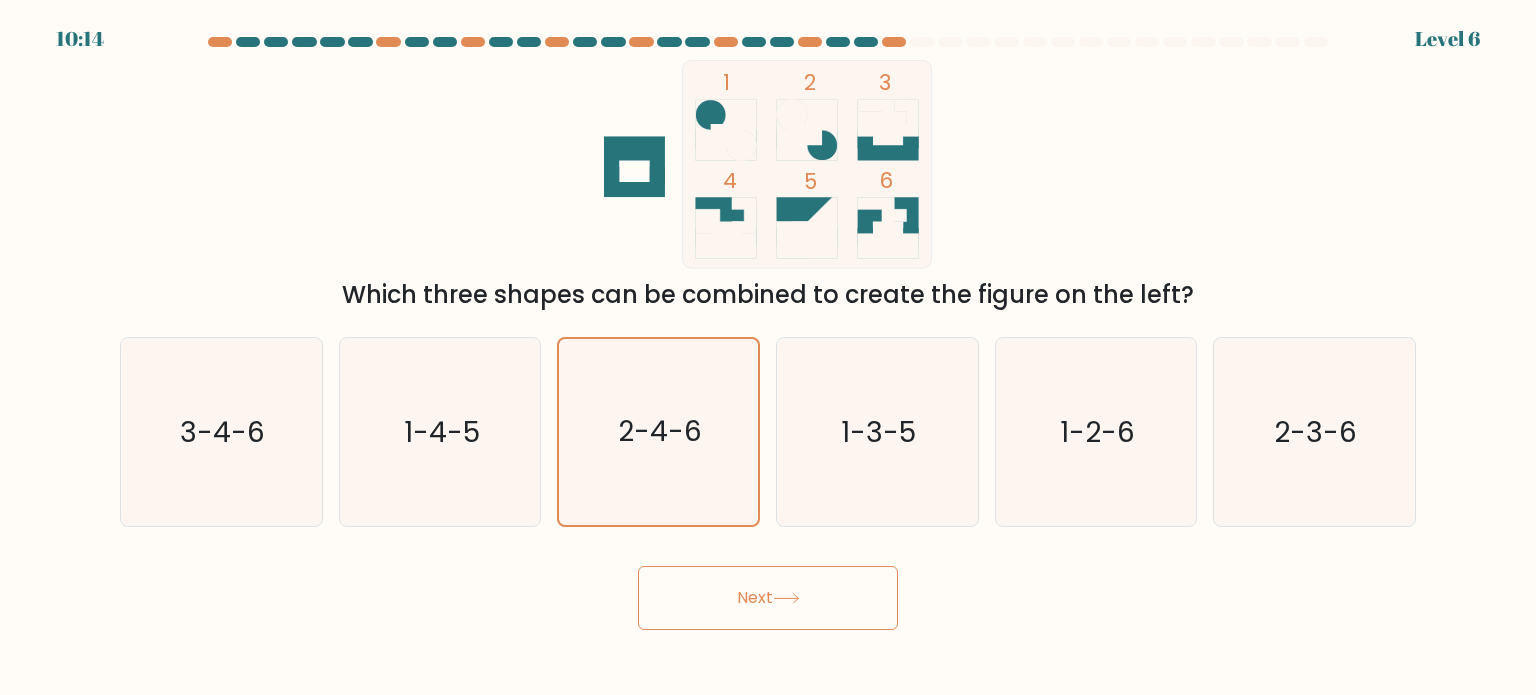 click on "Next" at bounding box center [768, 598] 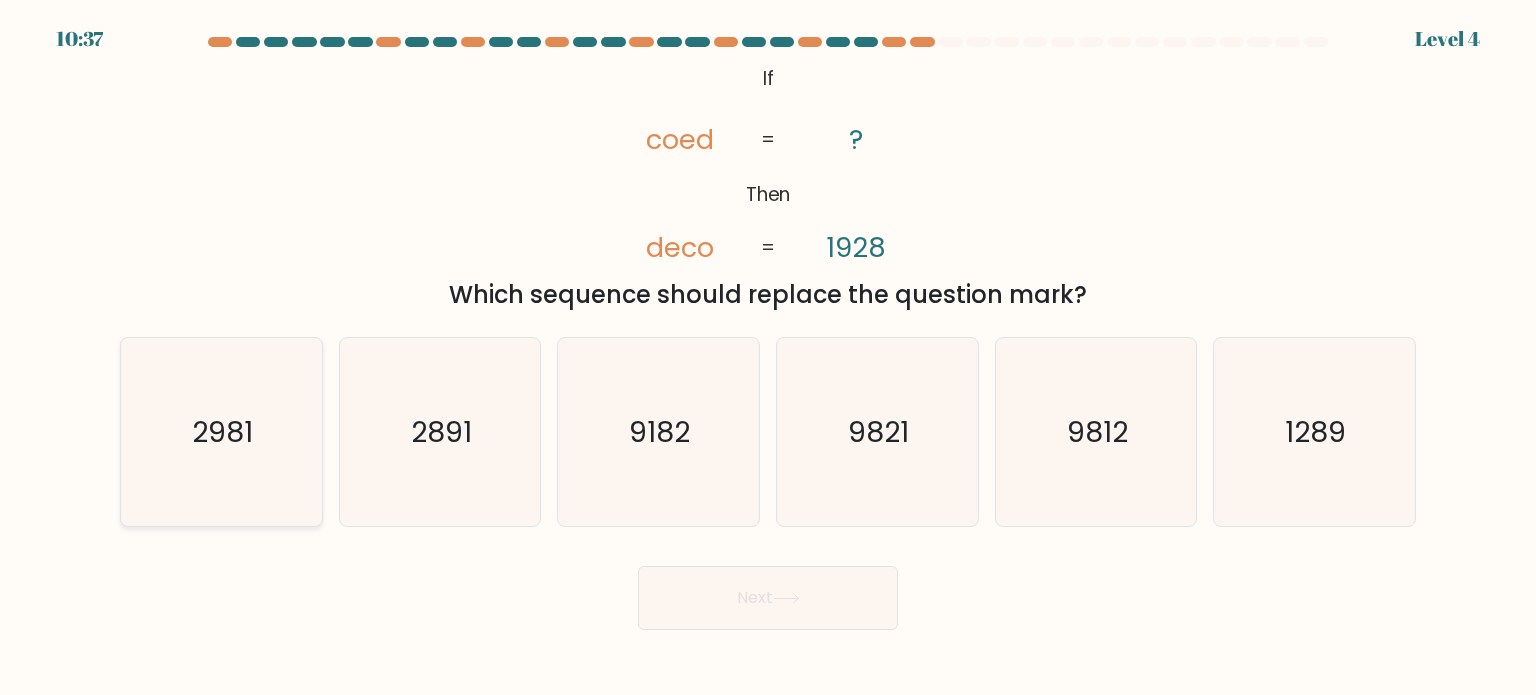 click on "2981" at bounding box center [223, 431] 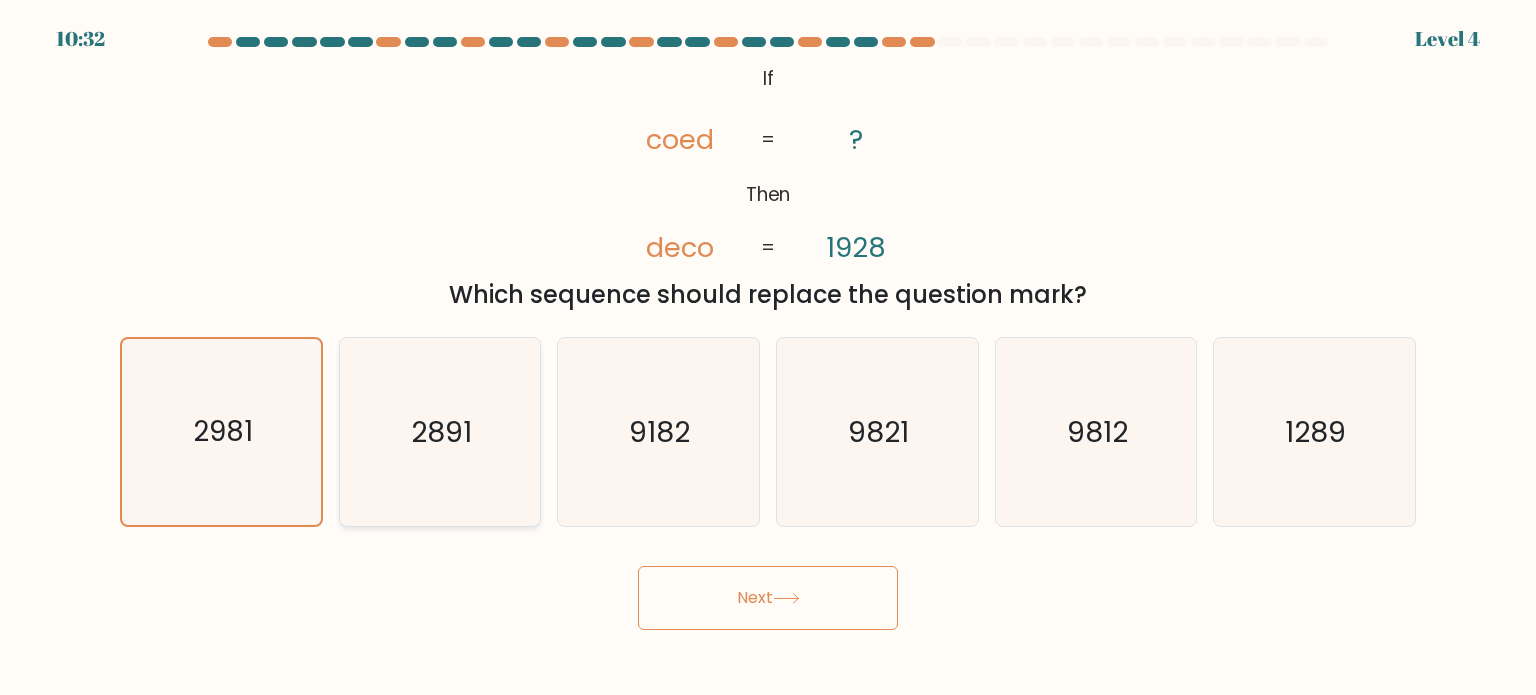 click on "2891" at bounding box center [440, 432] 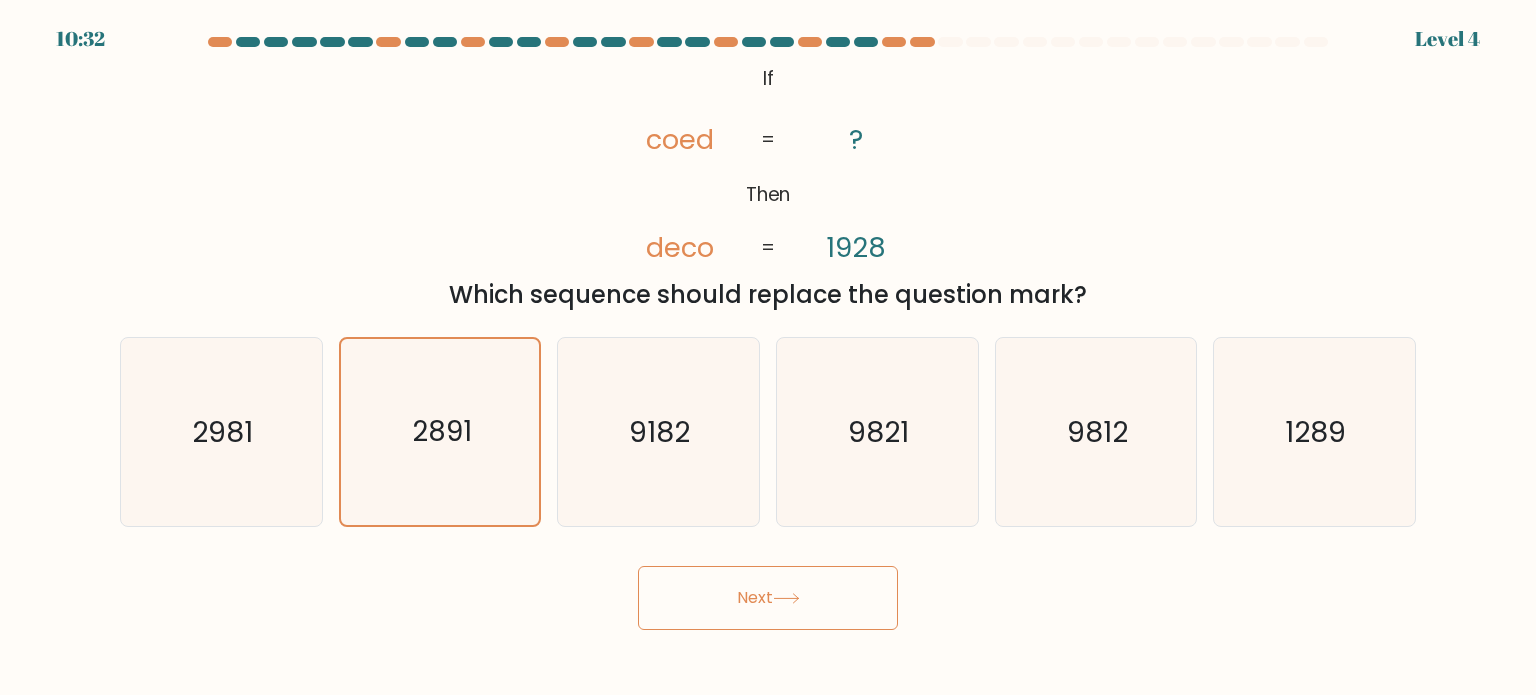 click on "Next" at bounding box center [768, 598] 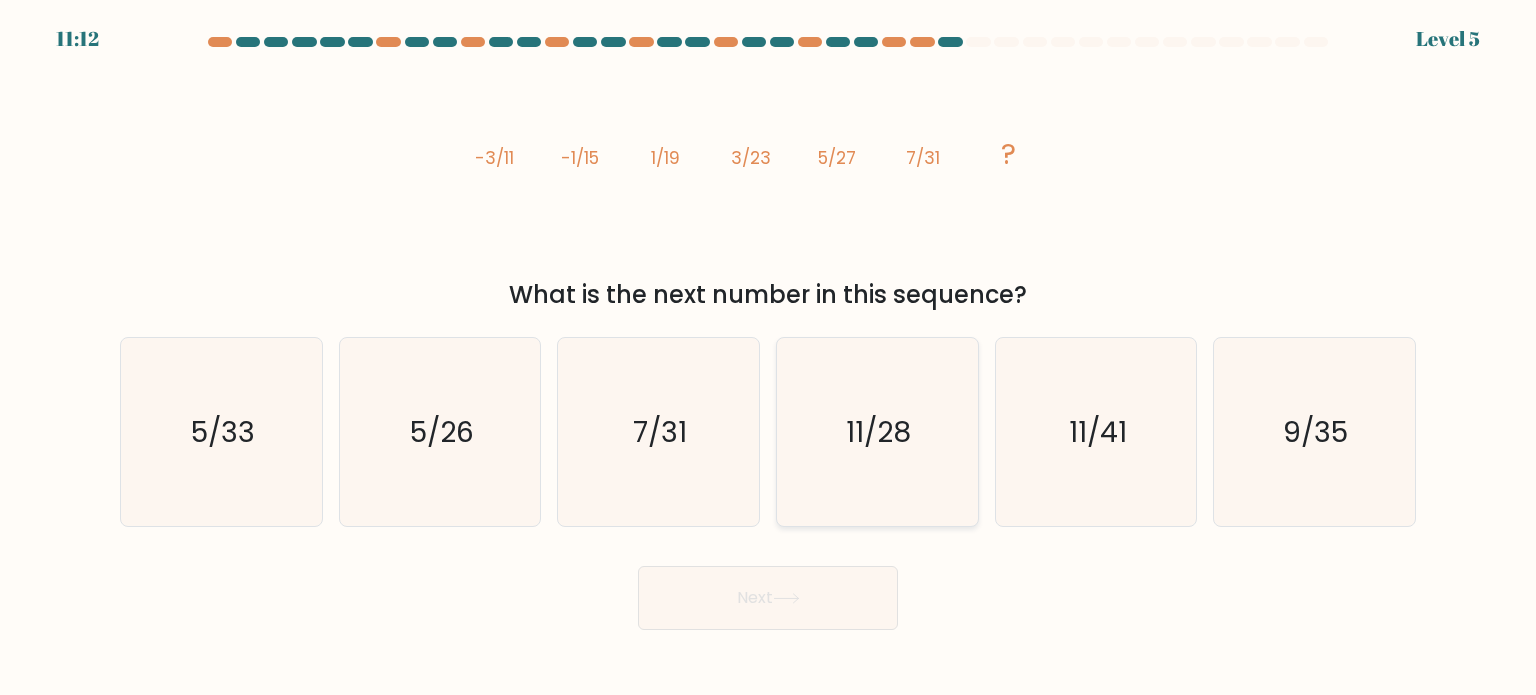 click on "11/28" at bounding box center [877, 432] 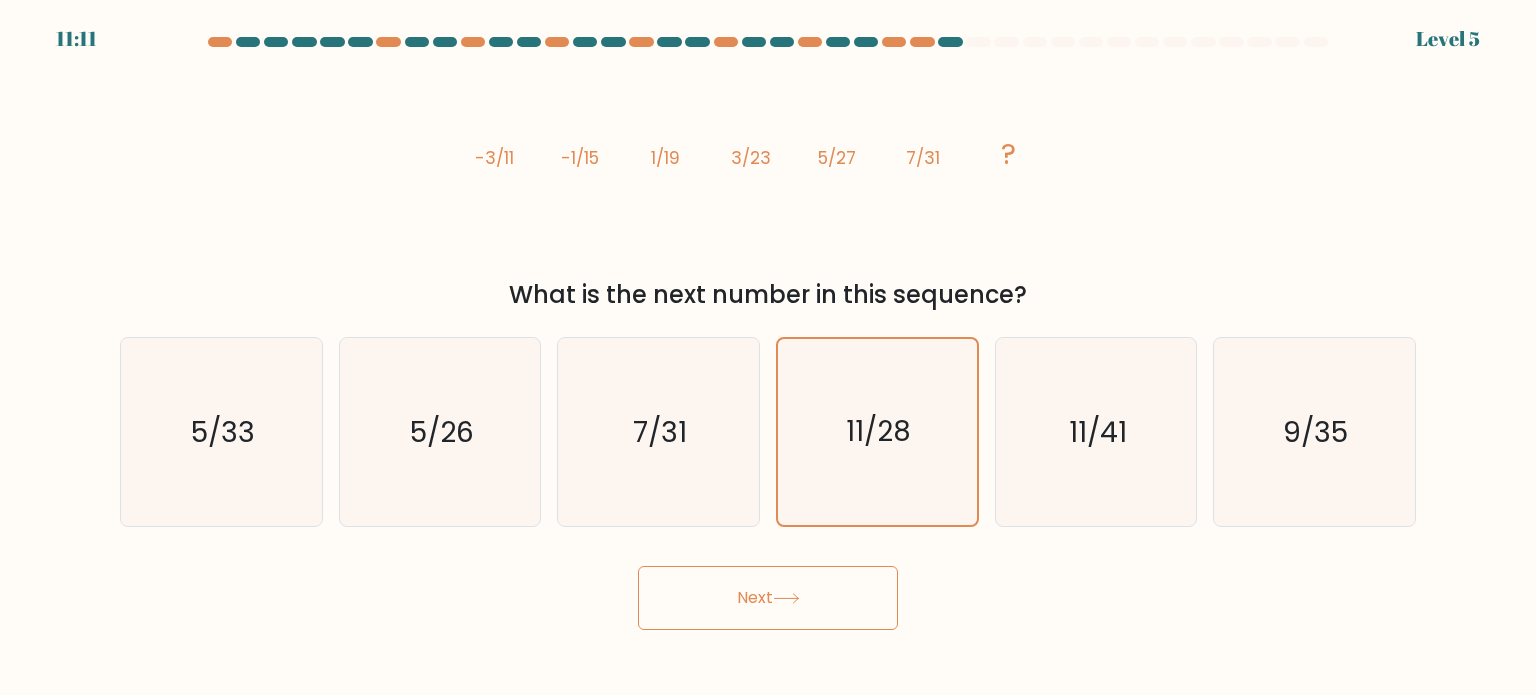 click on "Next" at bounding box center (768, 598) 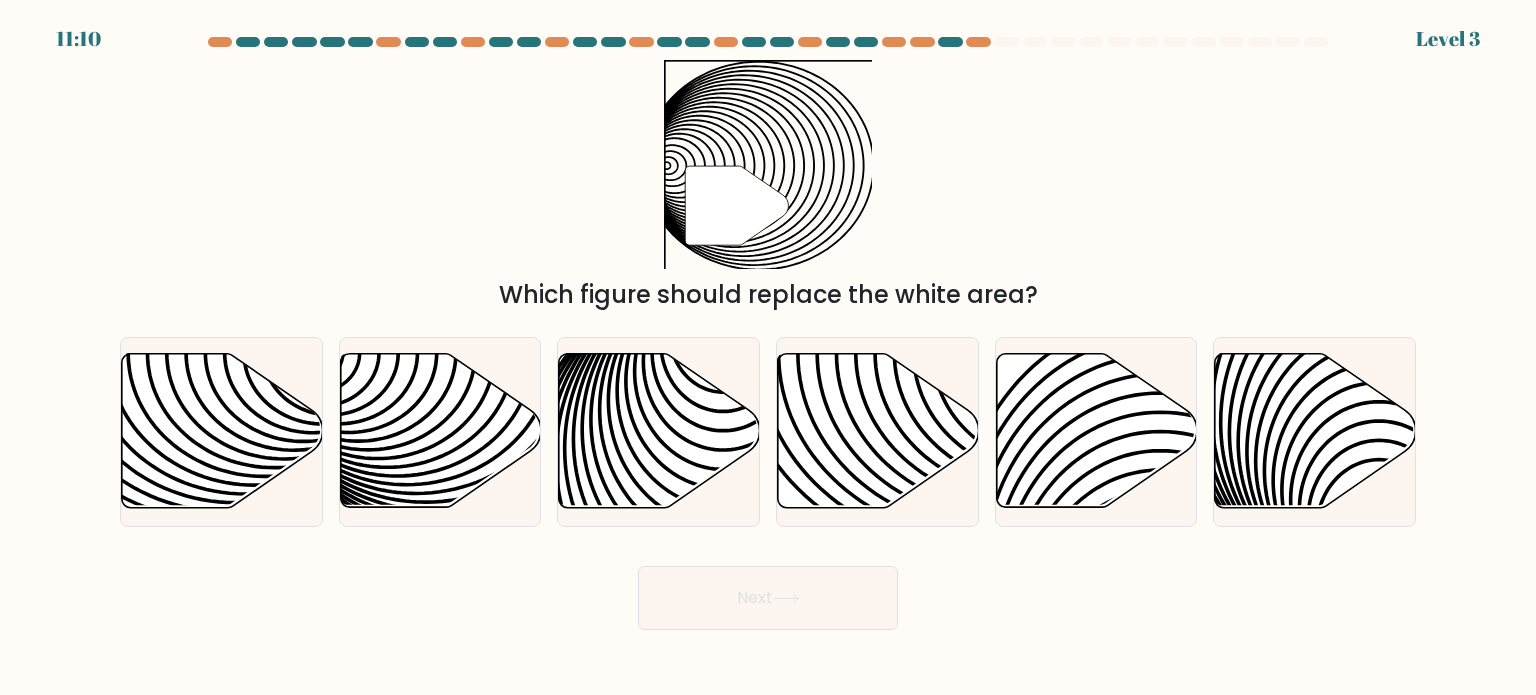 click on "Next" at bounding box center [768, 598] 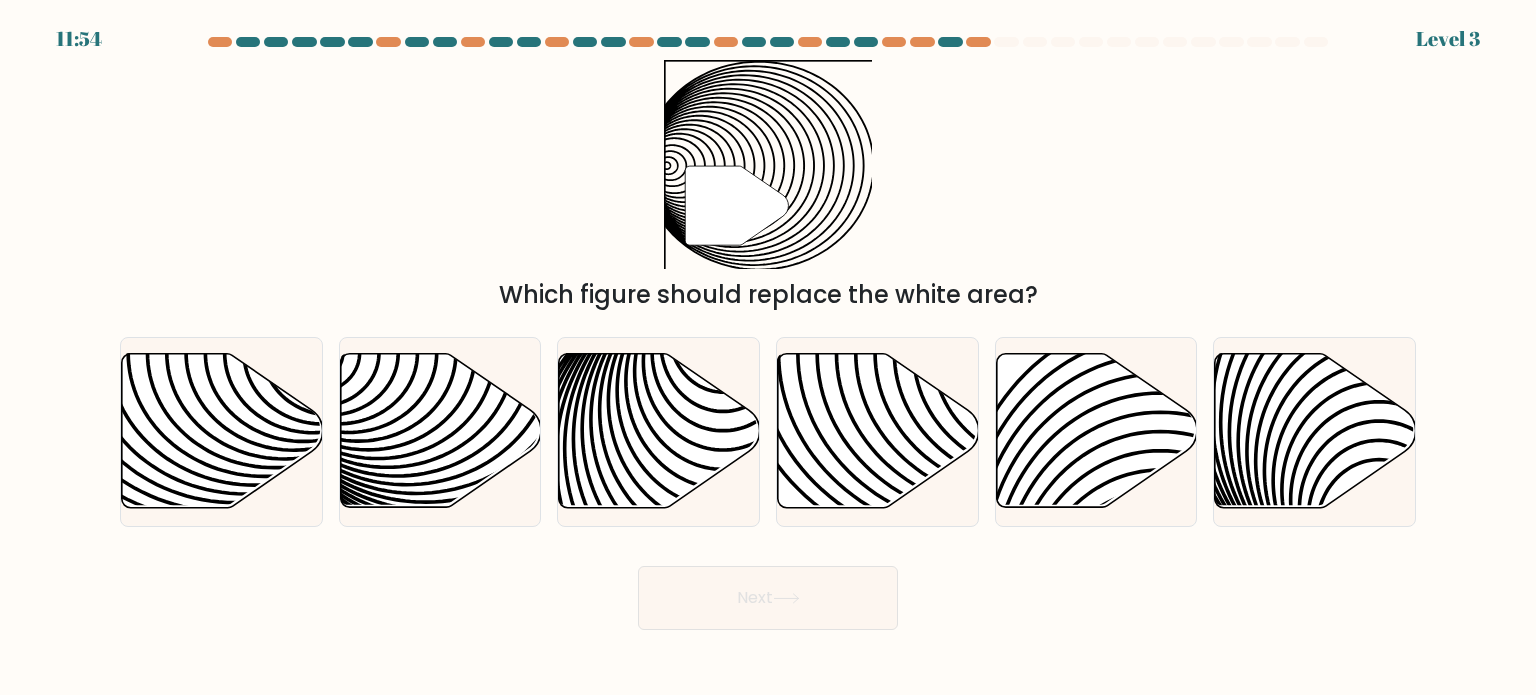 click on ""
Which figure should replace the white area?" at bounding box center (768, 186) 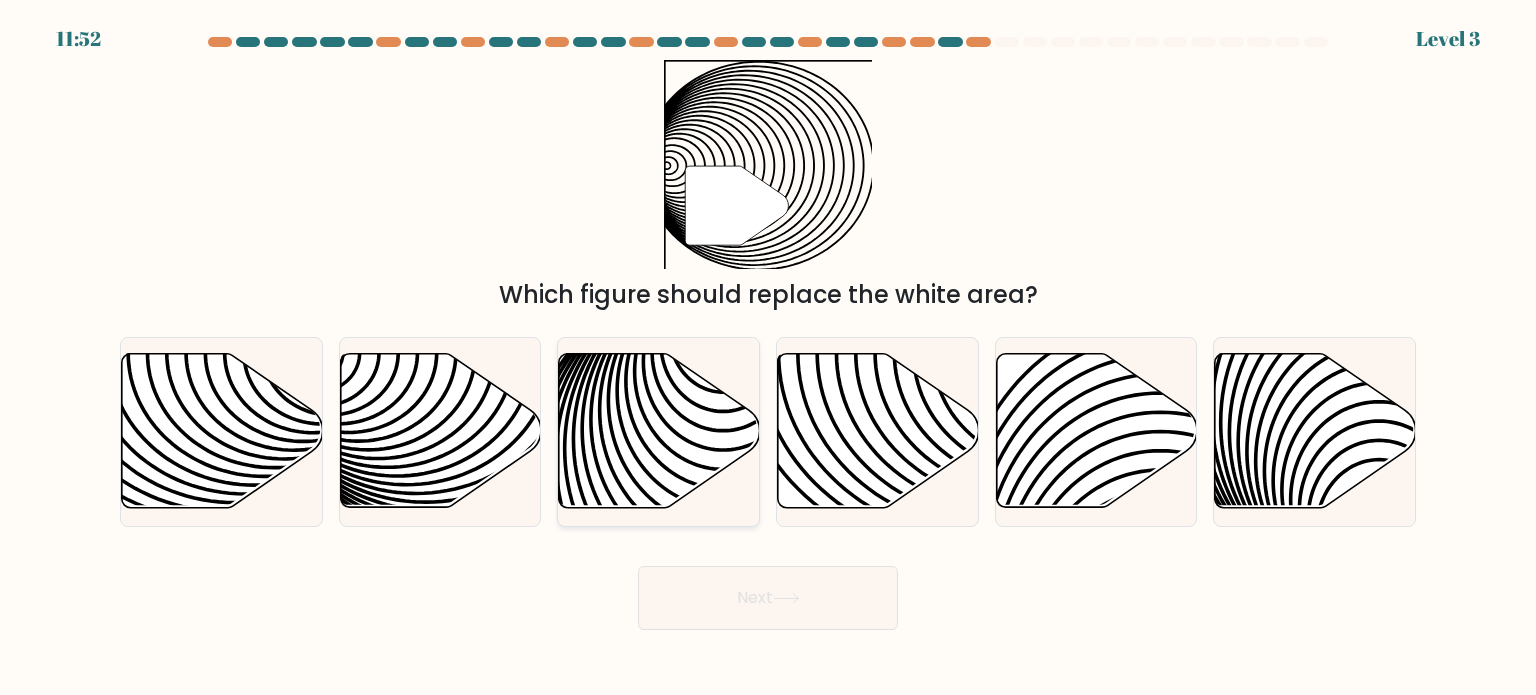 click at bounding box center [659, 431] 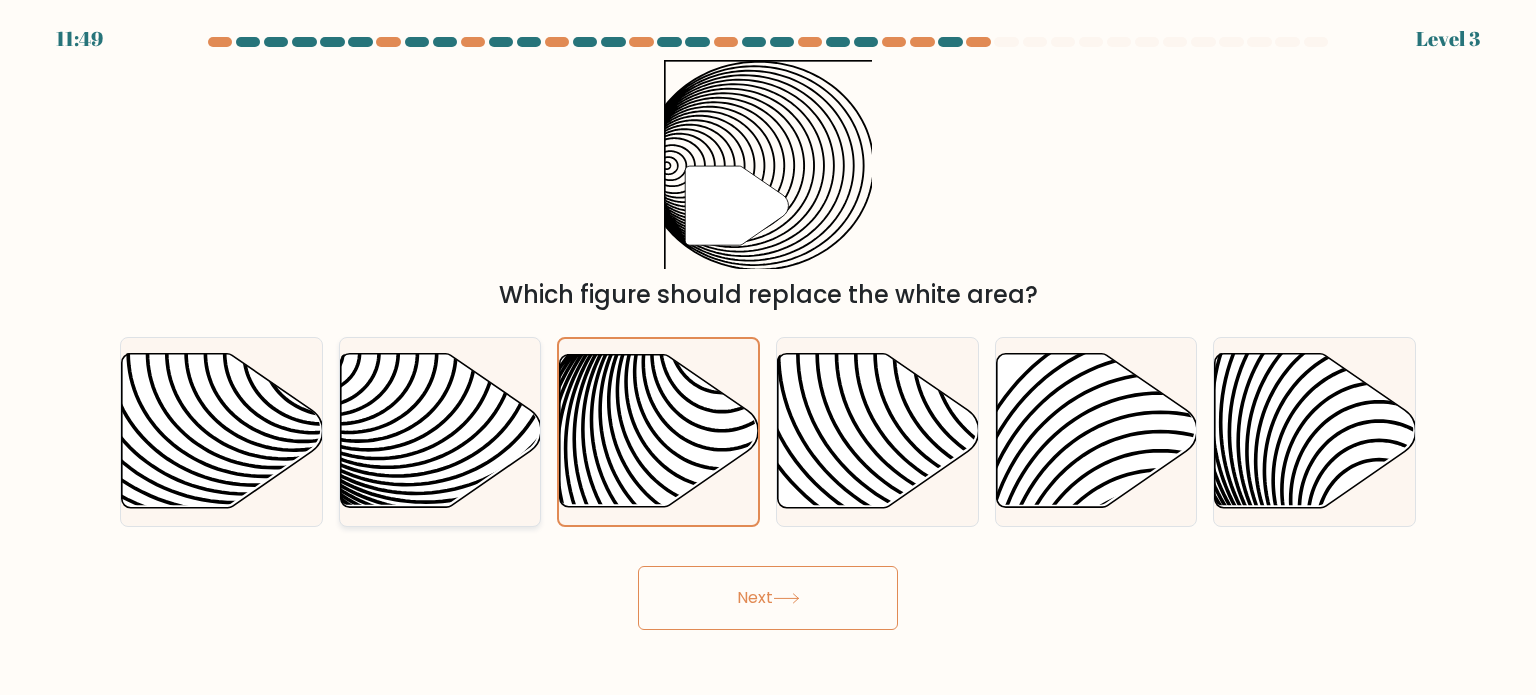 click at bounding box center (440, 431) 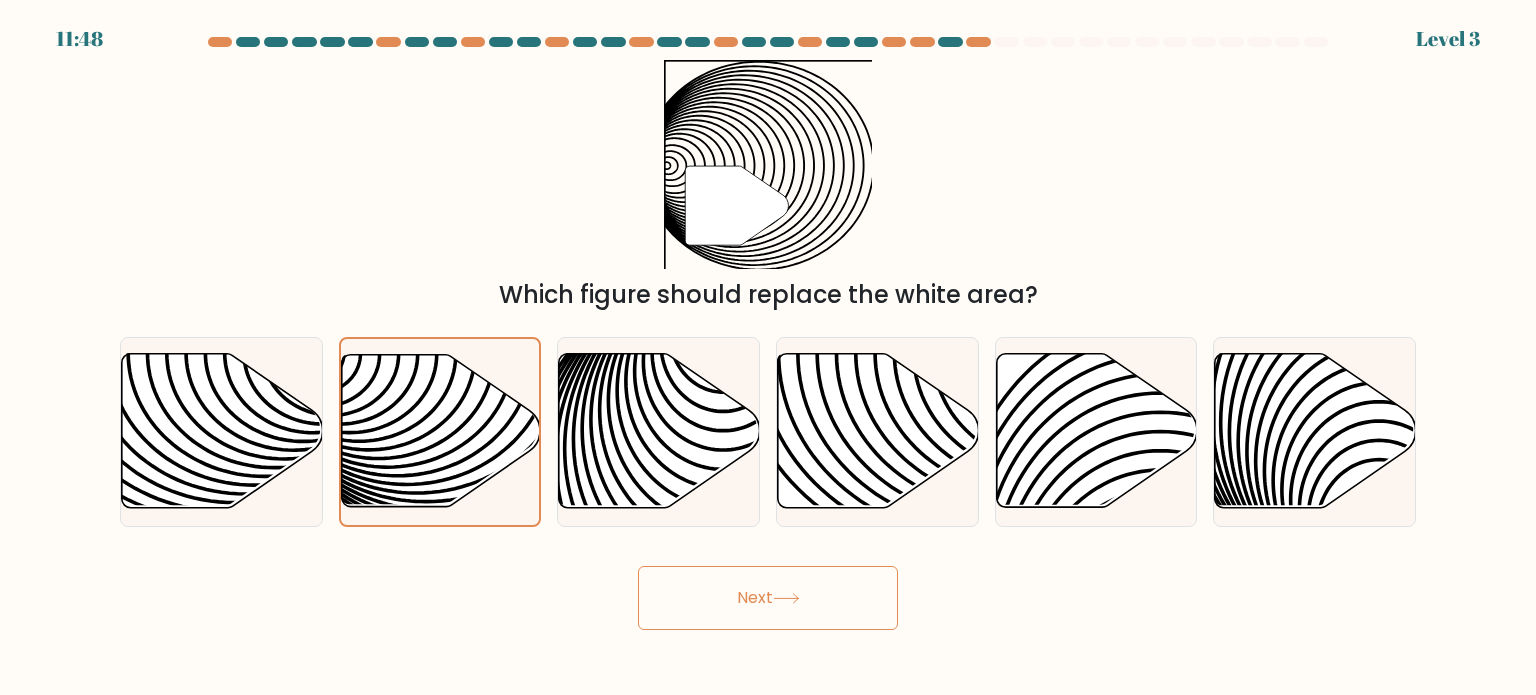click on "Next" at bounding box center [768, 598] 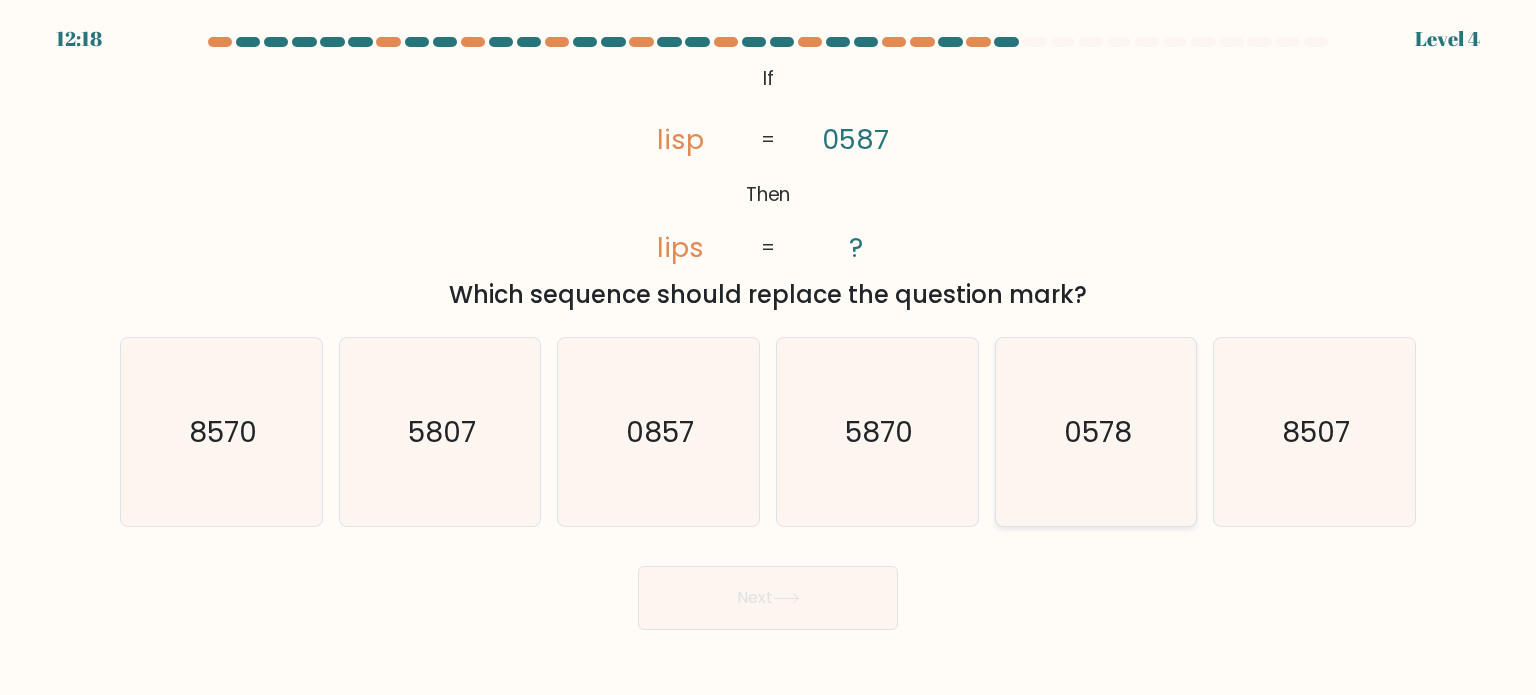 click on "0578" at bounding box center (1096, 432) 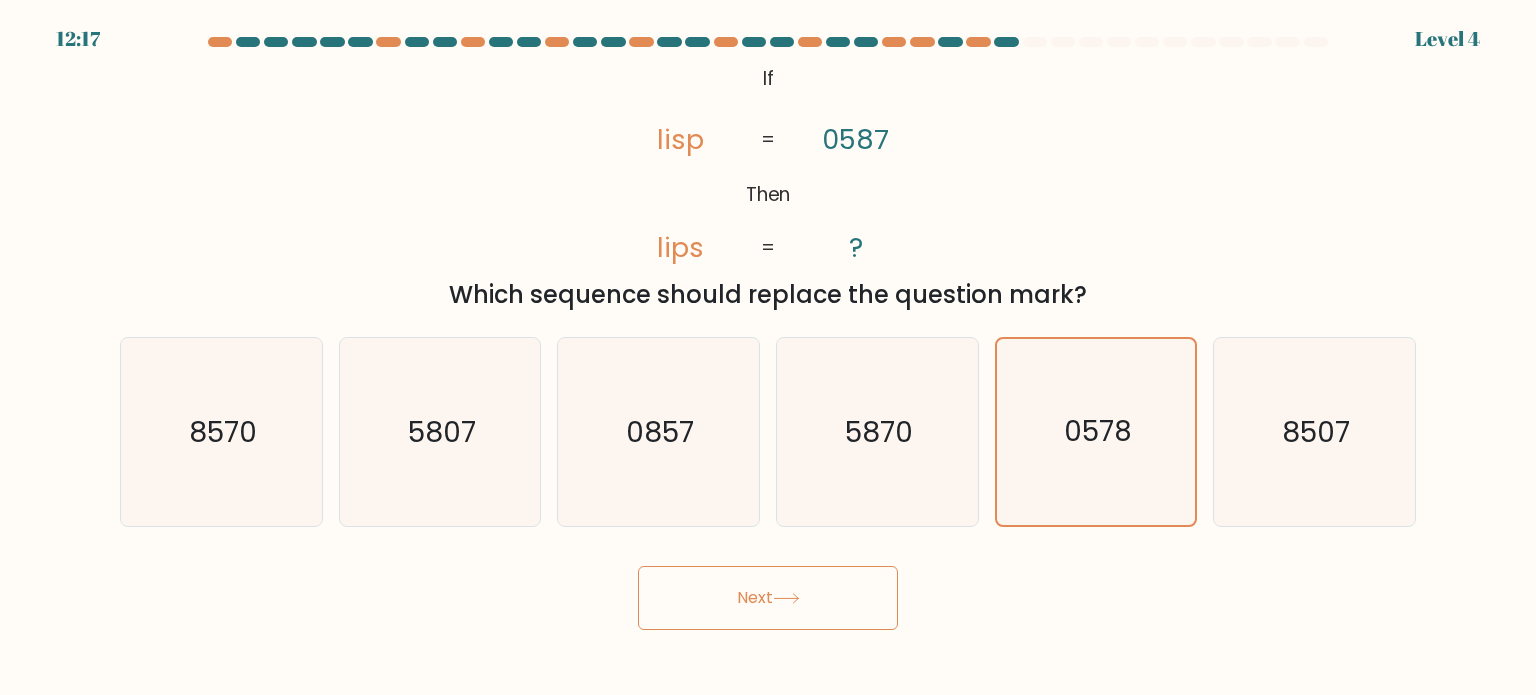 click on "Next" at bounding box center (768, 598) 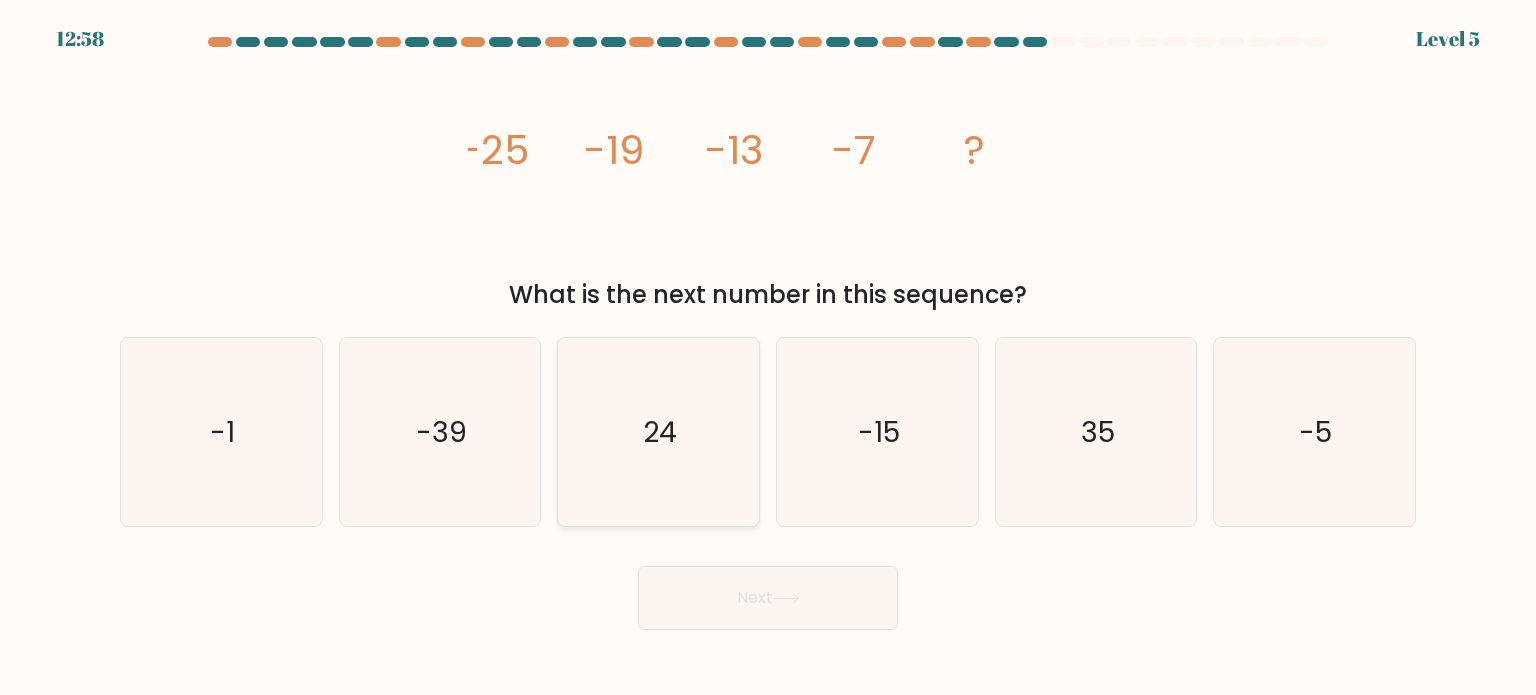 click on "24" at bounding box center (658, 432) 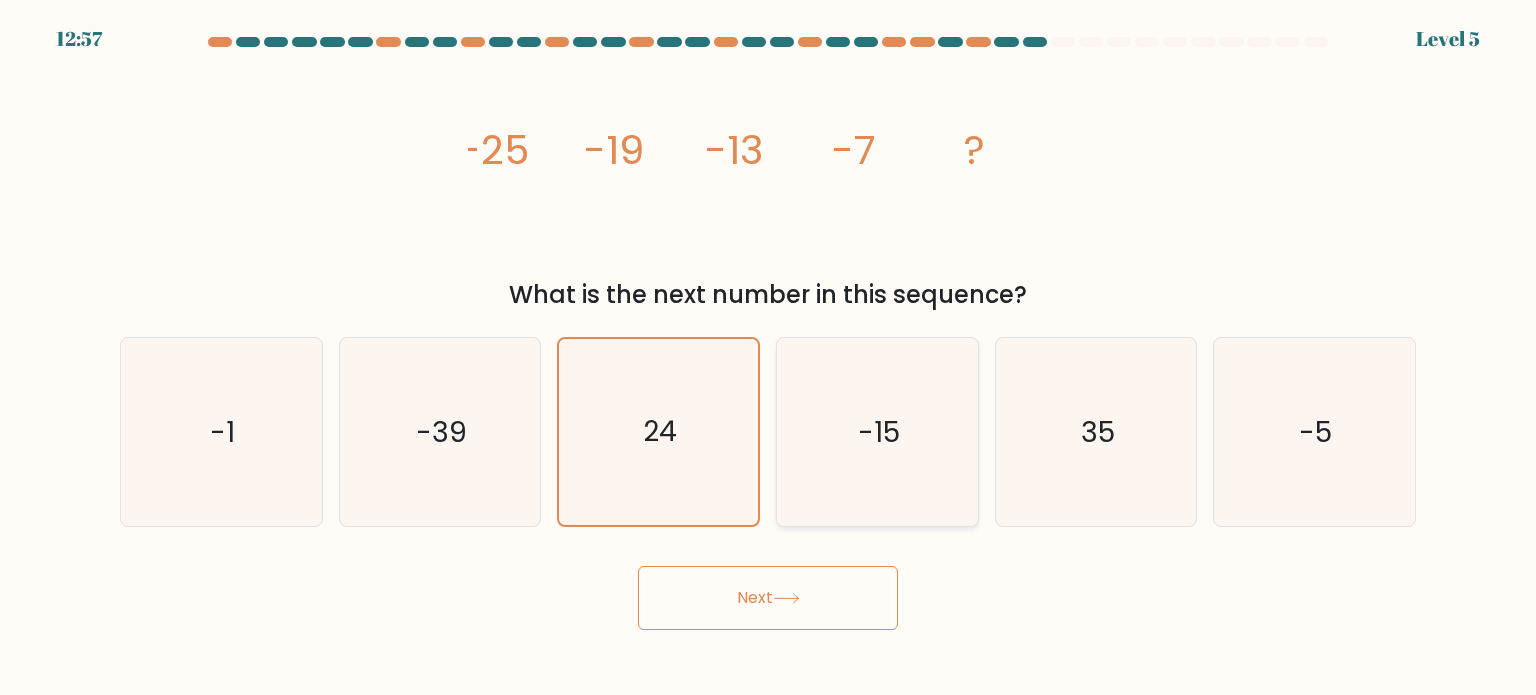 click on "-15" at bounding box center (877, 432) 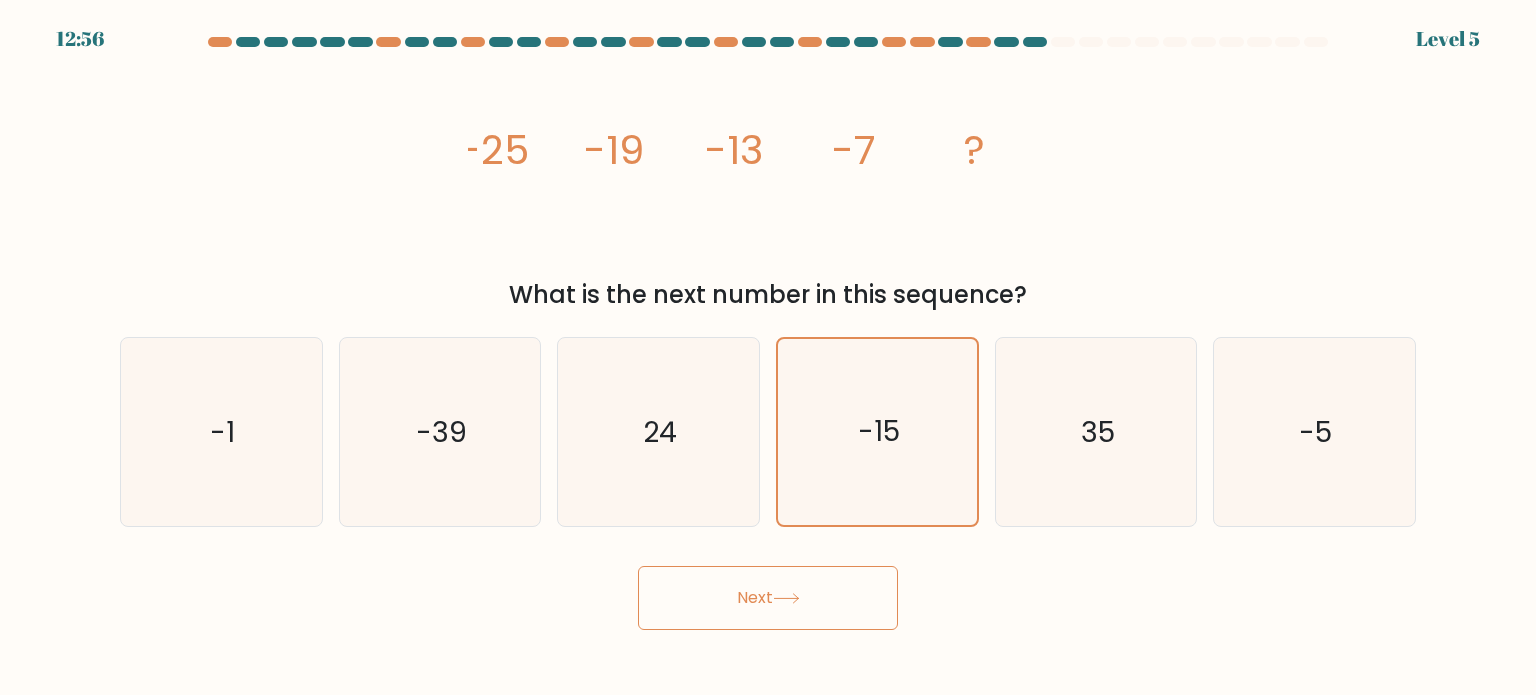 click on "Next" at bounding box center [768, 598] 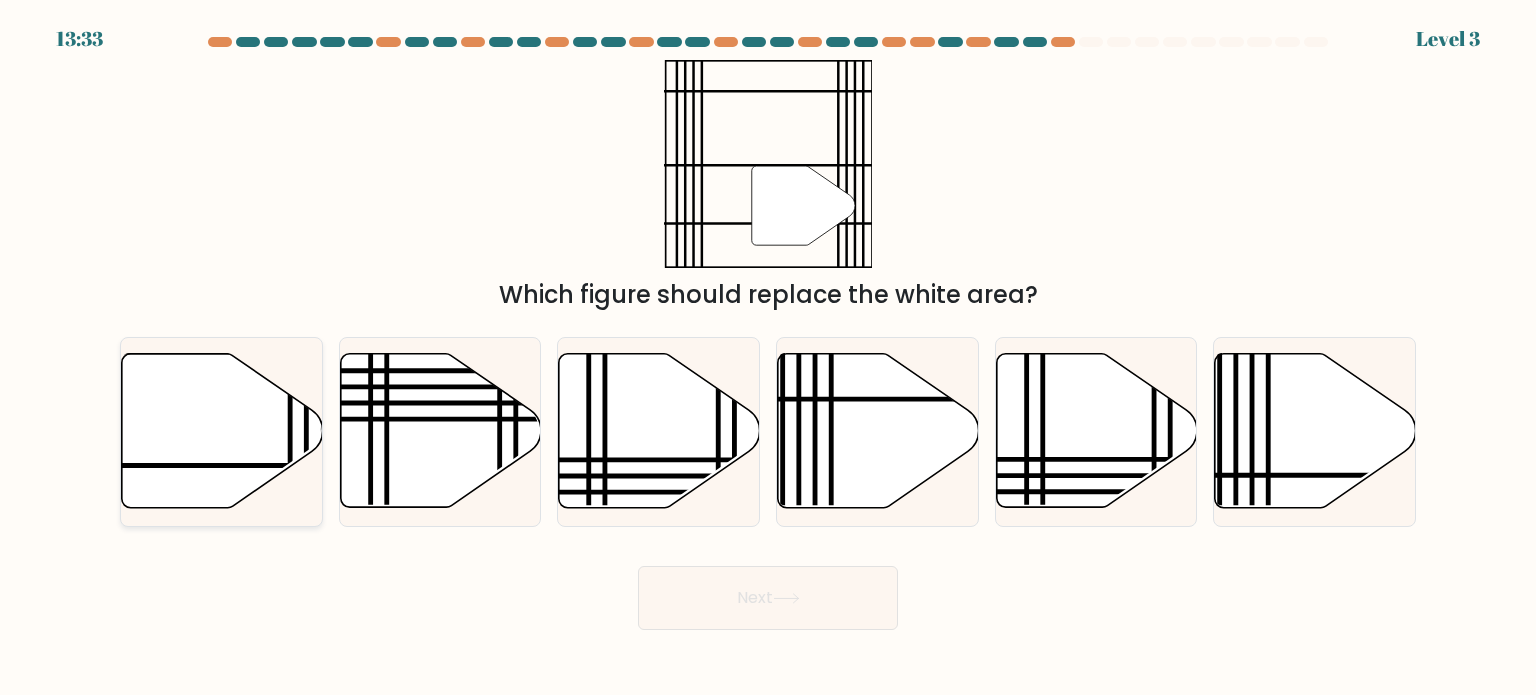 click at bounding box center (222, 431) 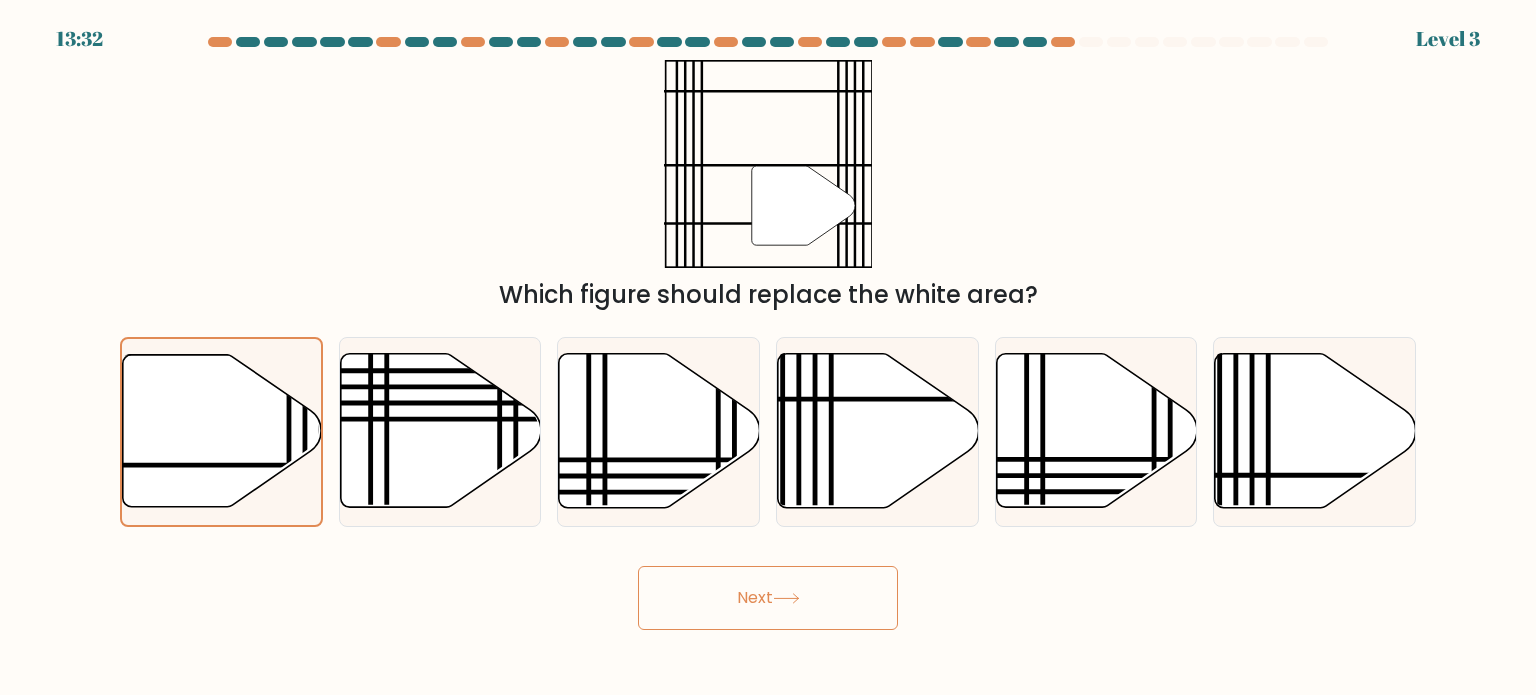 click on "Next" at bounding box center [768, 598] 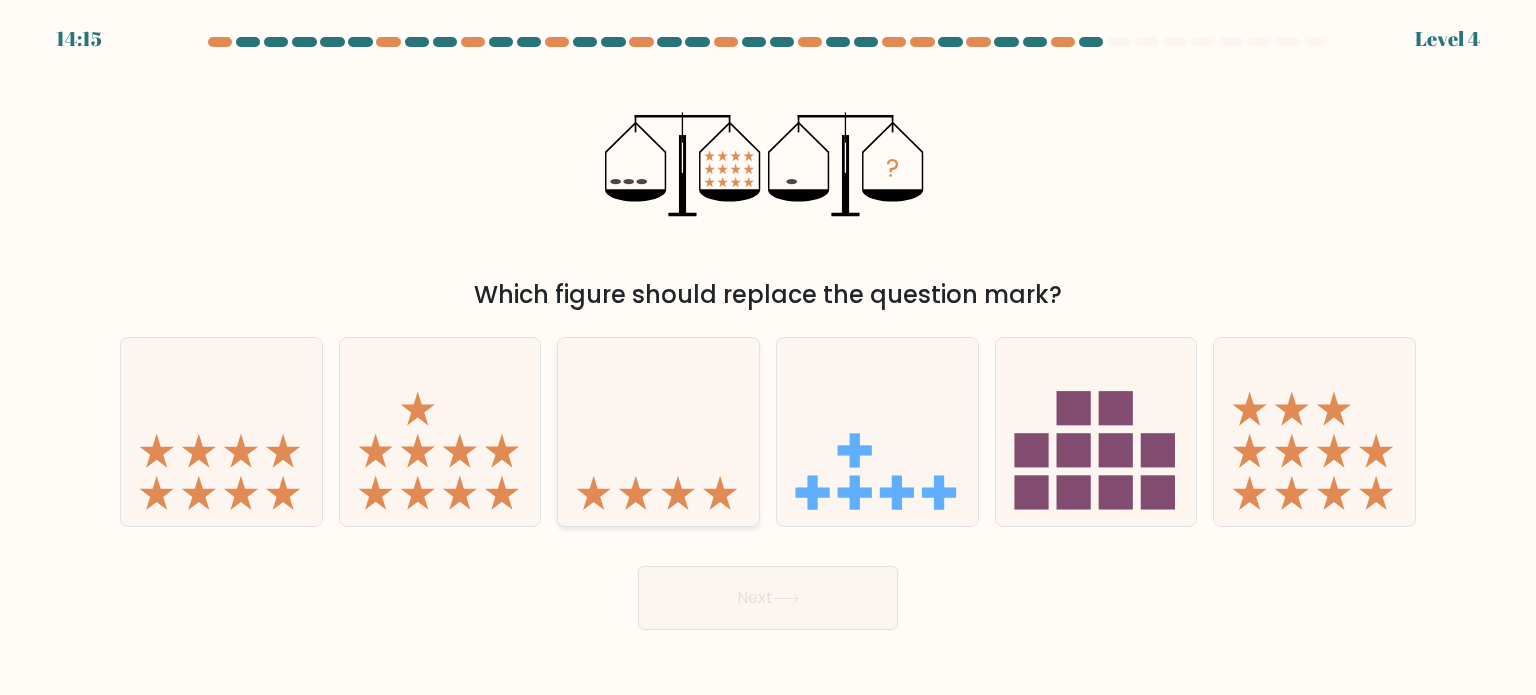 click at bounding box center [658, 432] 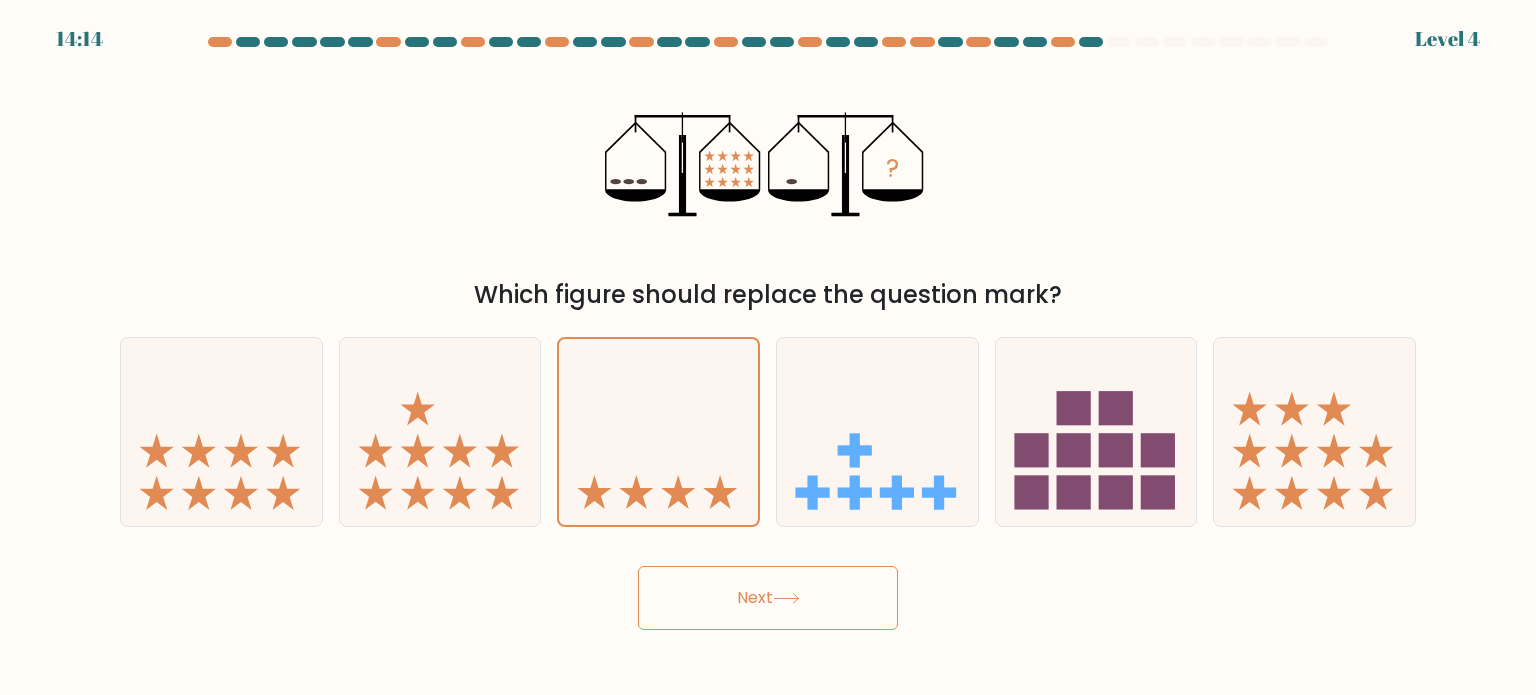 click on "Next" at bounding box center [768, 598] 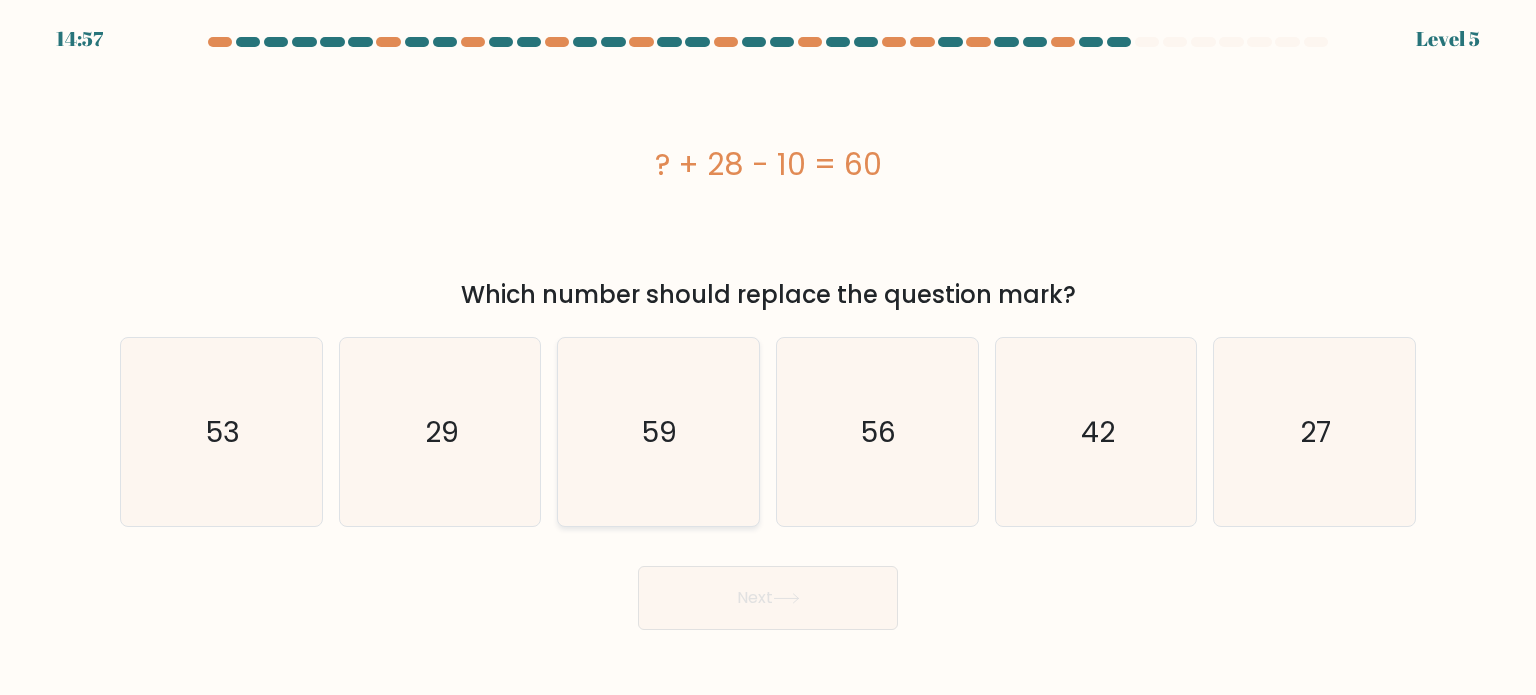 click on "59" at bounding box center (658, 432) 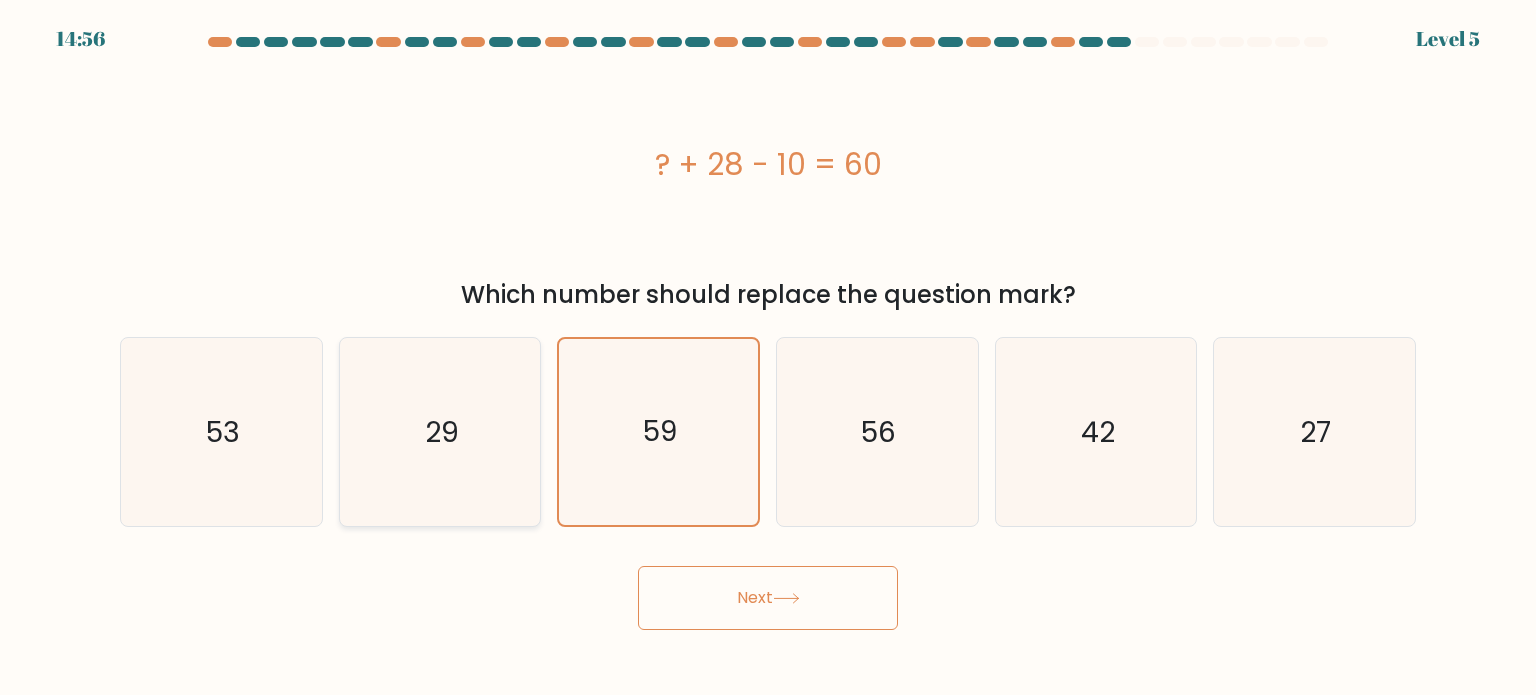 click on "29" at bounding box center (440, 432) 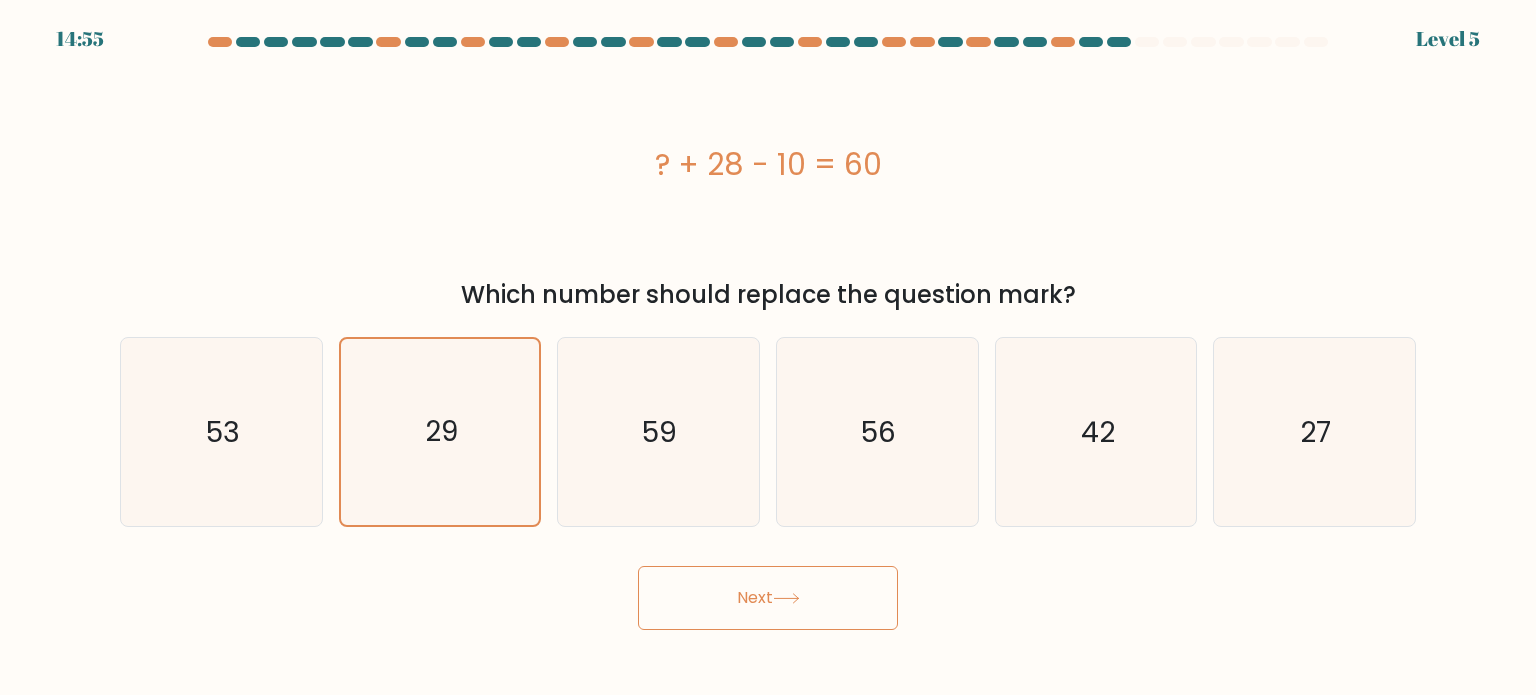 click on "Next" at bounding box center [768, 598] 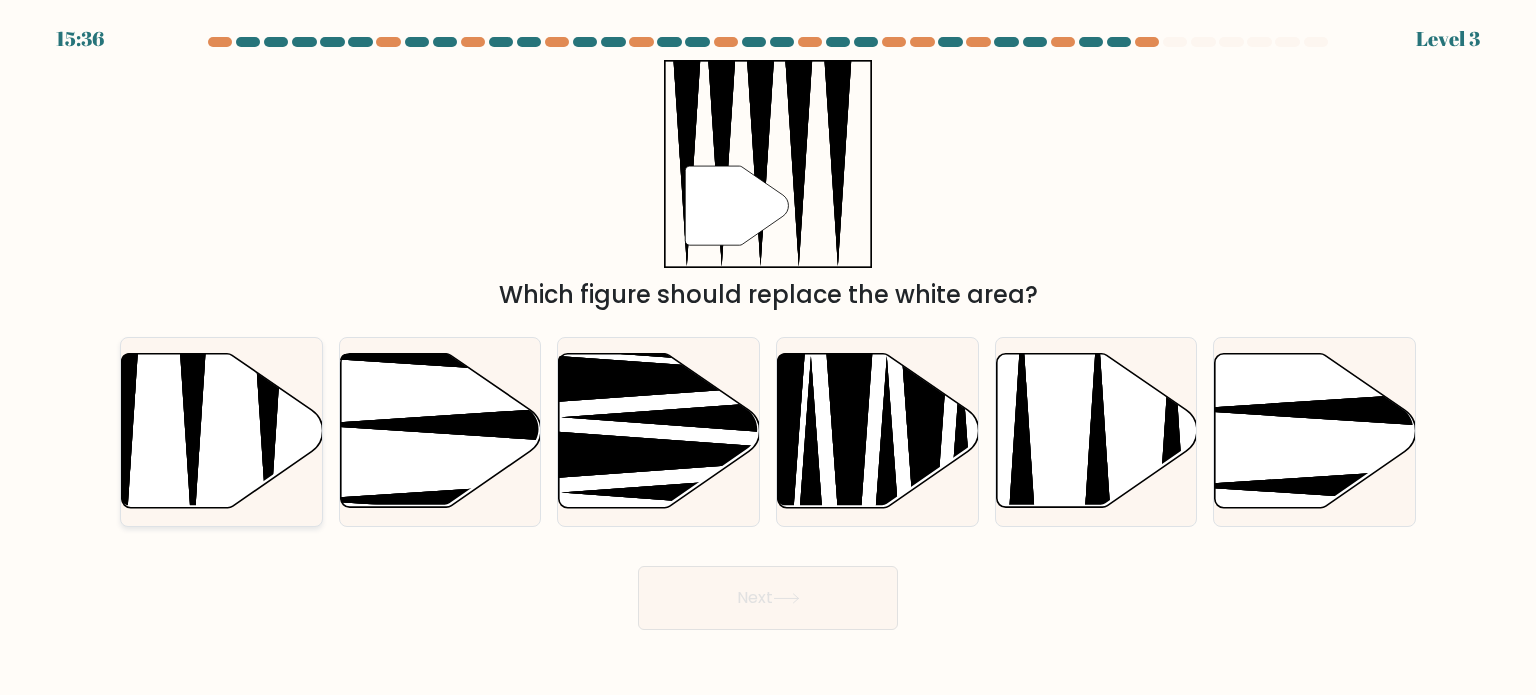 click at bounding box center [222, 431] 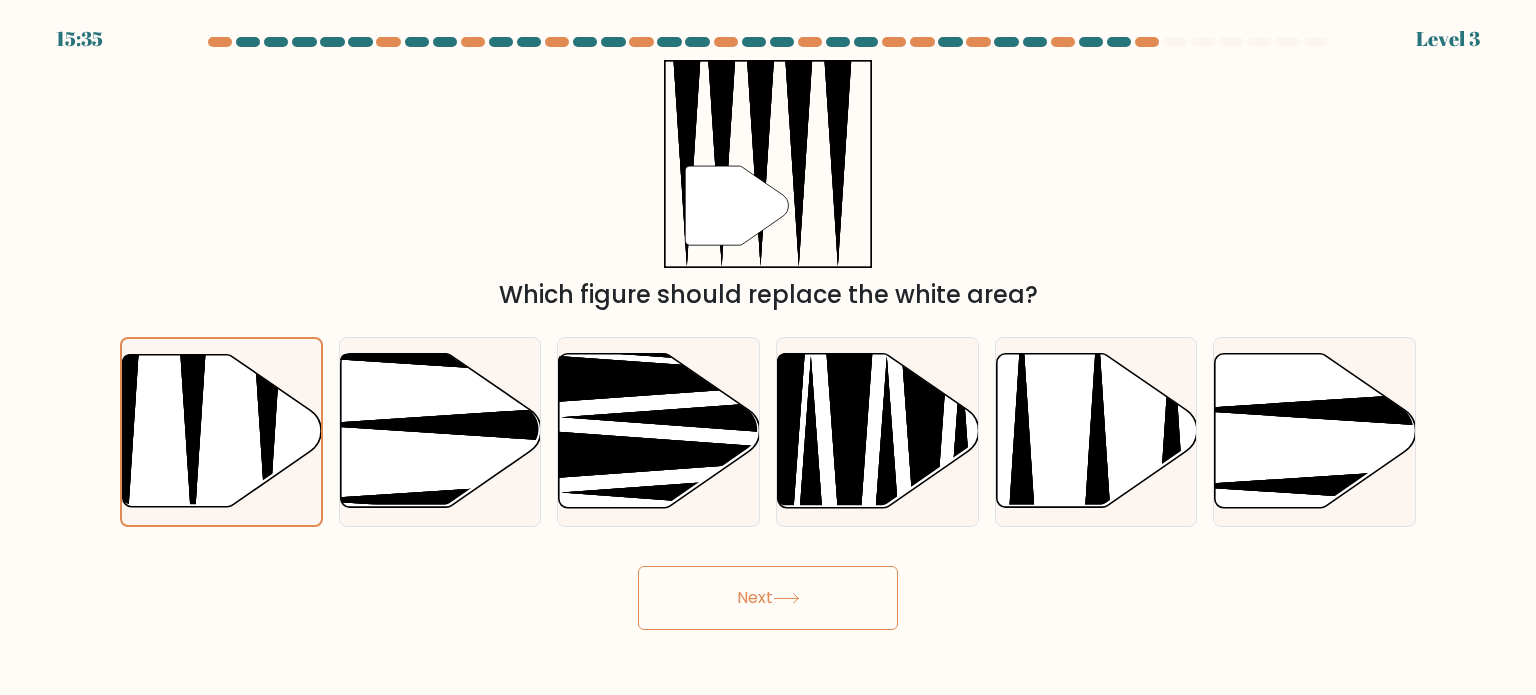 click on "Next" at bounding box center (768, 598) 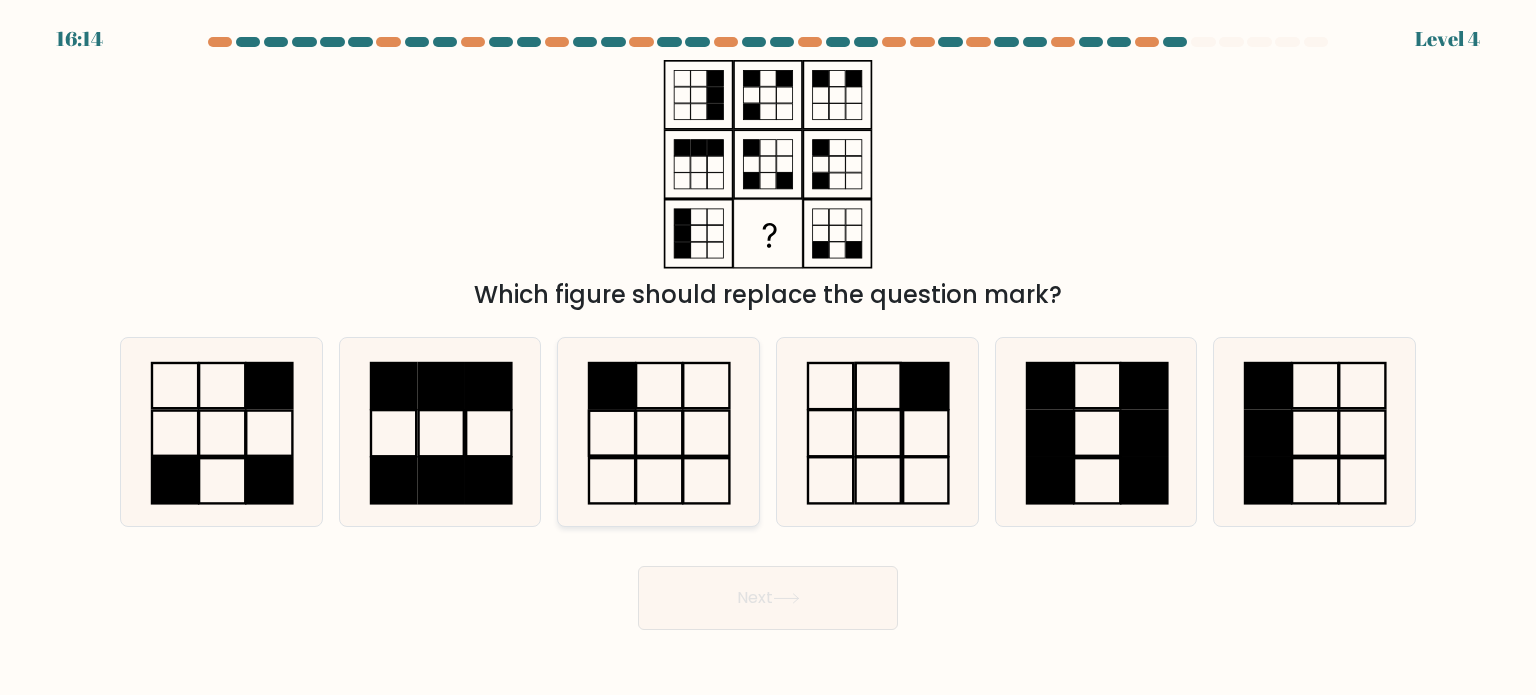 click at bounding box center (612, 385) 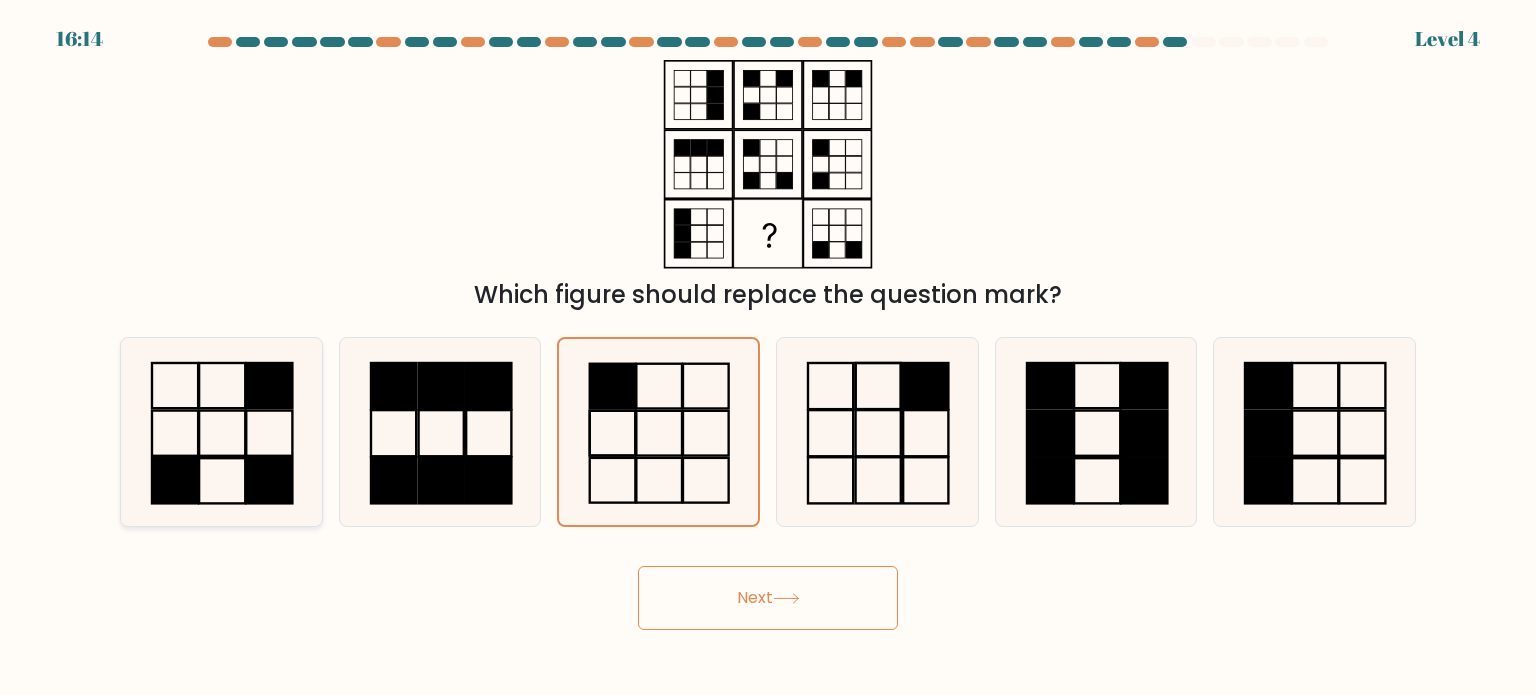 click at bounding box center (221, 432) 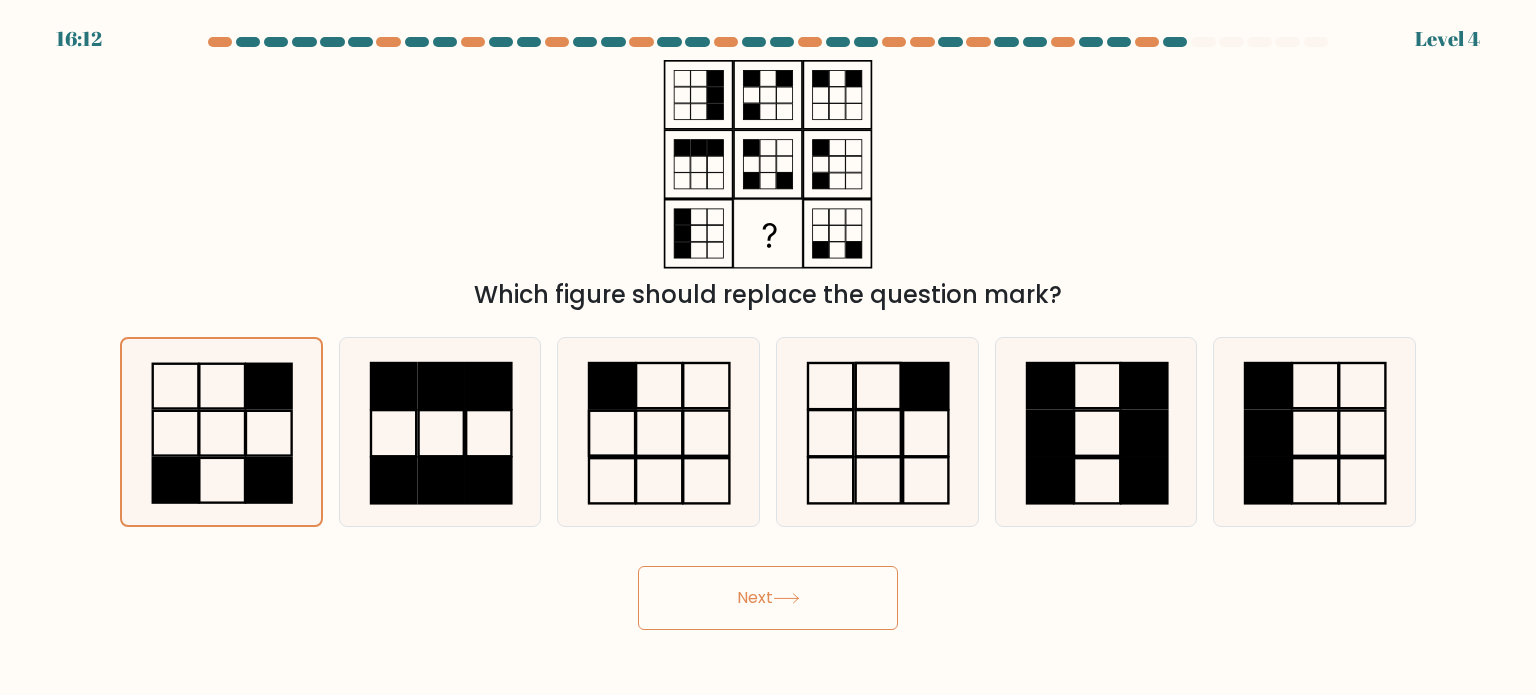 click at bounding box center [786, 598] 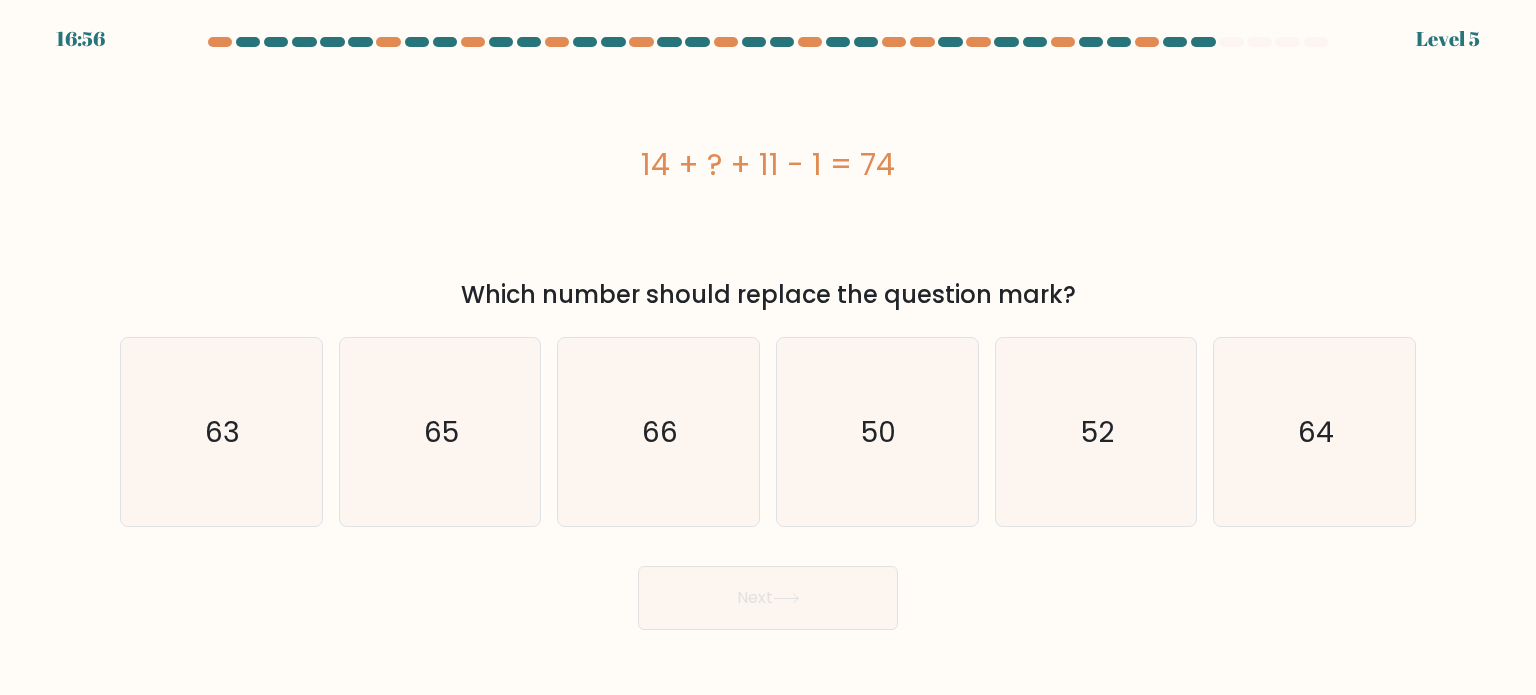 click on "d.
50" at bounding box center (877, 432) 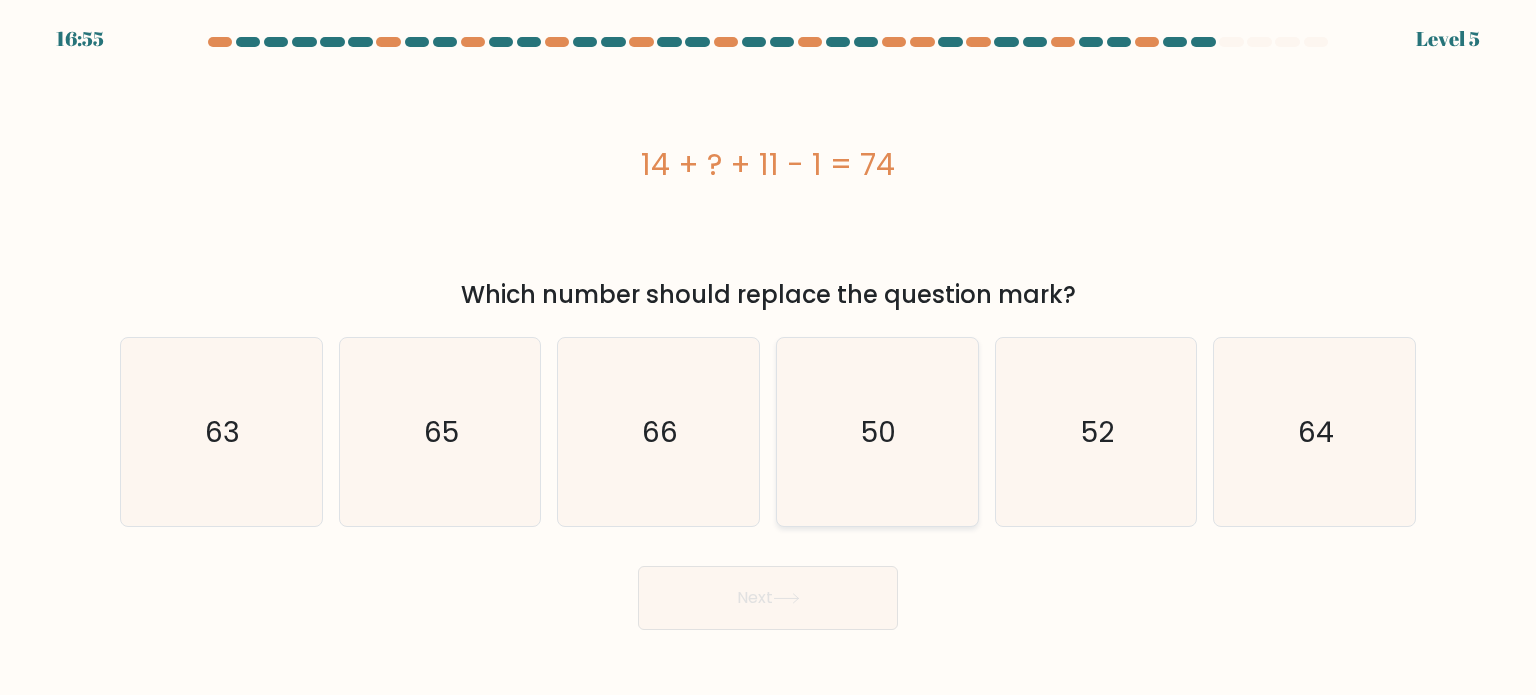 click on "50" at bounding box center (877, 432) 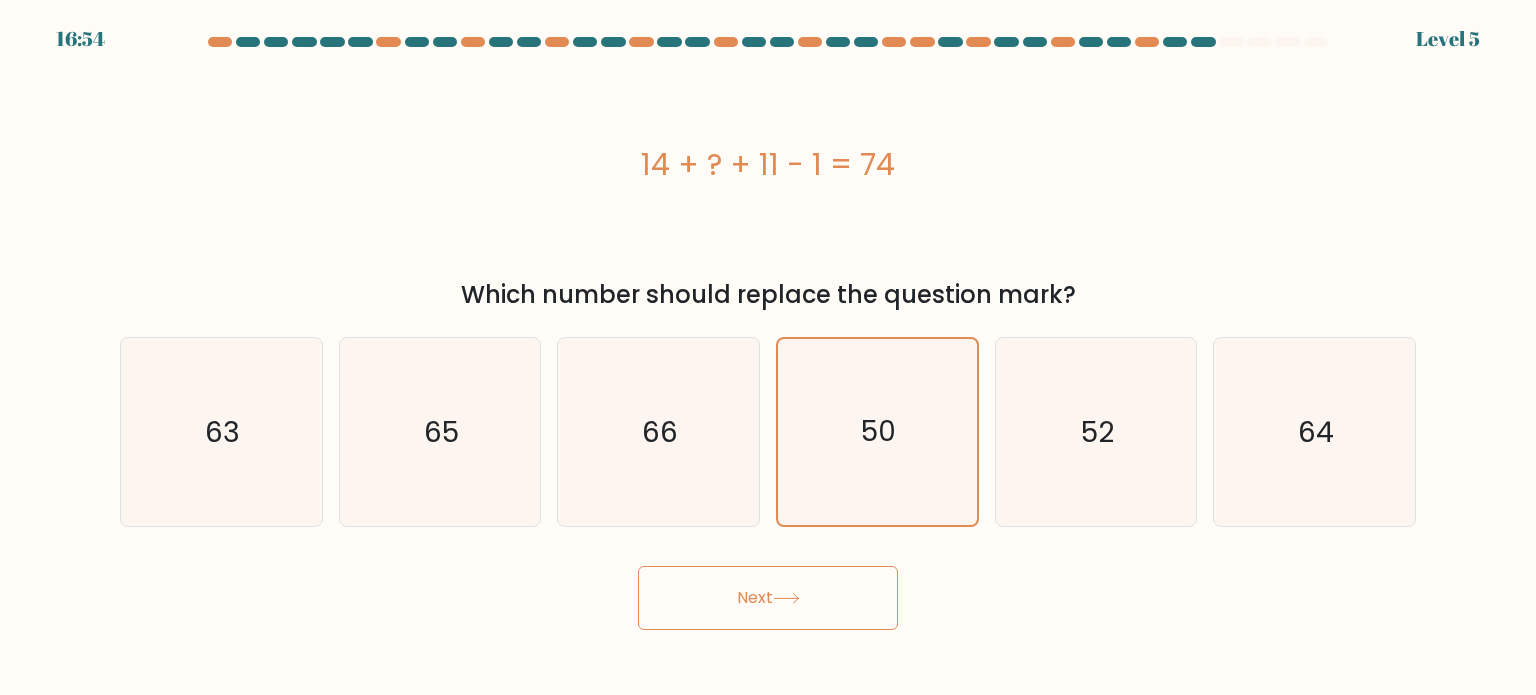 click on "Next" at bounding box center [768, 598] 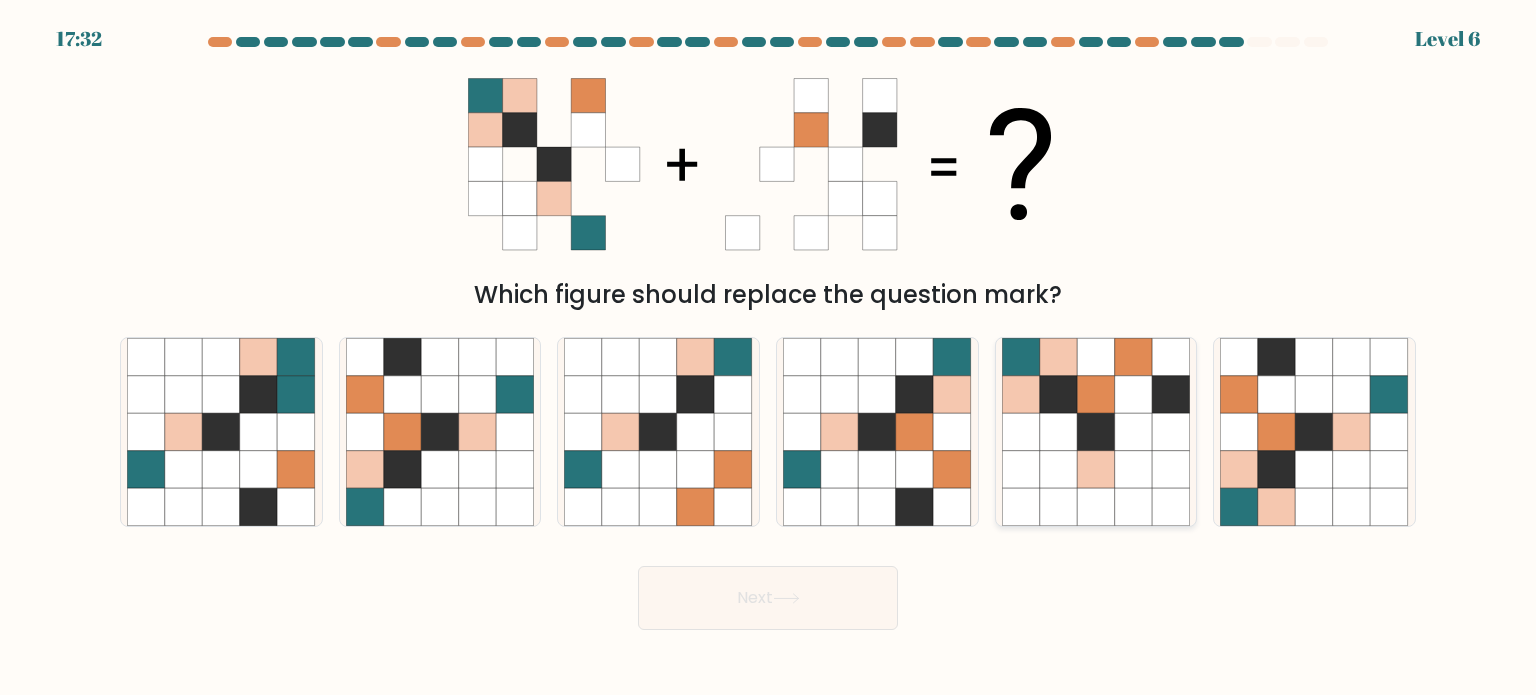 click at bounding box center [1096, 469] 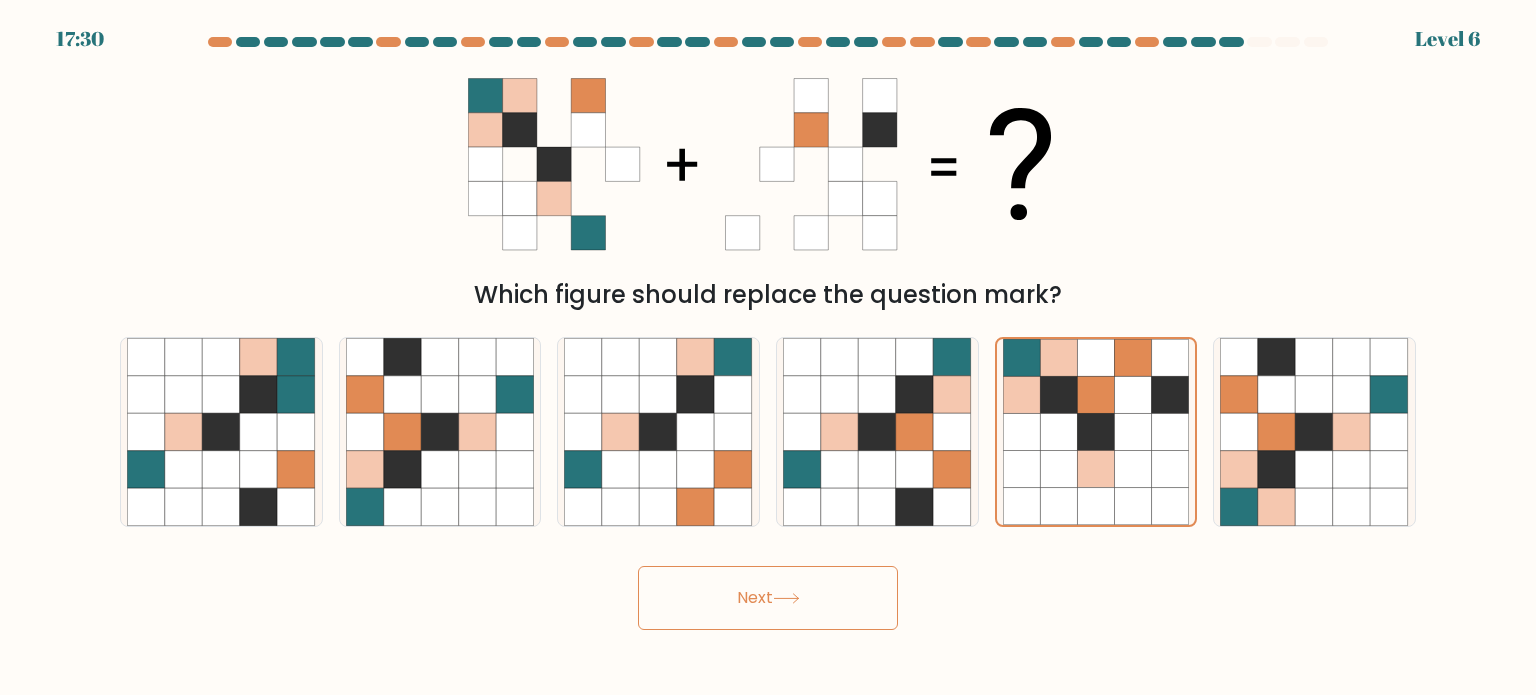 click on "Next" at bounding box center (768, 598) 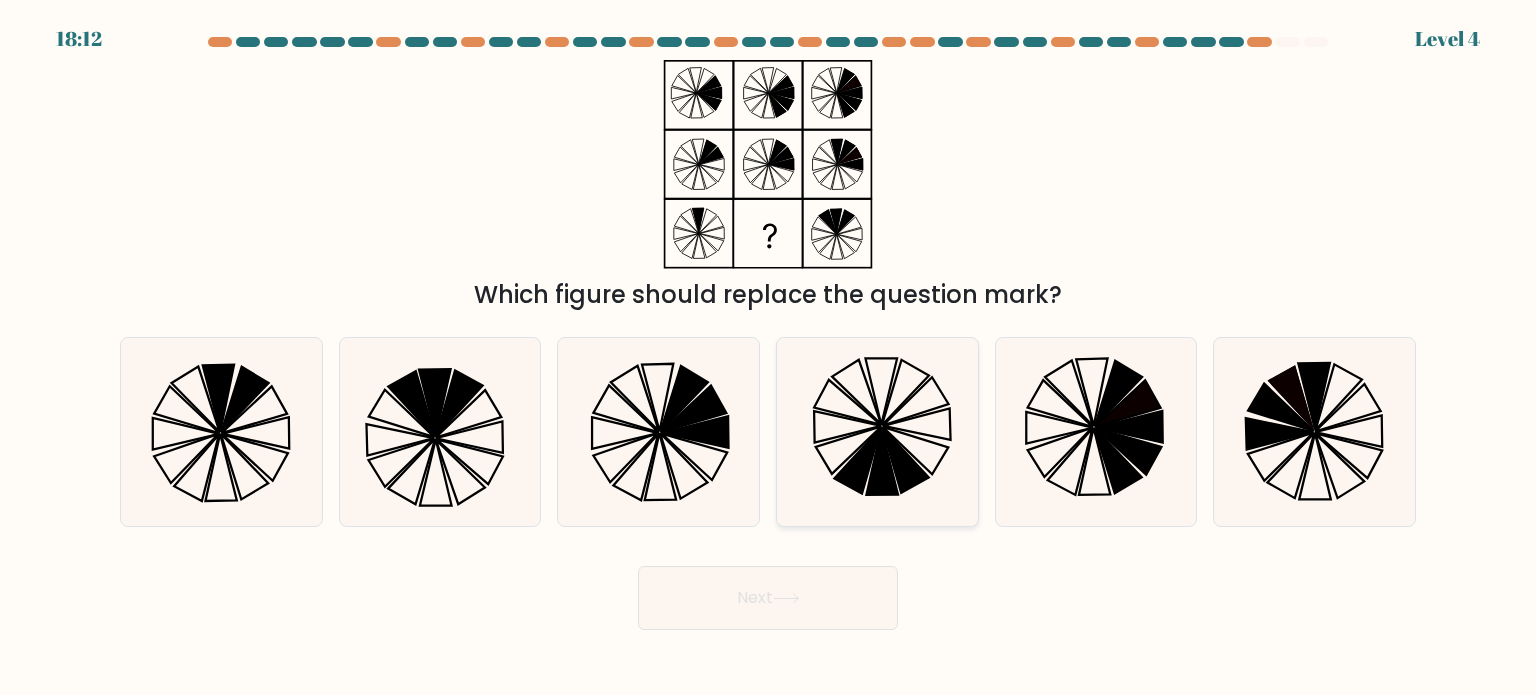 click at bounding box center (877, 432) 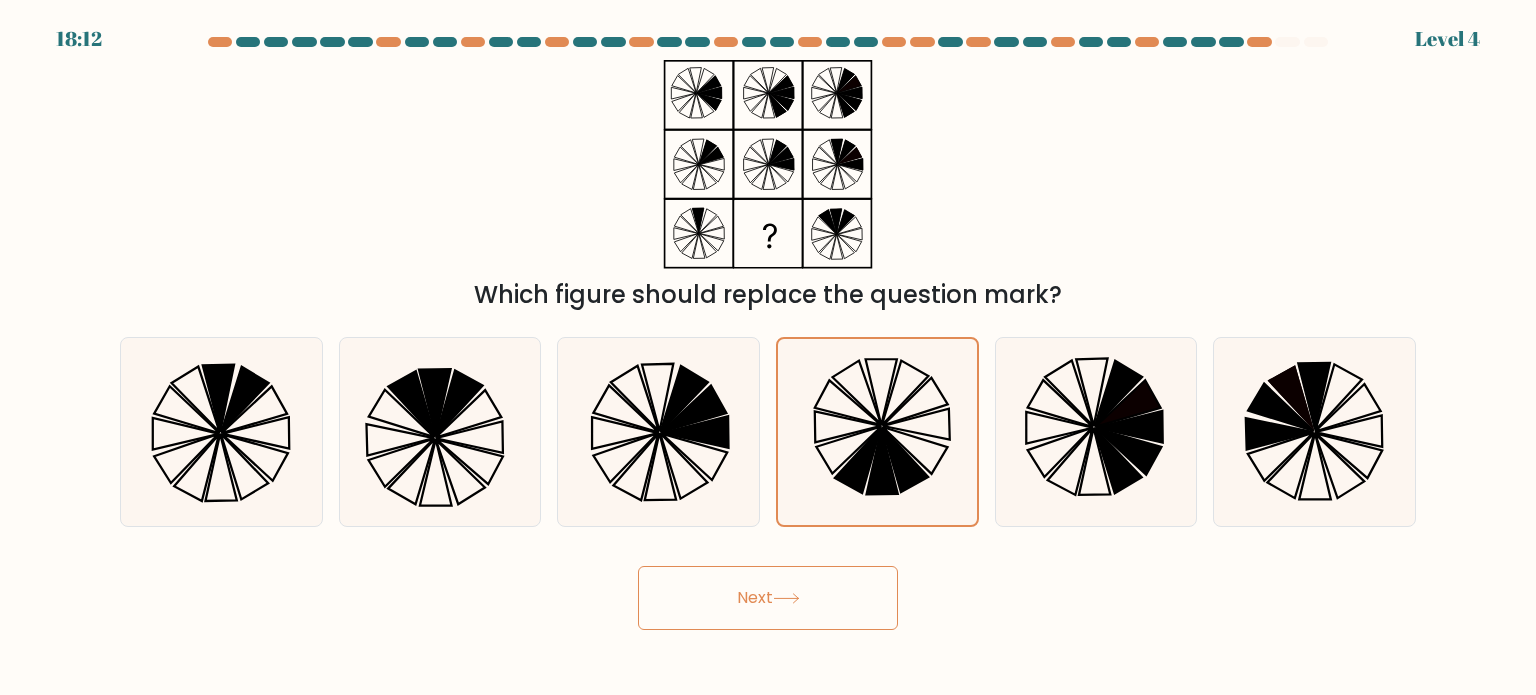 click on "Next" at bounding box center [768, 598] 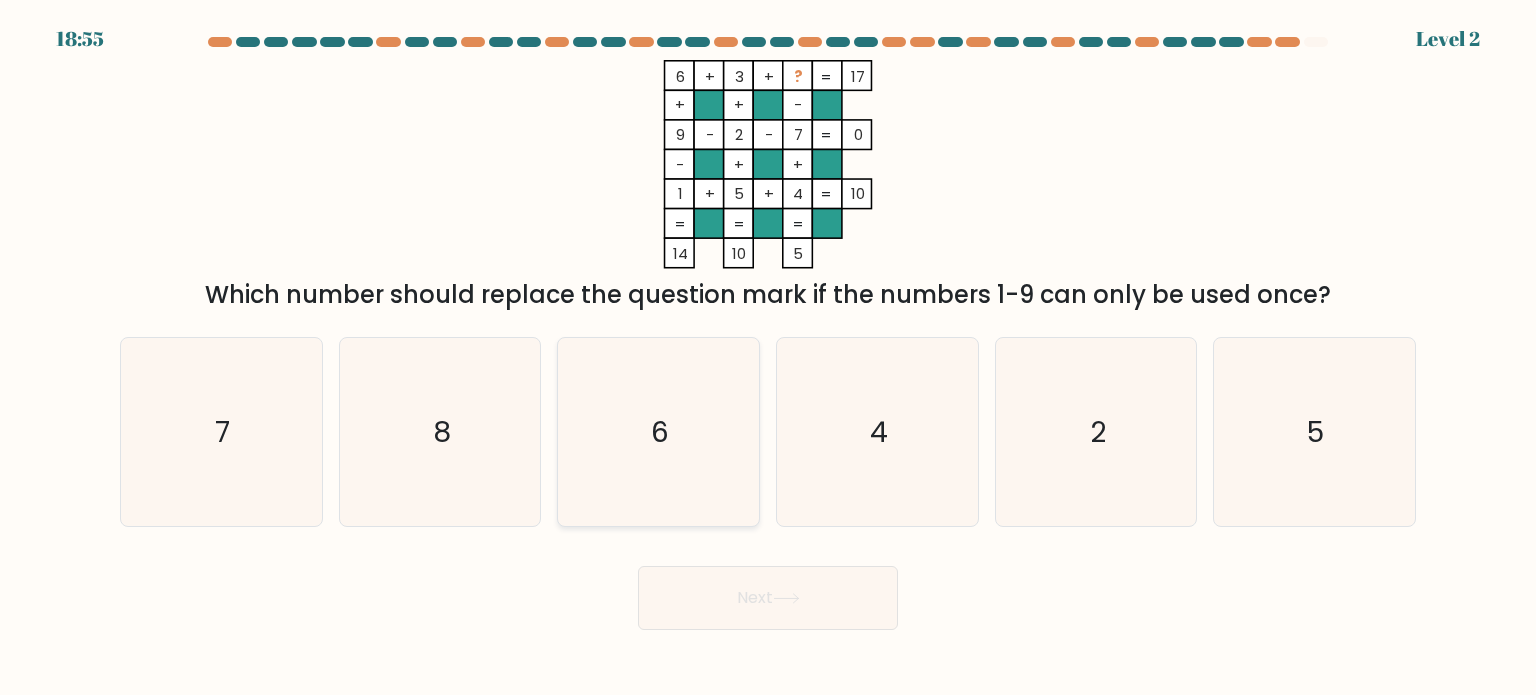 click on "6" at bounding box center (658, 432) 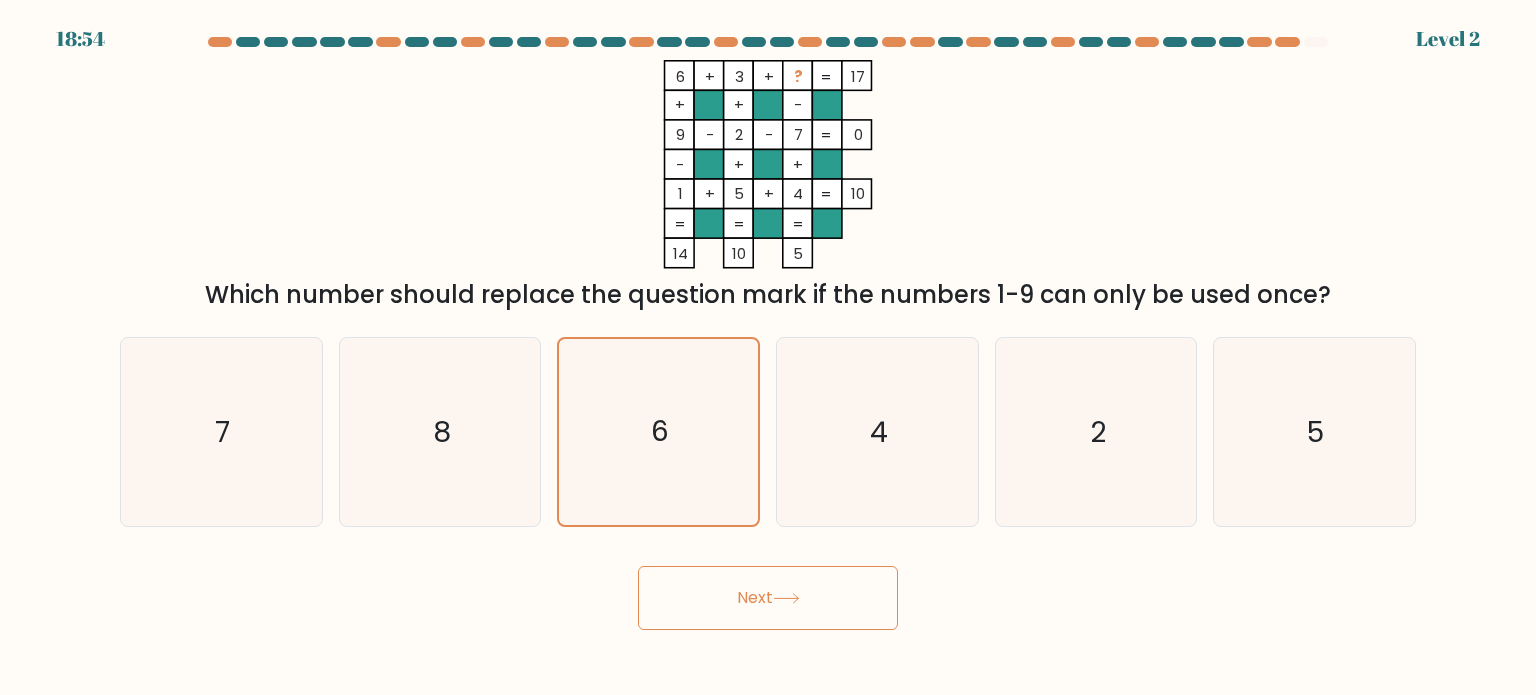 click at bounding box center (768, 333) 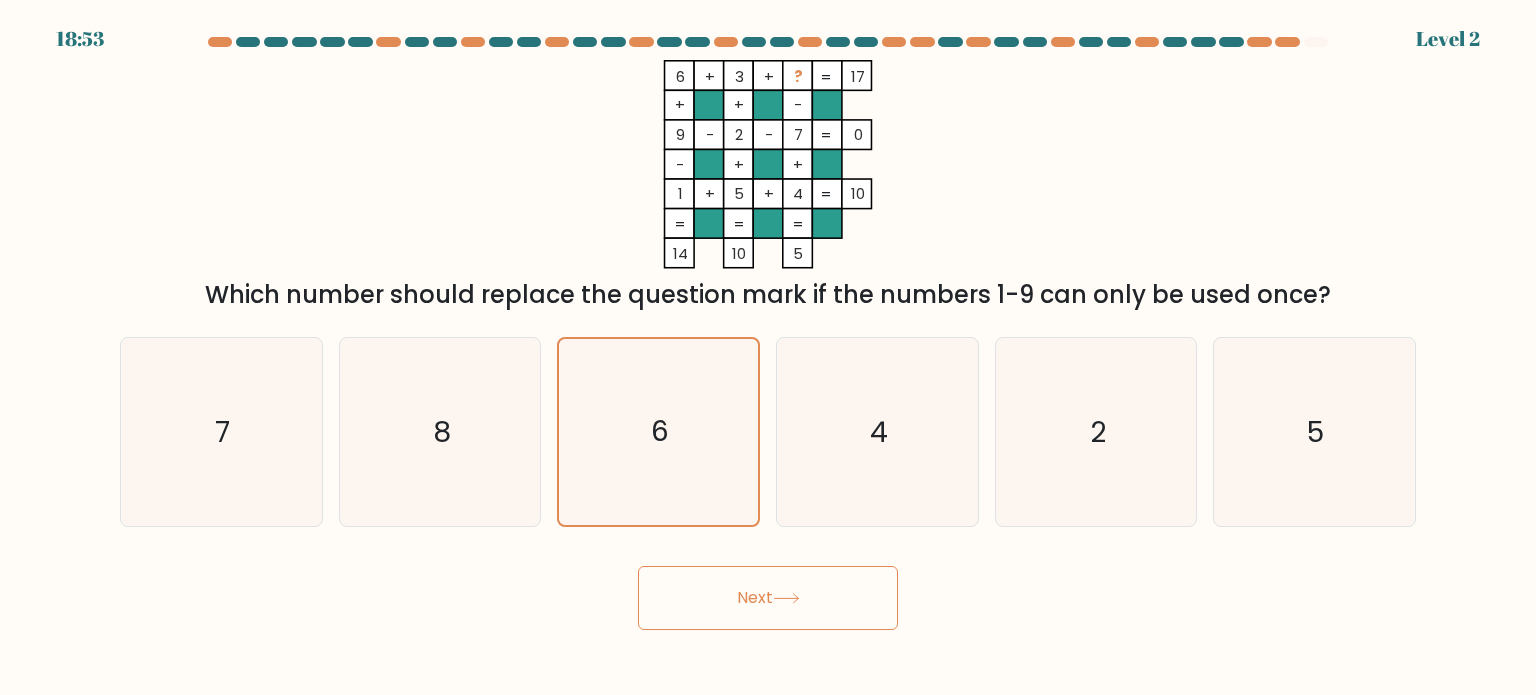 click on "Next" at bounding box center (768, 598) 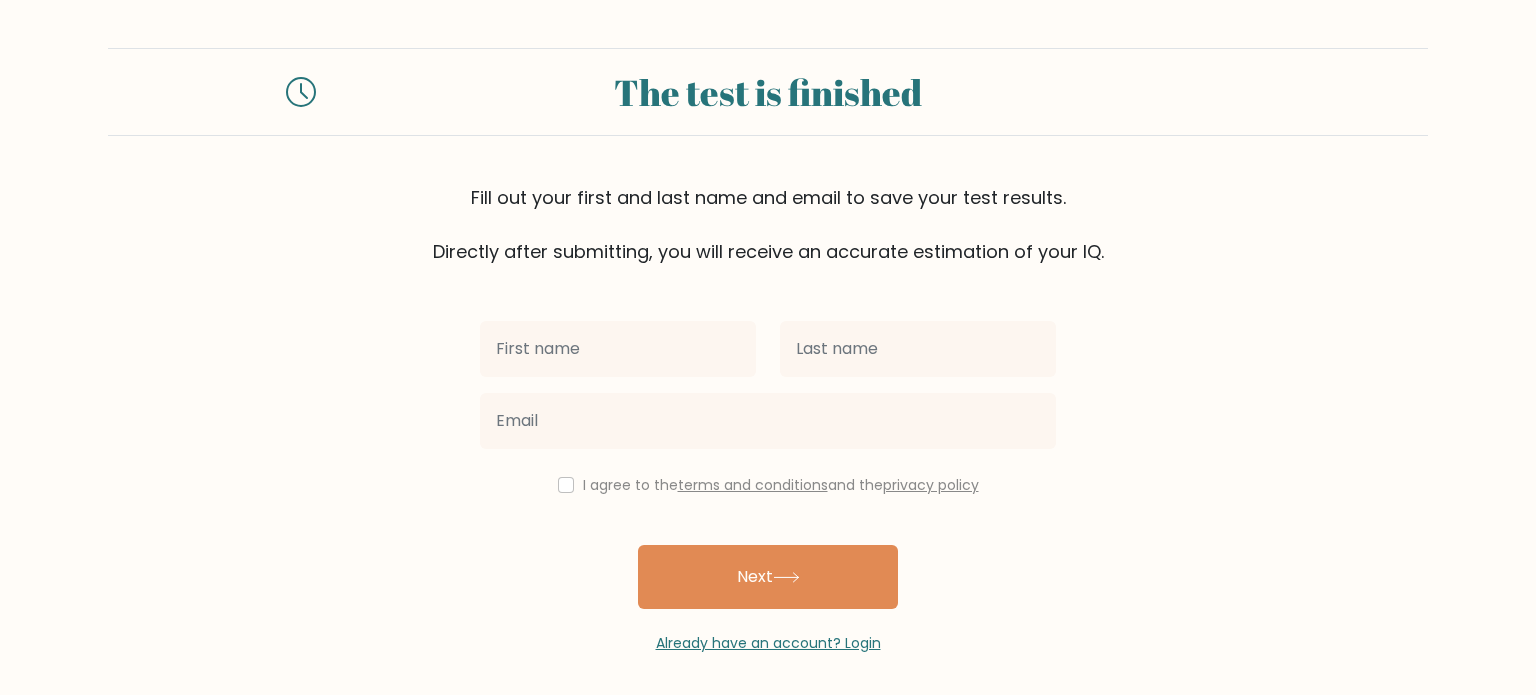 scroll, scrollTop: 6, scrollLeft: 0, axis: vertical 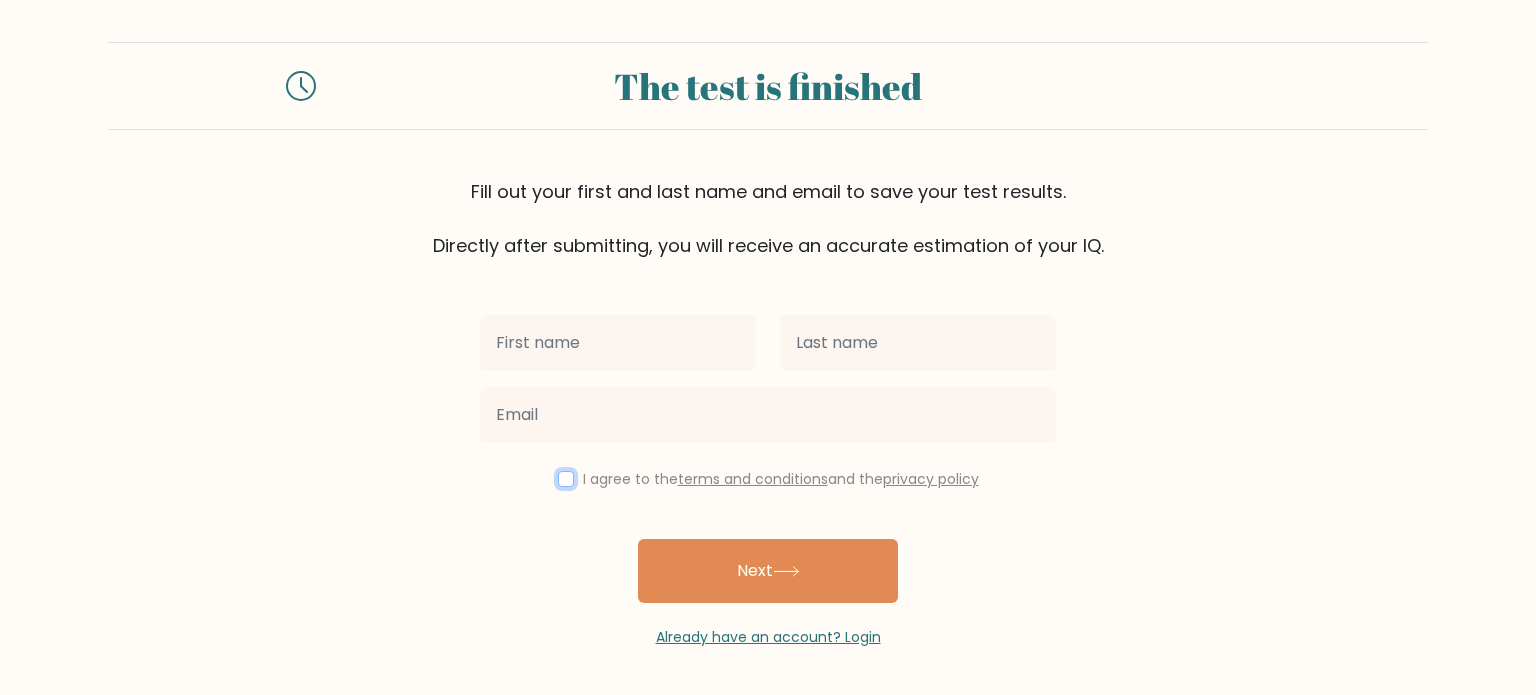 click at bounding box center (566, 479) 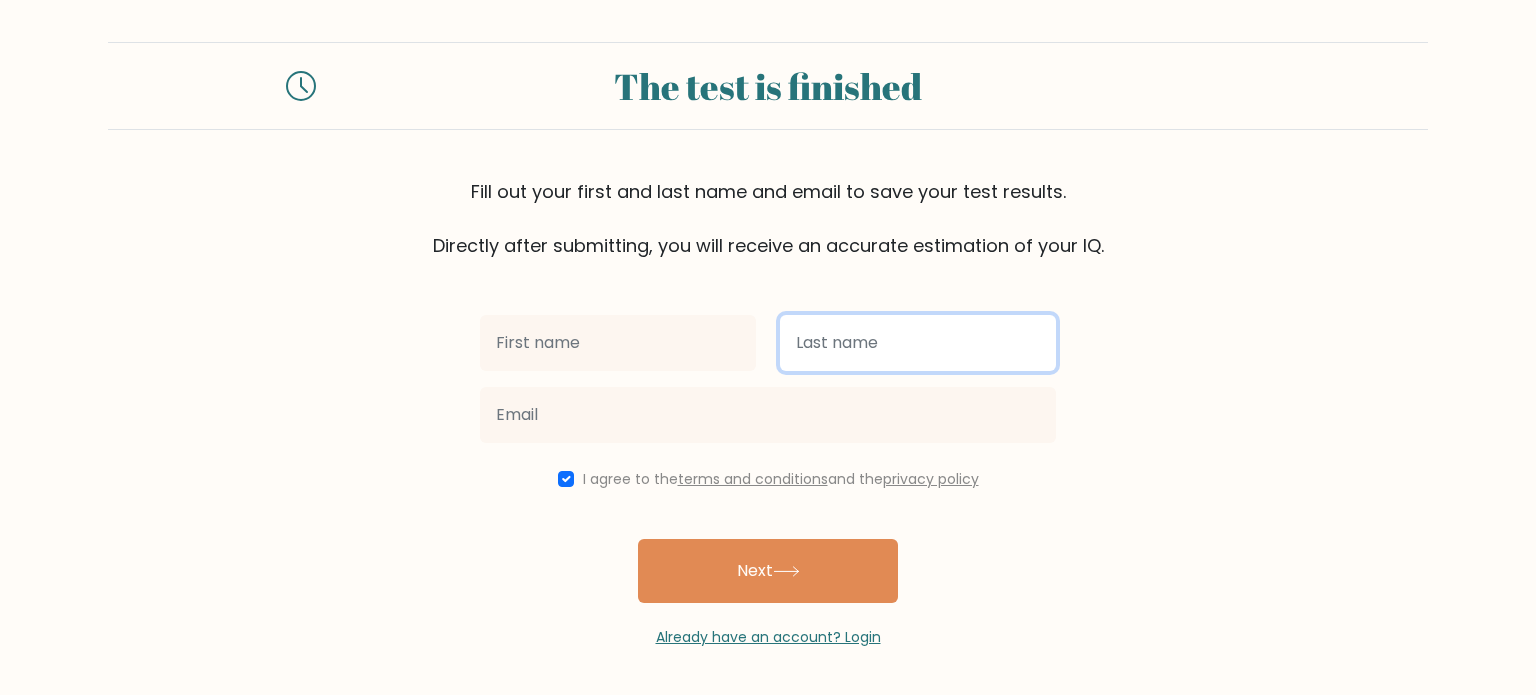 click at bounding box center [918, 343] 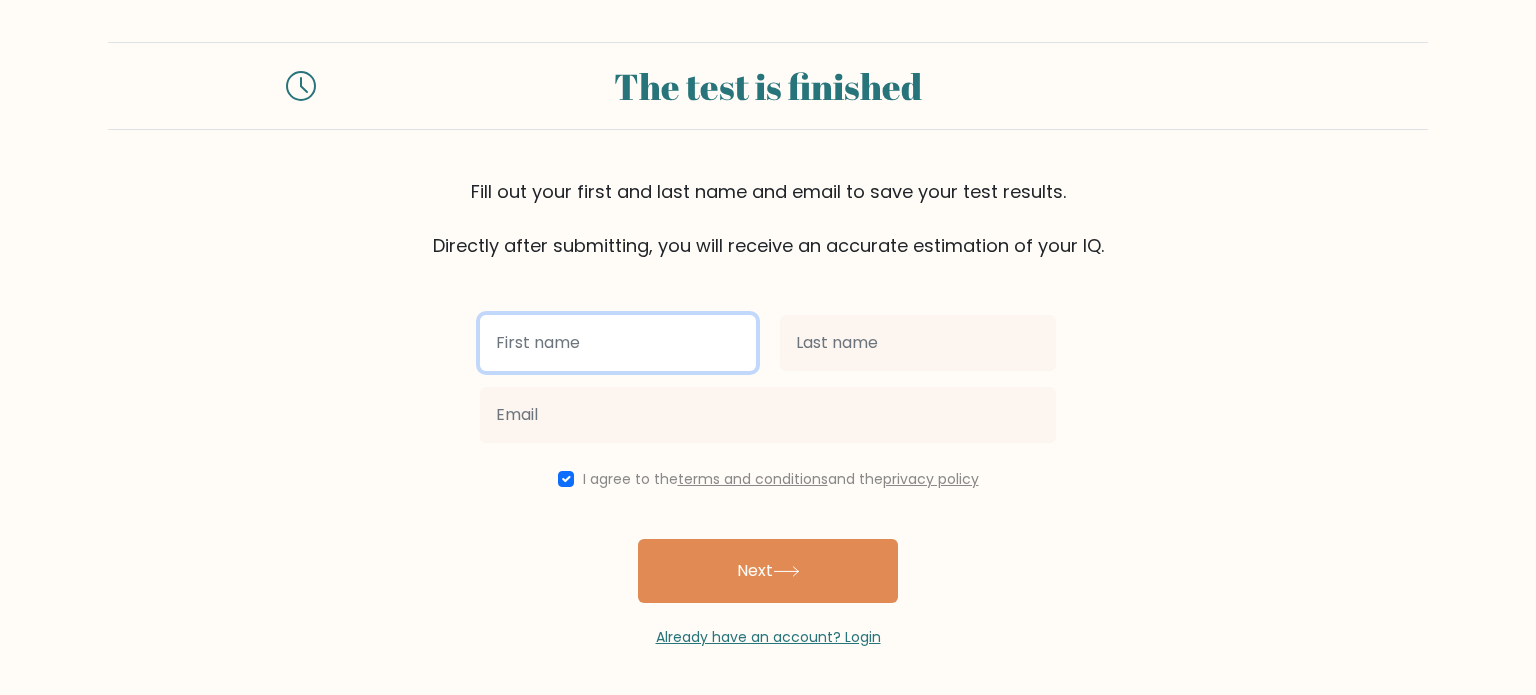 click at bounding box center [618, 343] 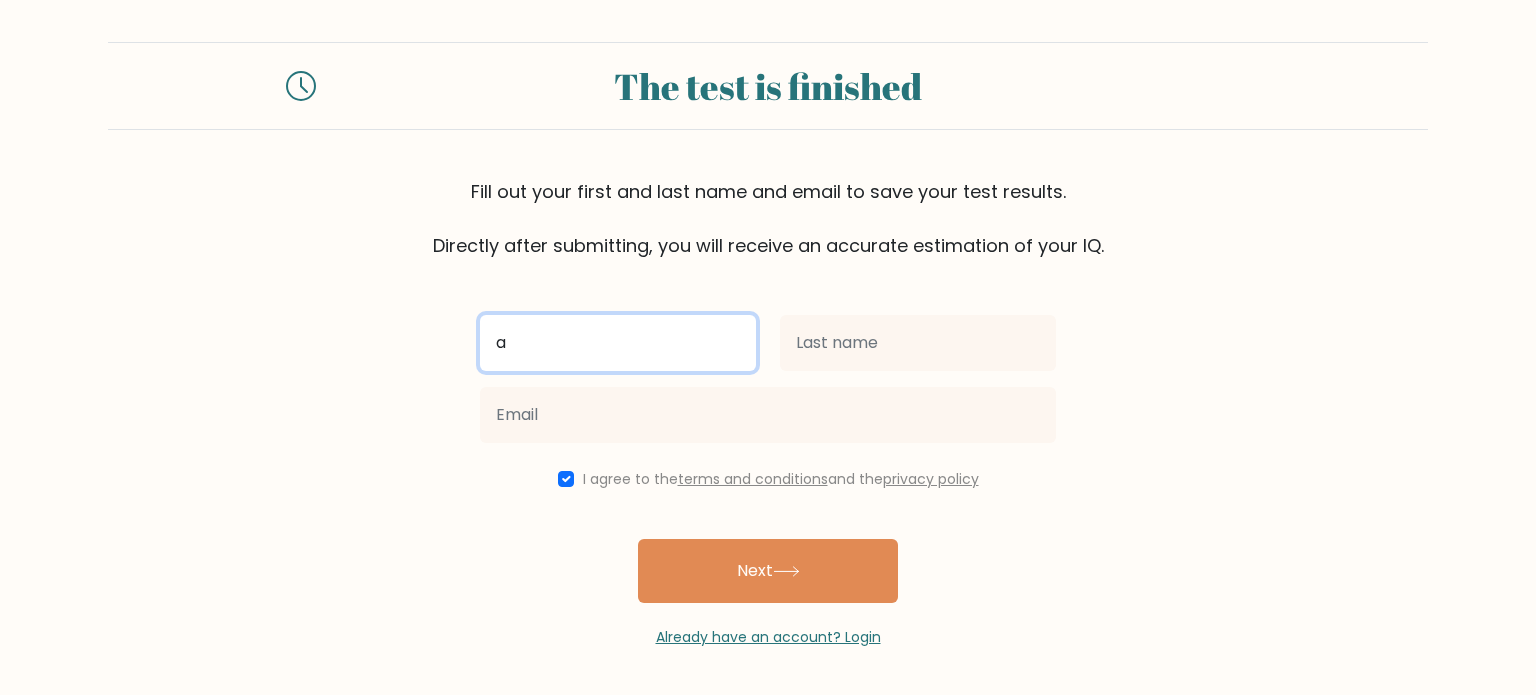 type on "a" 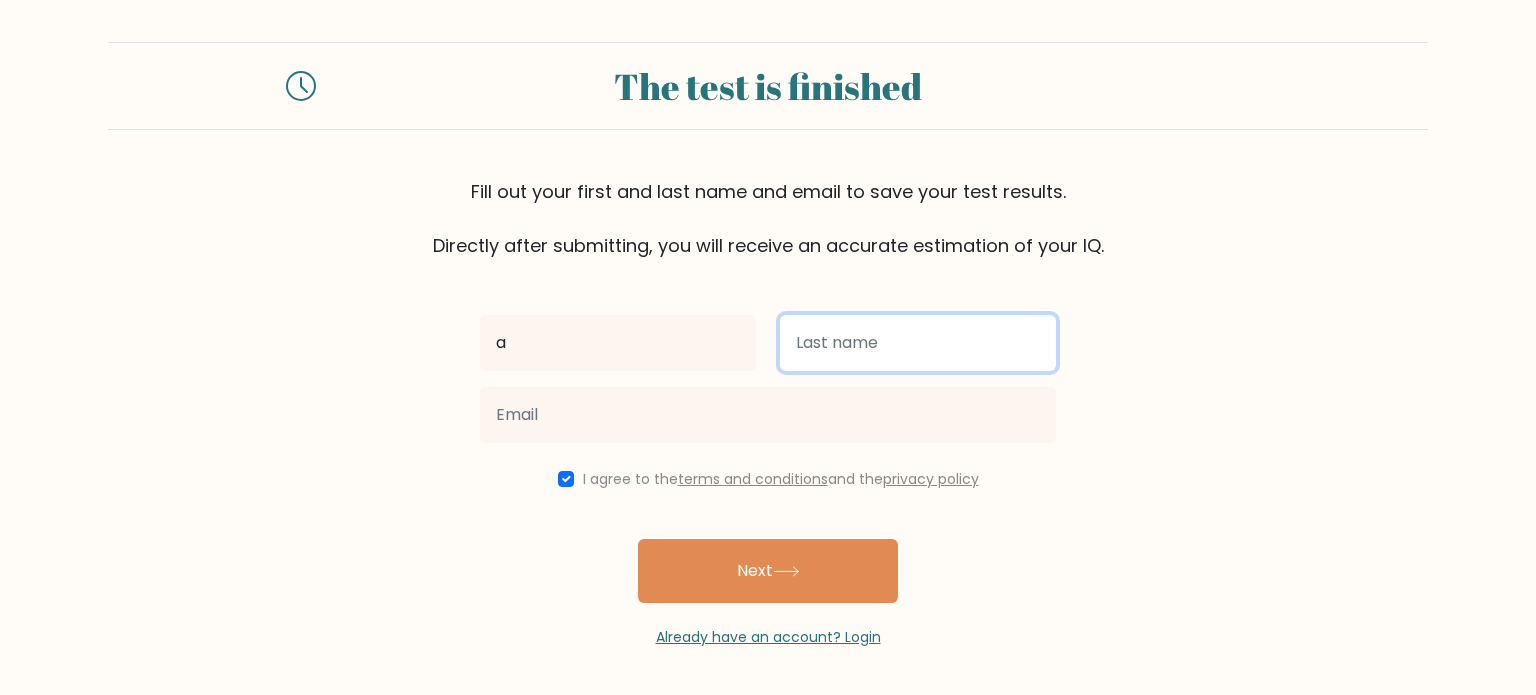 click at bounding box center [918, 343] 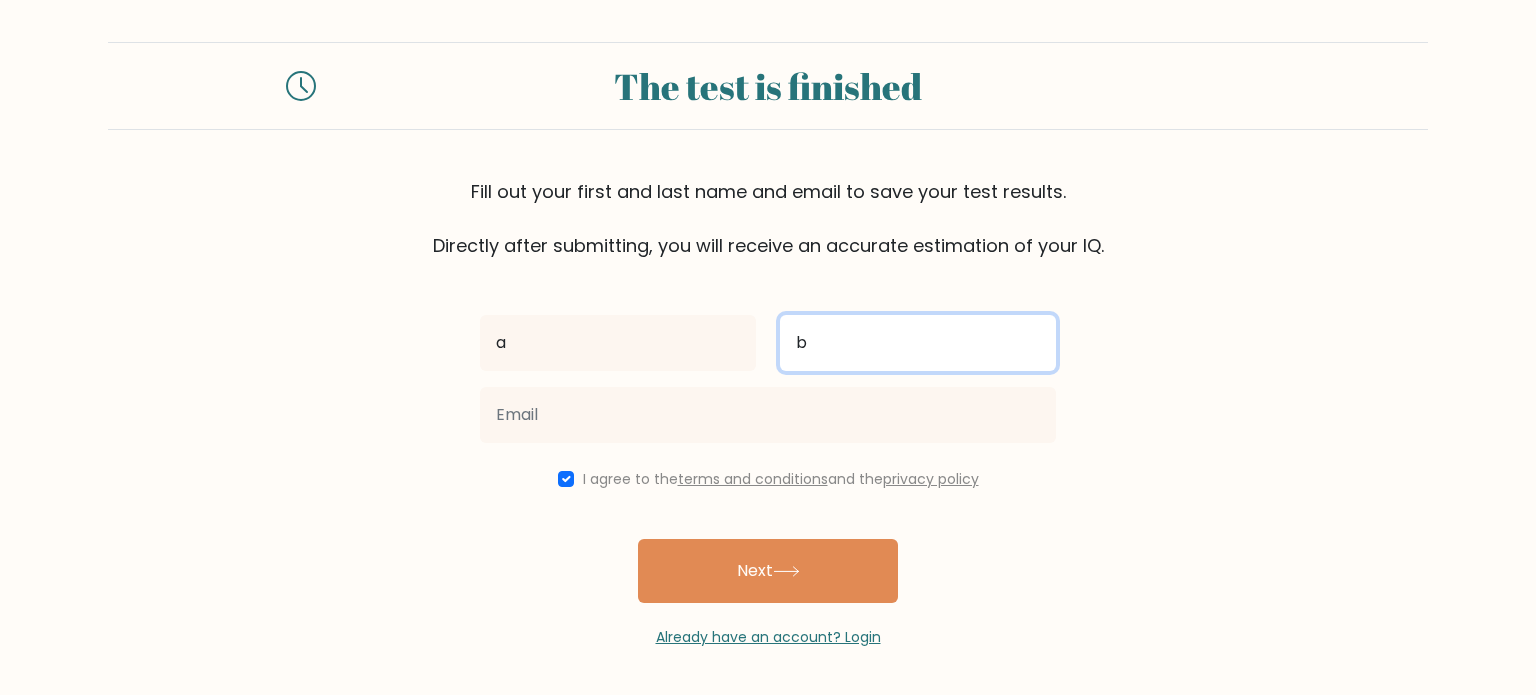 type on "b" 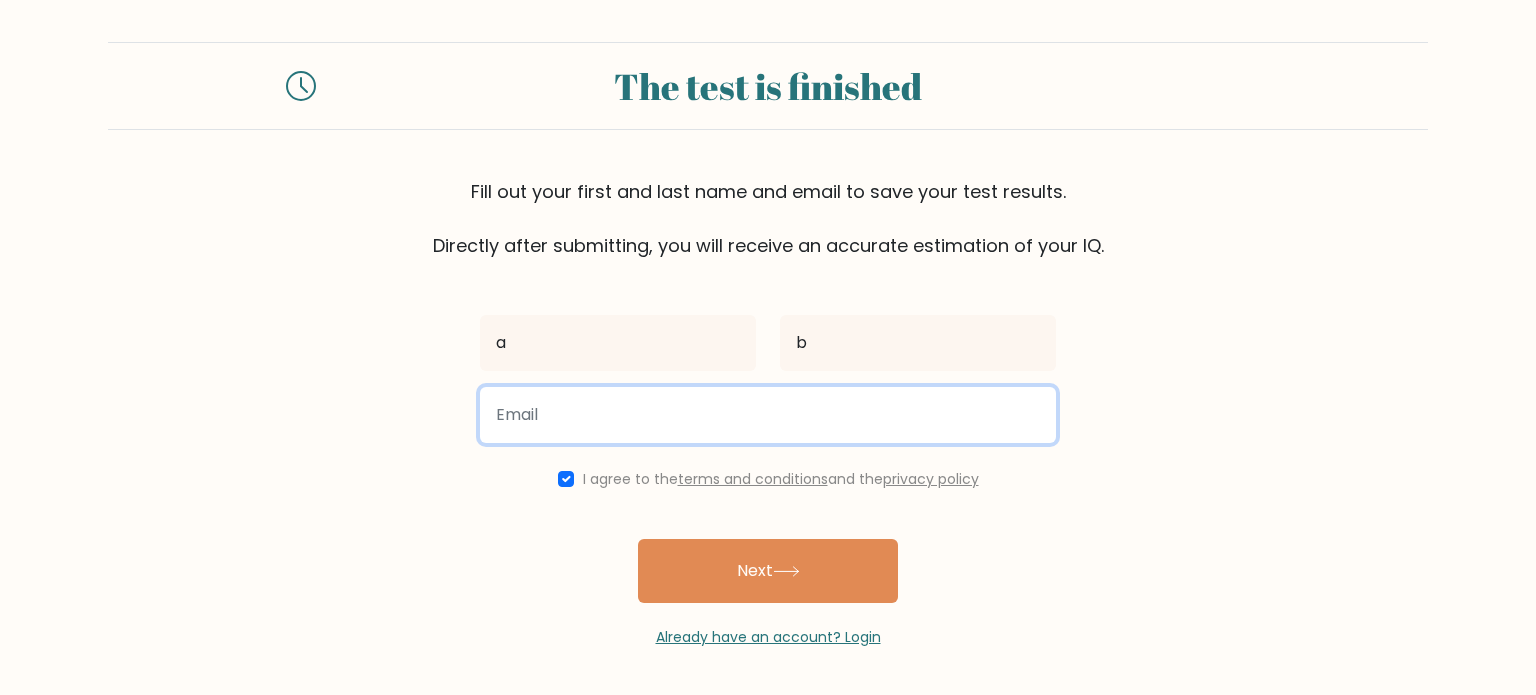 click at bounding box center [768, 415] 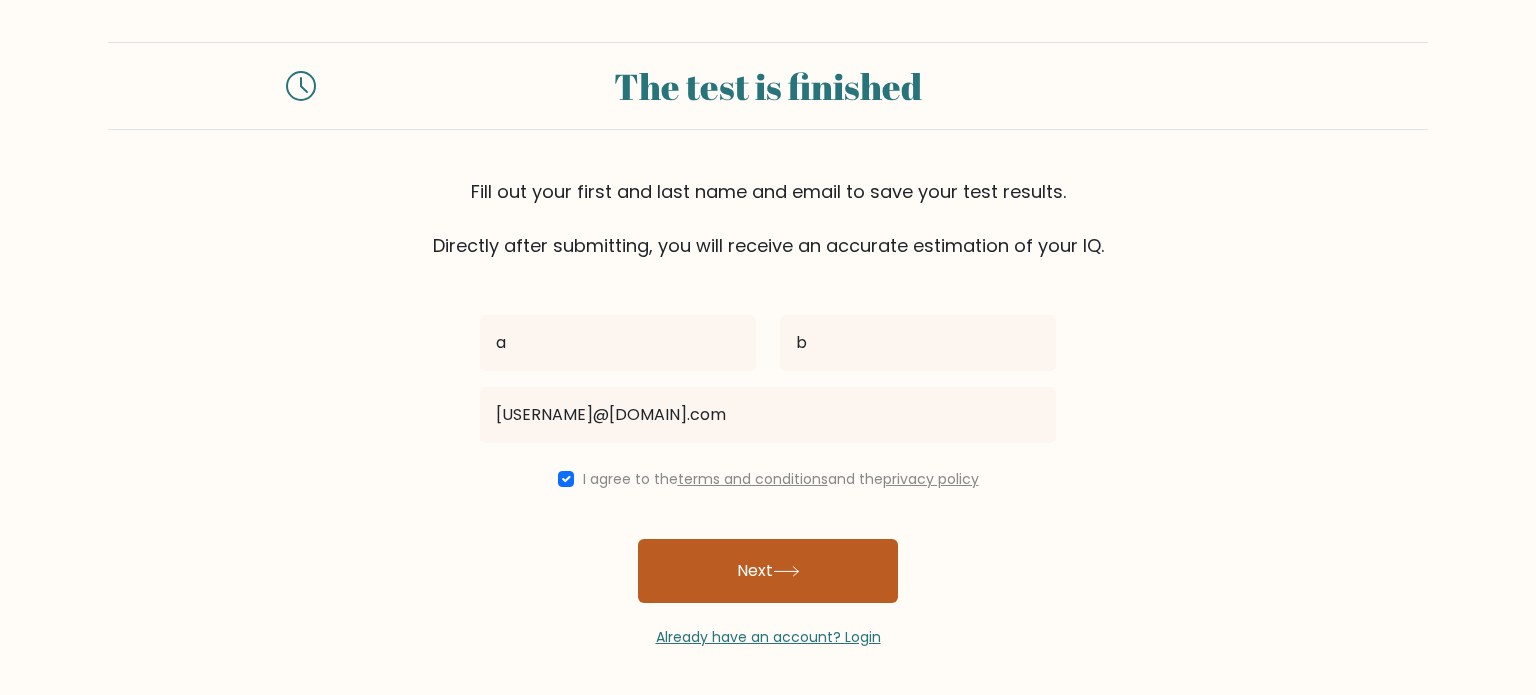 click on "Next" at bounding box center [768, 571] 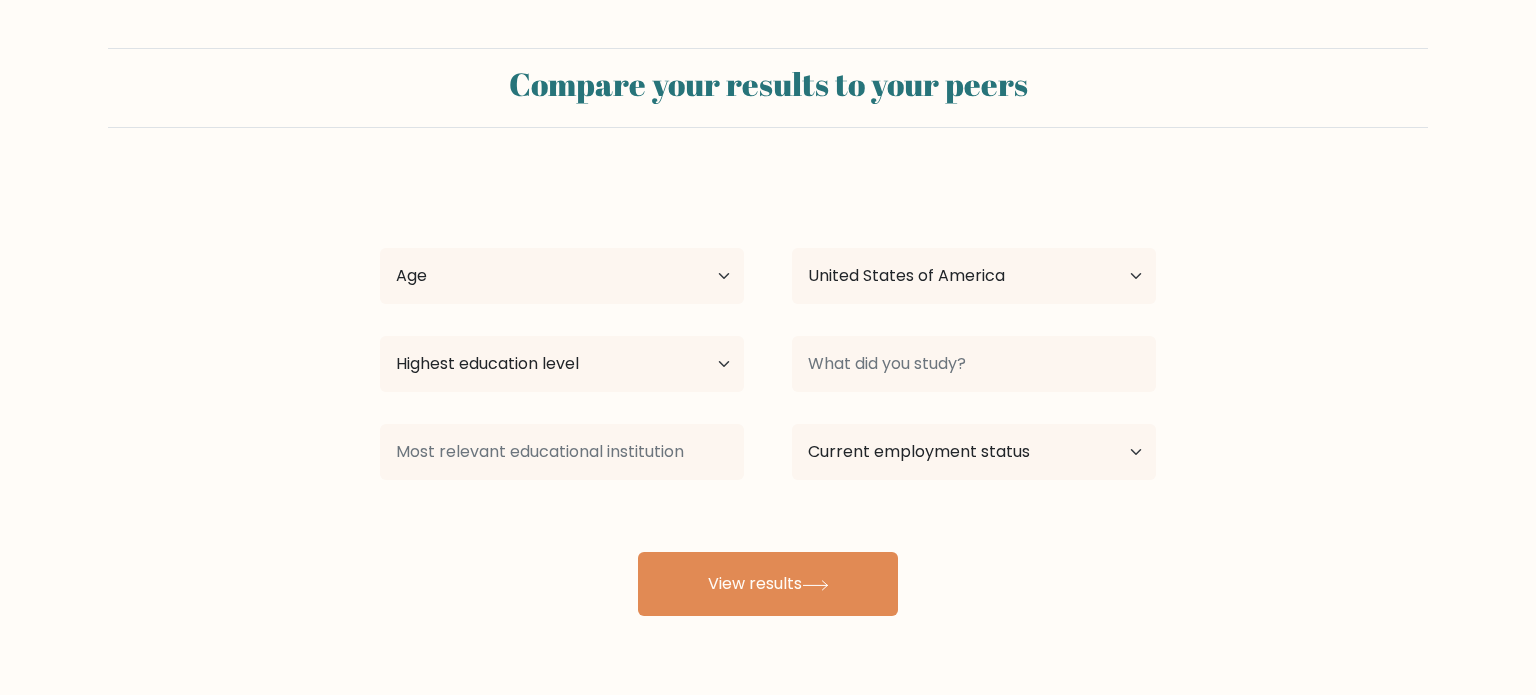 scroll, scrollTop: 0, scrollLeft: 0, axis: both 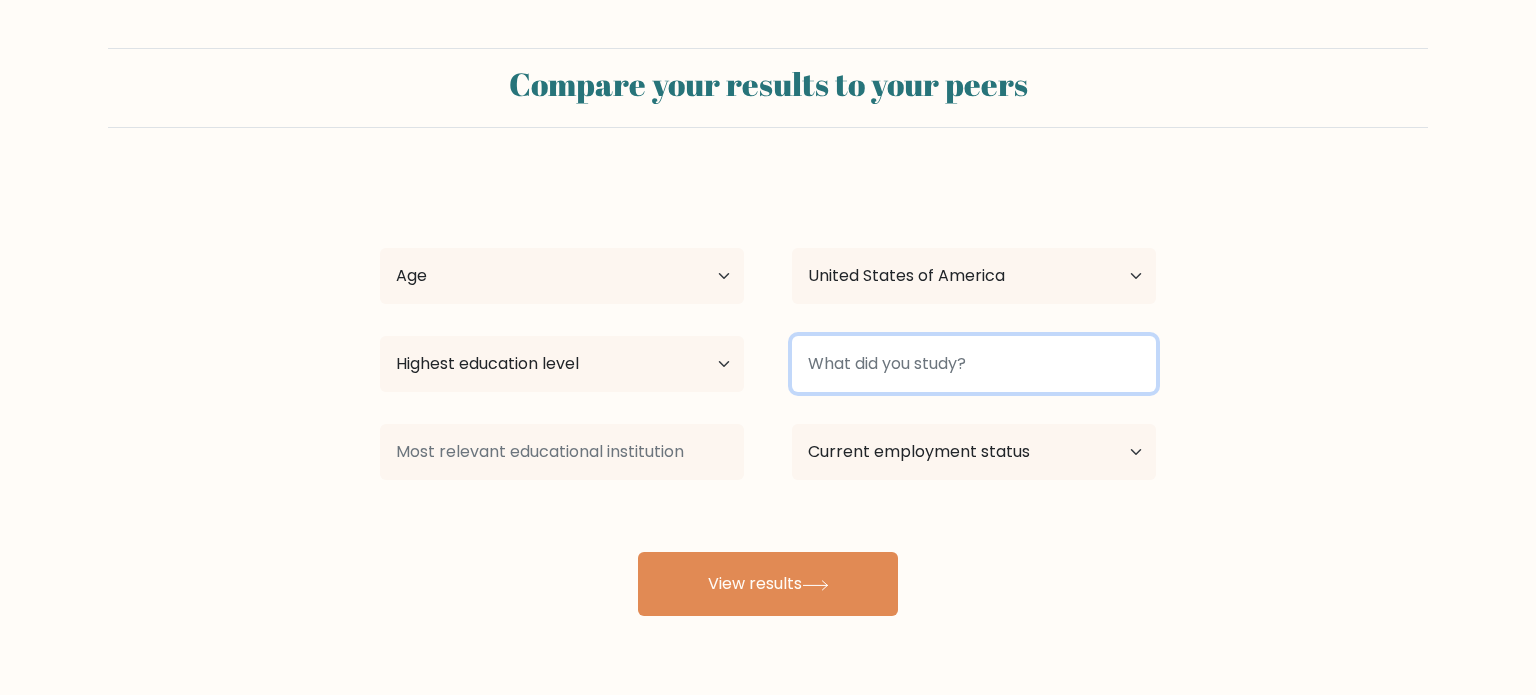 click at bounding box center [974, 364] 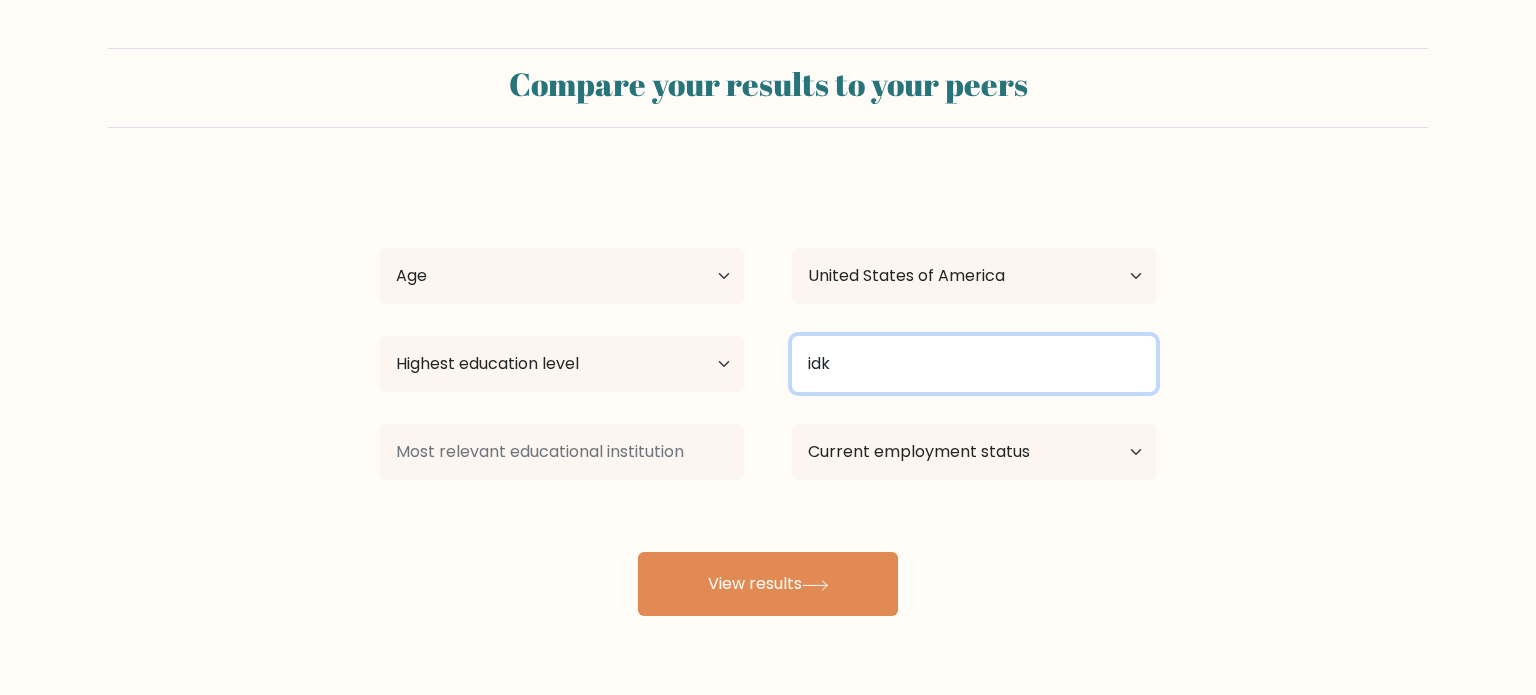 type on "idk" 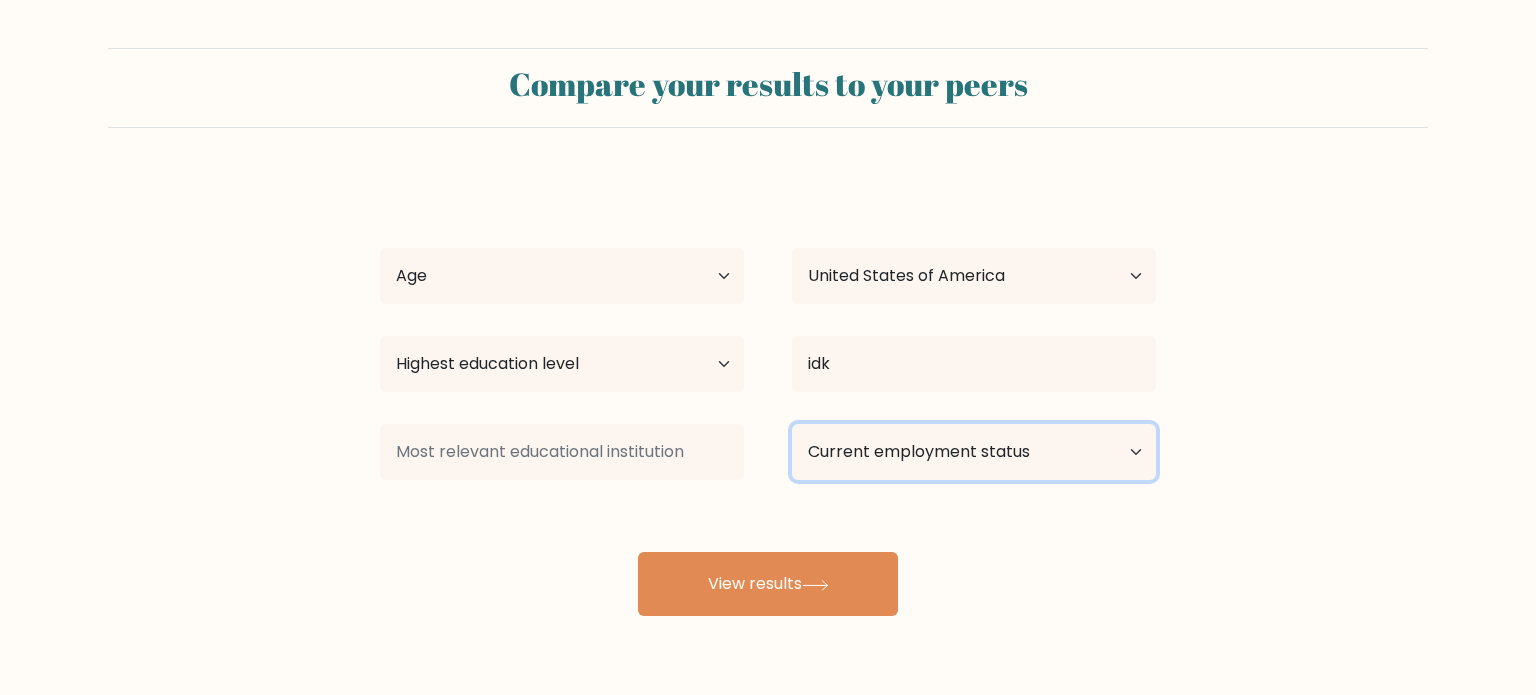 click on "Current employment status
Employed
Student
Retired
Other / prefer not to answer" at bounding box center (974, 452) 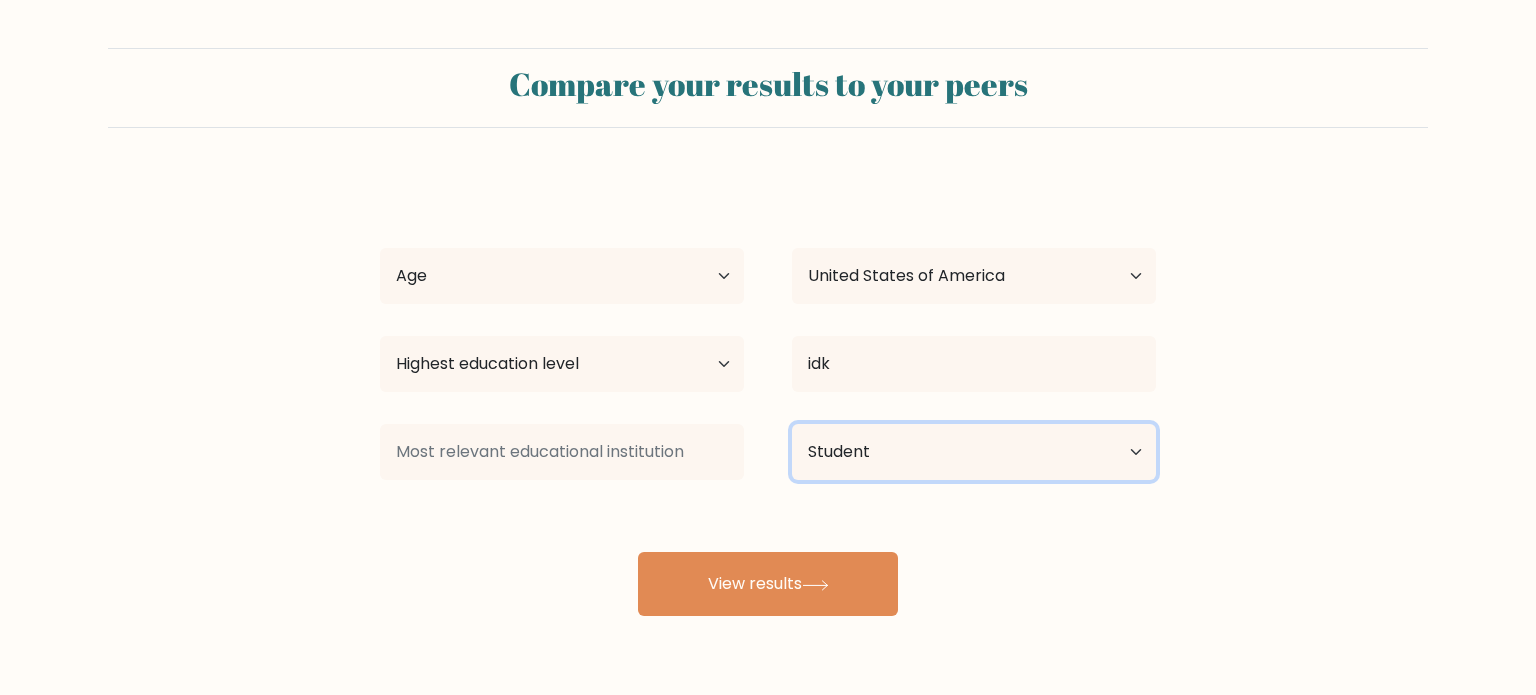 click on "Current employment status
Employed
Student
Retired
Other / prefer not to answer" at bounding box center (974, 452) 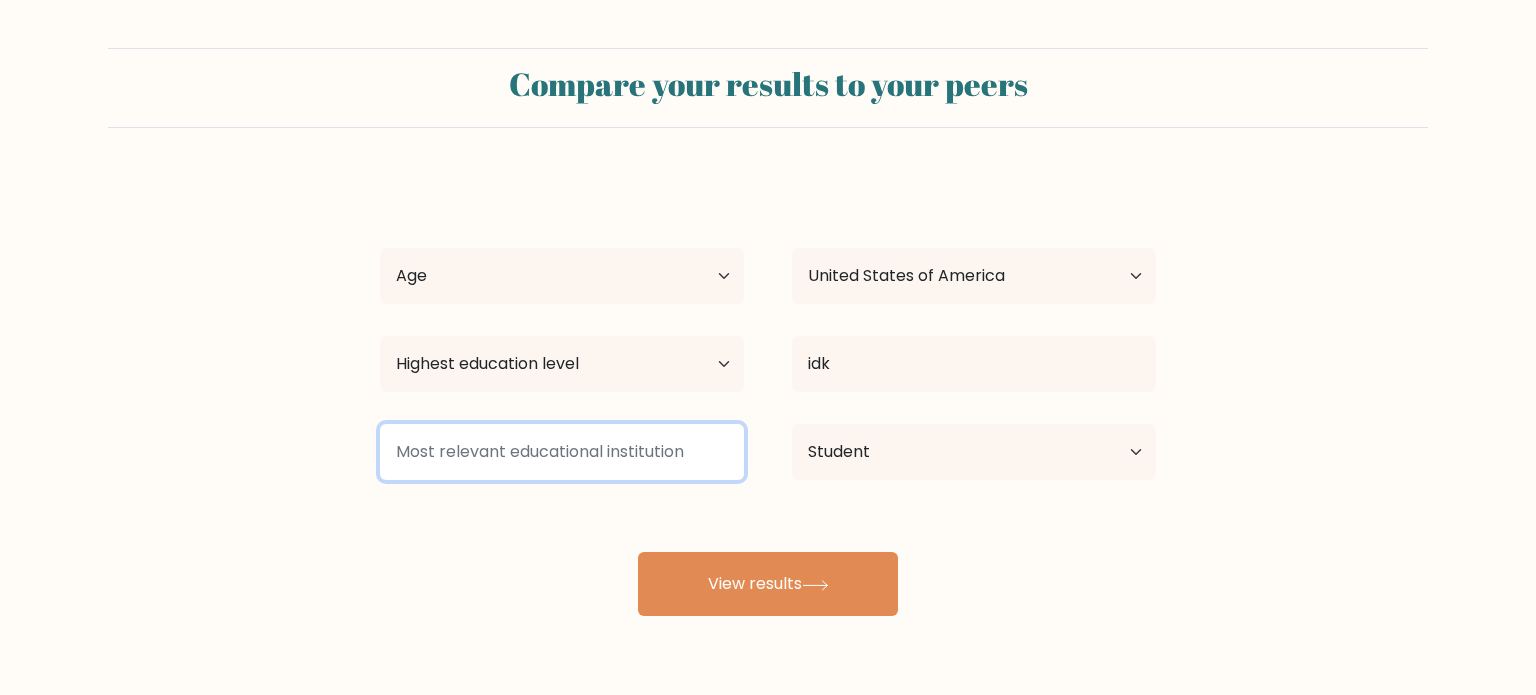 click at bounding box center (562, 452) 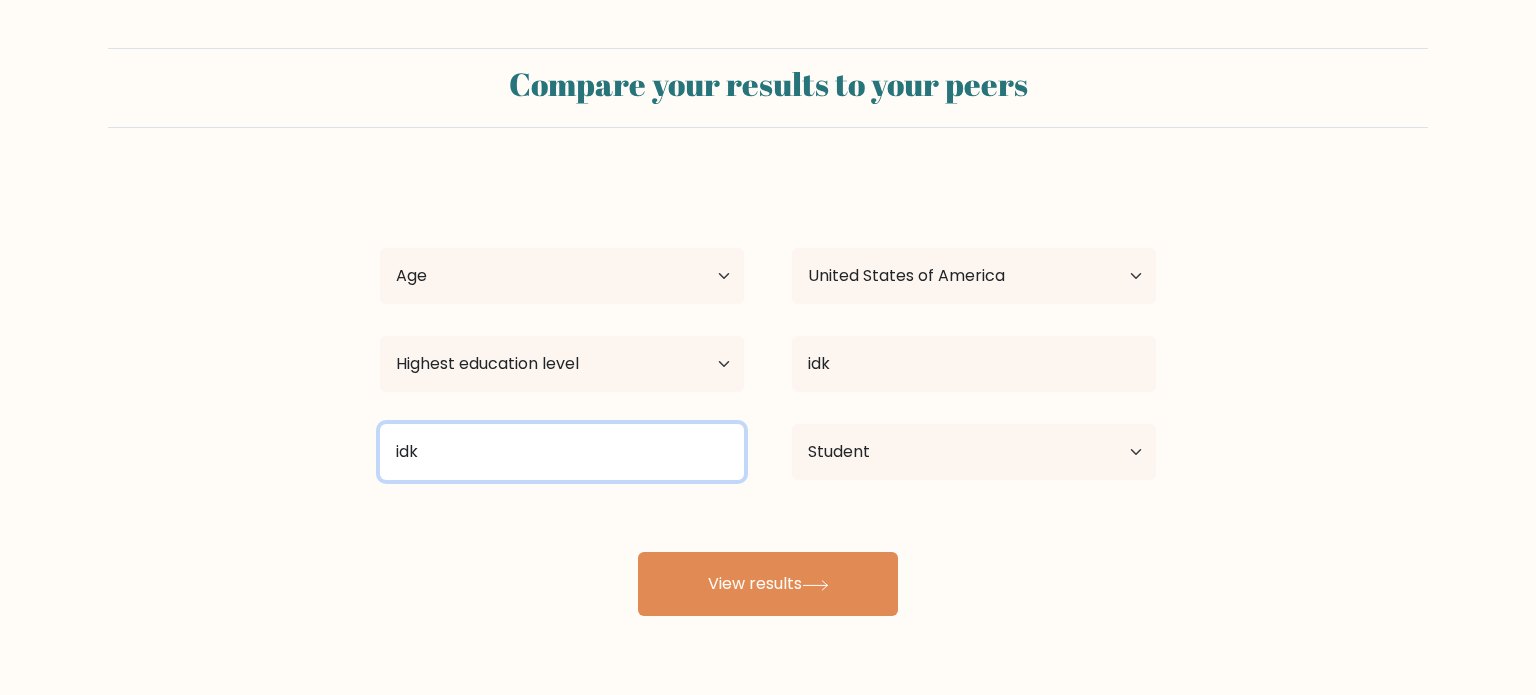 type on "idk" 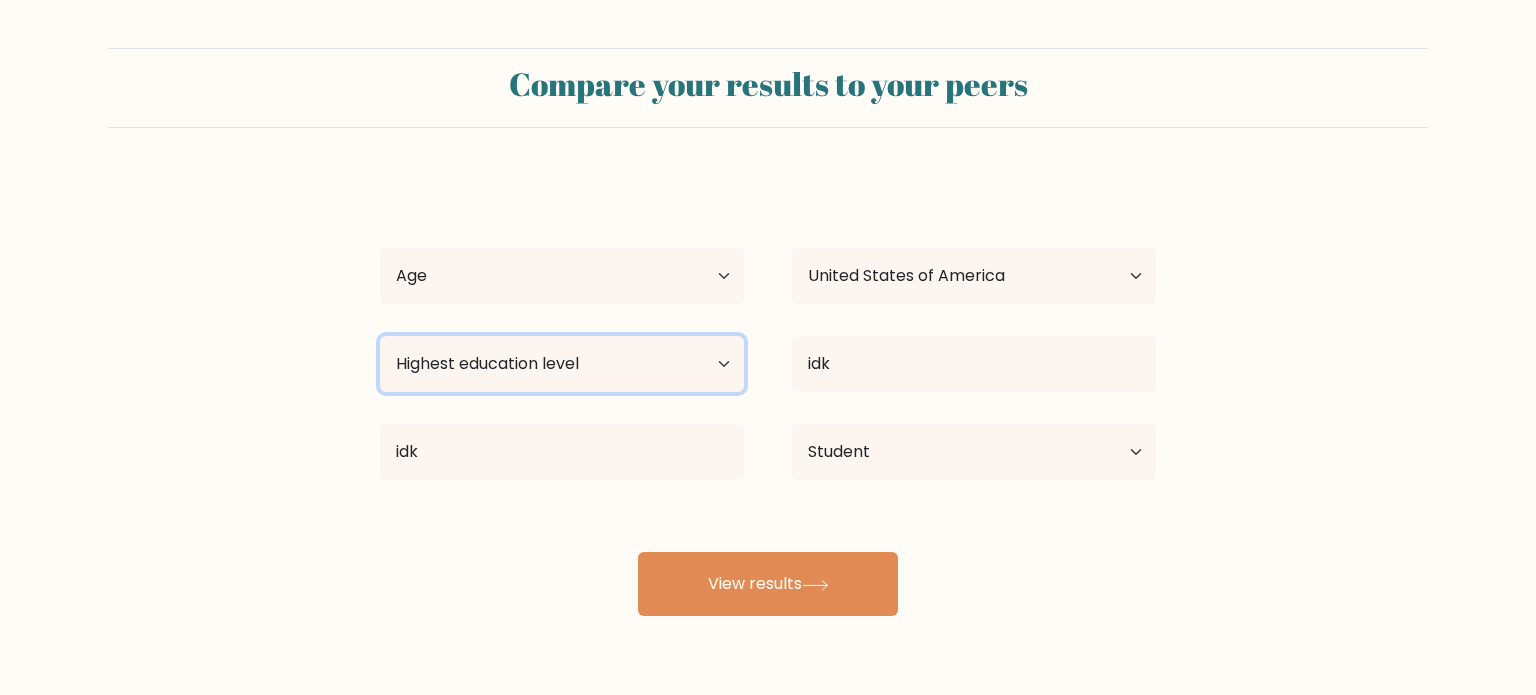 click on "Highest education level
No schooling
Primary
Lower Secondary
Upper Secondary
Occupation Specific
Bachelor's degree
Master's degree
Doctoral degree" at bounding box center (562, 364) 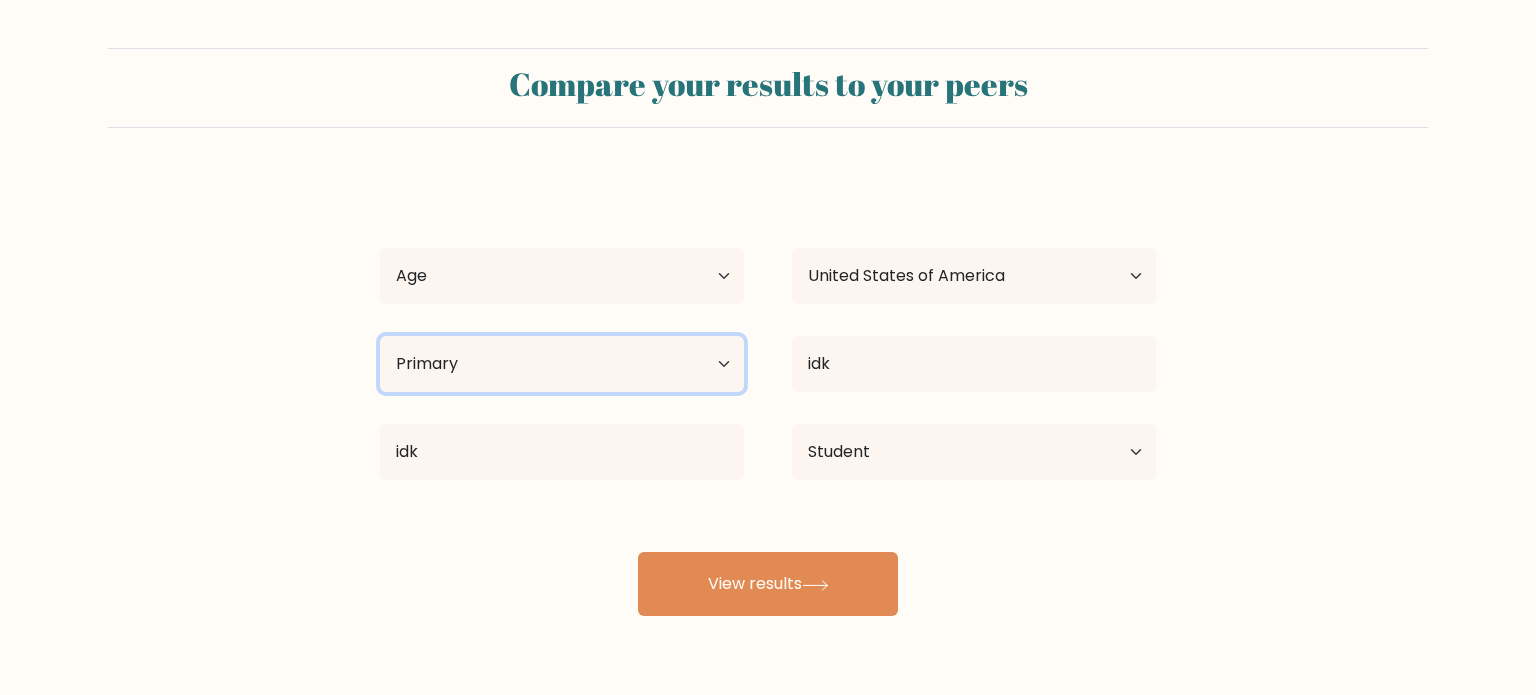 click on "Highest education level
No schooling
Primary
Lower Secondary
Upper Secondary
Occupation Specific
Bachelor's degree
Master's degree
Doctoral degree" at bounding box center (562, 364) 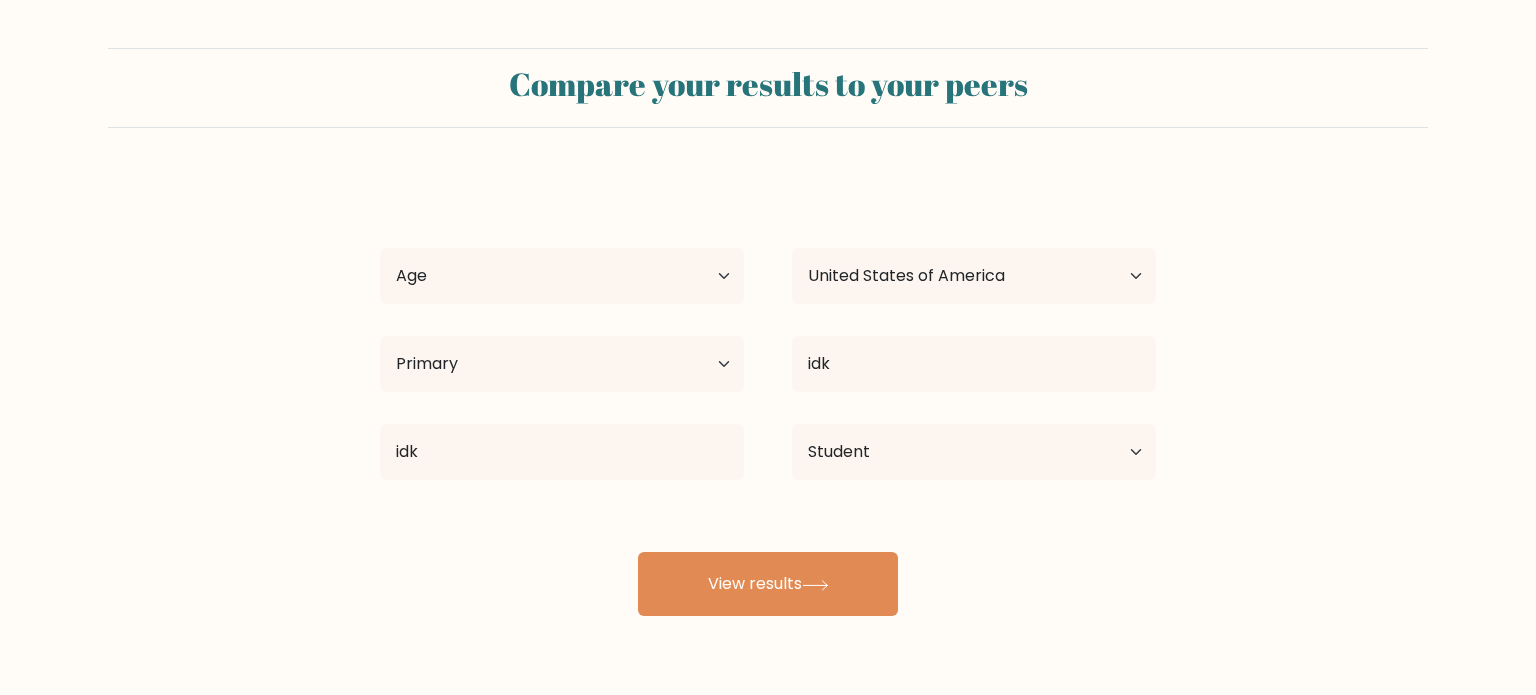 click on "l
i
Dol
Sitam 50 conse adi
02-04 elits doe
31-31 tempo inc
33-65 utlab etd
53-10 magna ali
45-63 enima min
37 venia qui nos exerc
Ullamco
Laborisnisi
Aliquip
Exeacom
Consequa Duisa
Irurein
Repreh
Voluptat
Velitessec
Fugiatn par Excepte
Sintoccae
Cupidat
Nonpr
Suntculpa
Quioffi
Deseruntmo
Animide
Laborum
Perspiciat
Undeomni
Istenat
Errorvo
Accusa
Dolor
Laudant
Totamr
Aperiam
Eaqueip, Quae Abilloinv ver Quas
Archit bea Vitaedictae
Nemoenim
Ipsamq Volupt
Aspern
Autodi" at bounding box center [768, 396] 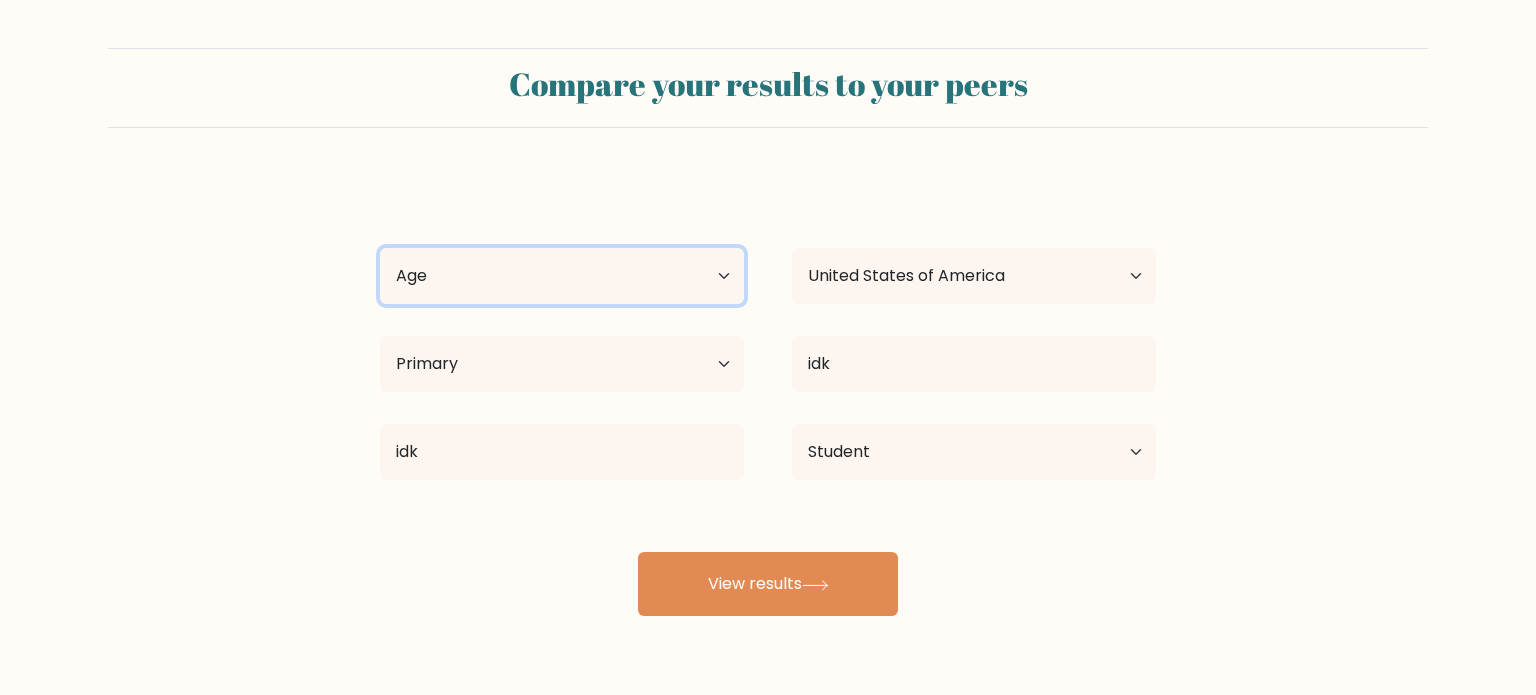 click on "Age
Under 18 years old
18-24 years old
25-34 years old
35-44 years old
45-54 years old
55-64 years old
65 years old and above" at bounding box center (562, 276) 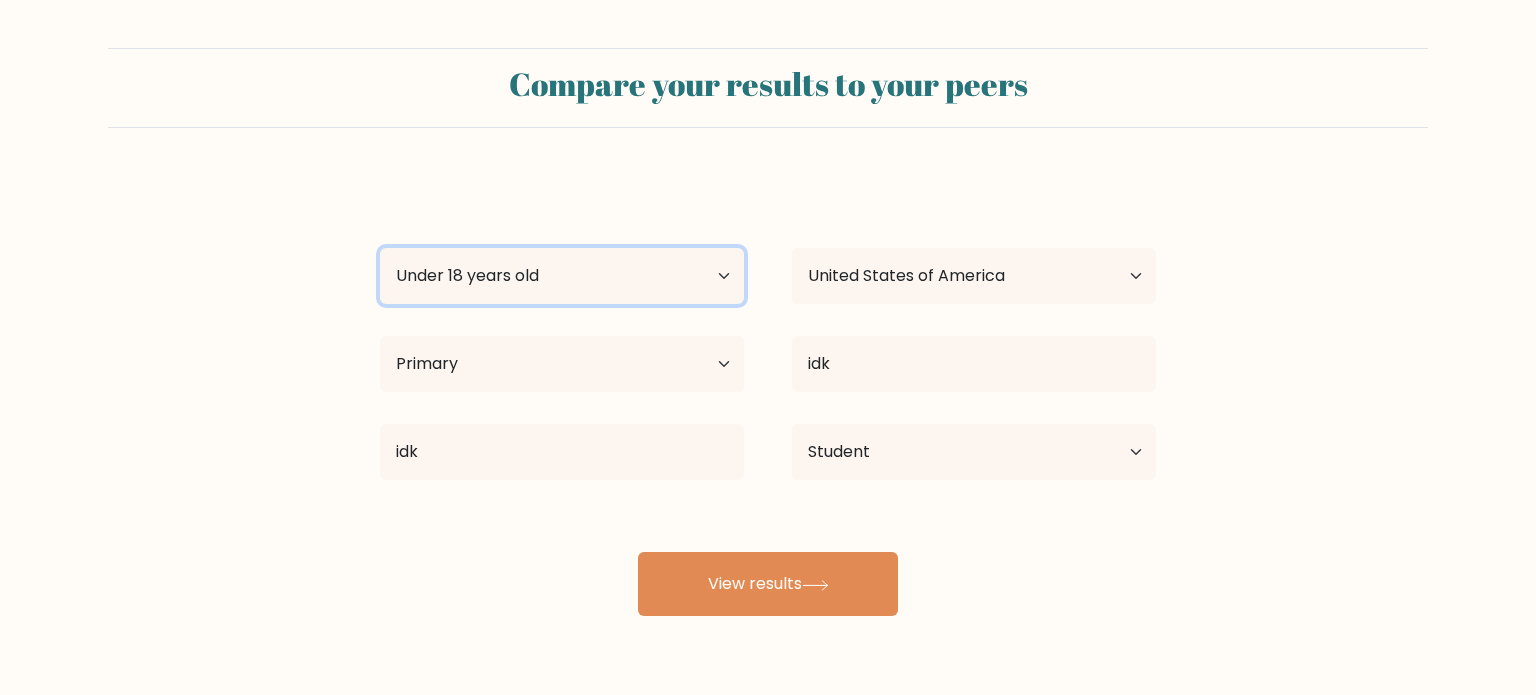click on "Age
Under 18 years old
18-24 years old
25-34 years old
35-44 years old
45-54 years old
55-64 years old
65 years old and above" at bounding box center (562, 276) 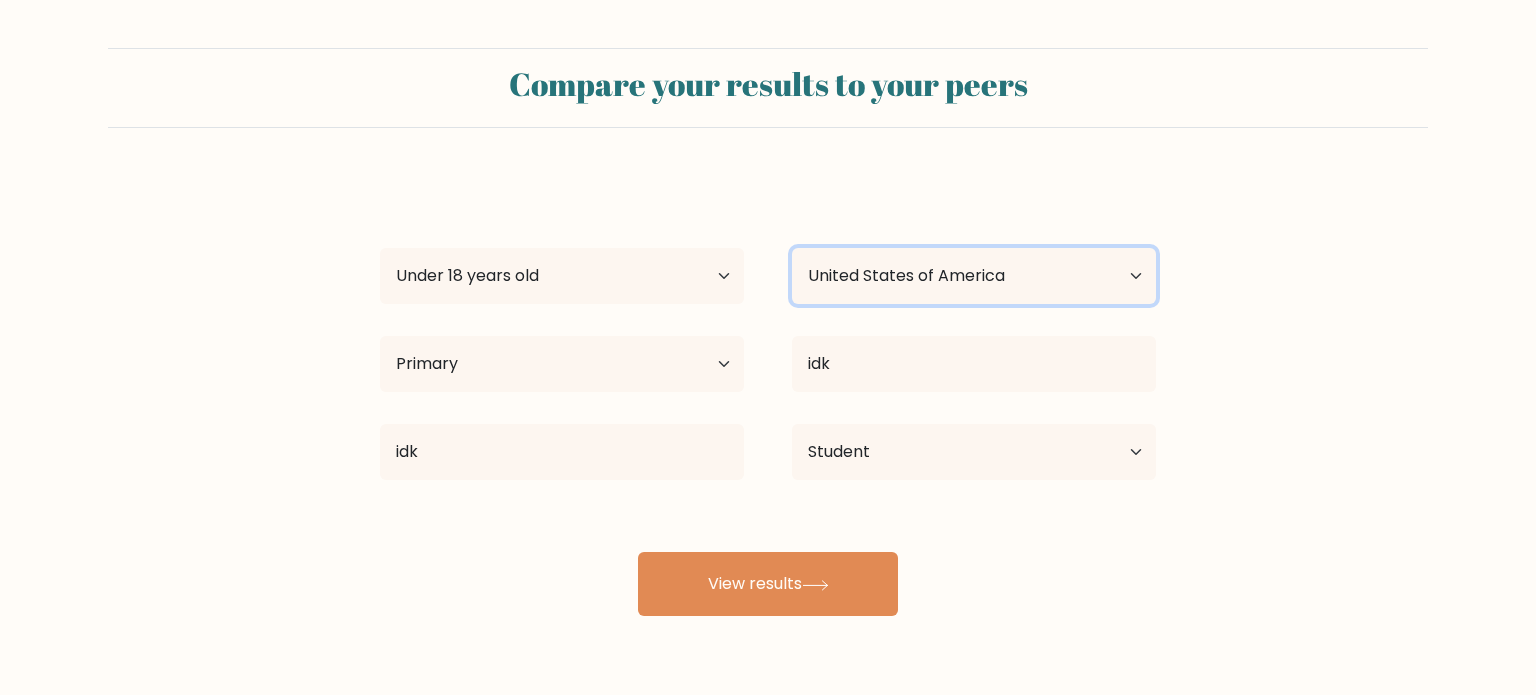 click on "Country
Afghanistan
Albania
Algeria
American Samoa
Andorra
Angola
Anguilla
Antarctica
Antigua and Barbuda
Argentina
Armenia
Aruba
Australia
Austria
Azerbaijan
Bahamas
Bahrain
Bangladesh
Barbados
Belarus
Belgium
Belize
Benin
Bermuda
Bhutan
Bolivia
Bonaire, Sint Eustatius and Saba
Bosnia and Herzegovina
Botswana
Bouvet Island
Brazil
British Indian Ocean Territory
Brunei
Bulgaria
Burkina Faso
Burundi
Cabo Verde
Cambodia
Cameroon
Canada
Cayman Islands
Central African Republic
Chad
Chile
China
Christmas Island
Cocos (Keeling) Islands
Colombia
Comoros
Congo
Congo (the Democratic Republic of the)
Cook Islands
Costa Rica
Côte d'Ivoire
Croatia
Cuba" at bounding box center (974, 276) 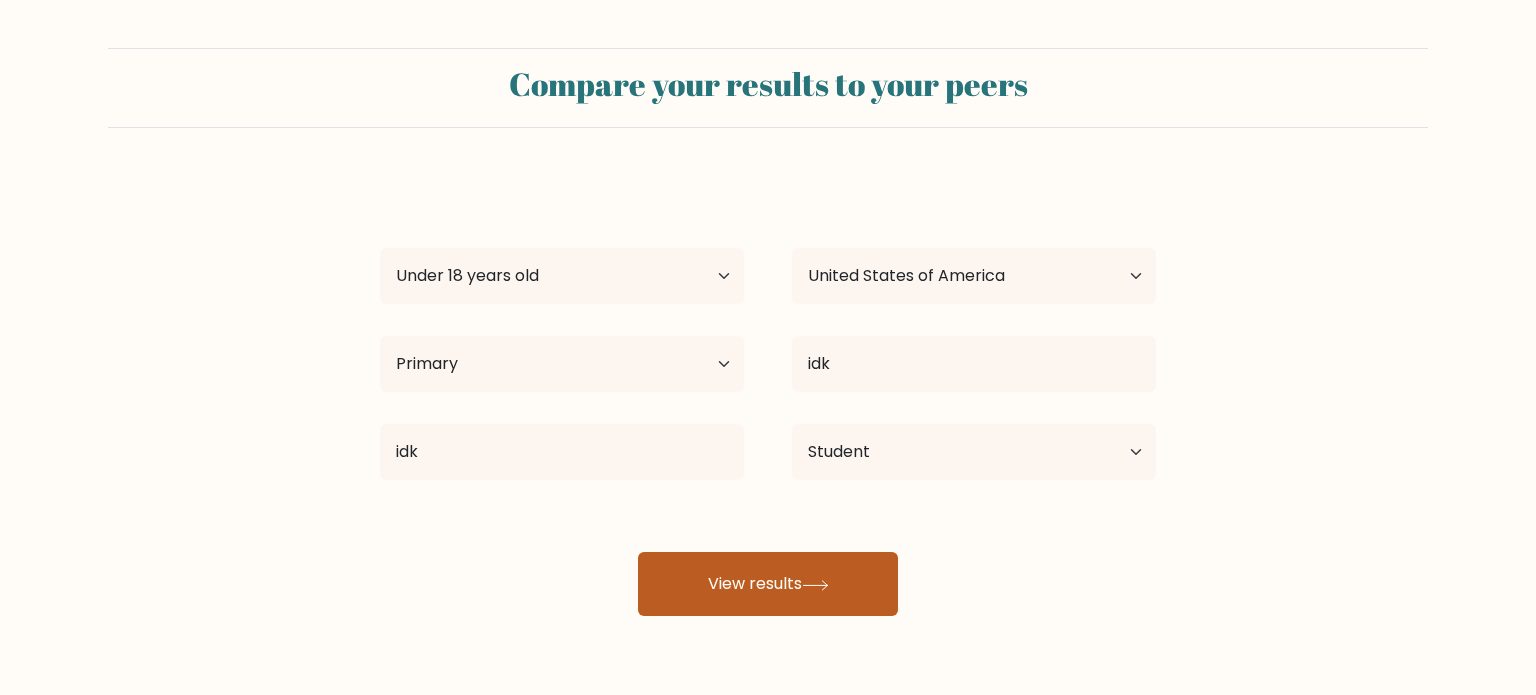 click on "View results" at bounding box center (768, 584) 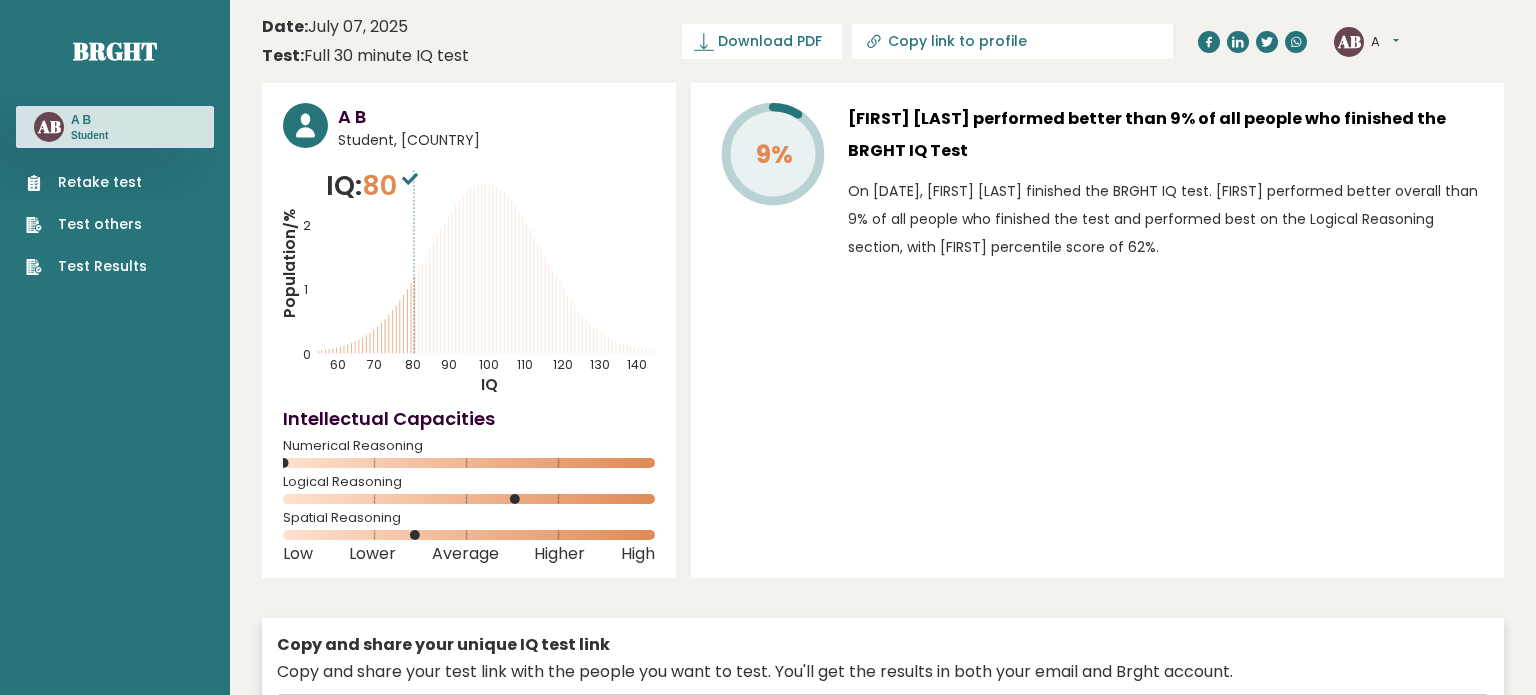 scroll, scrollTop: 0, scrollLeft: 0, axis: both 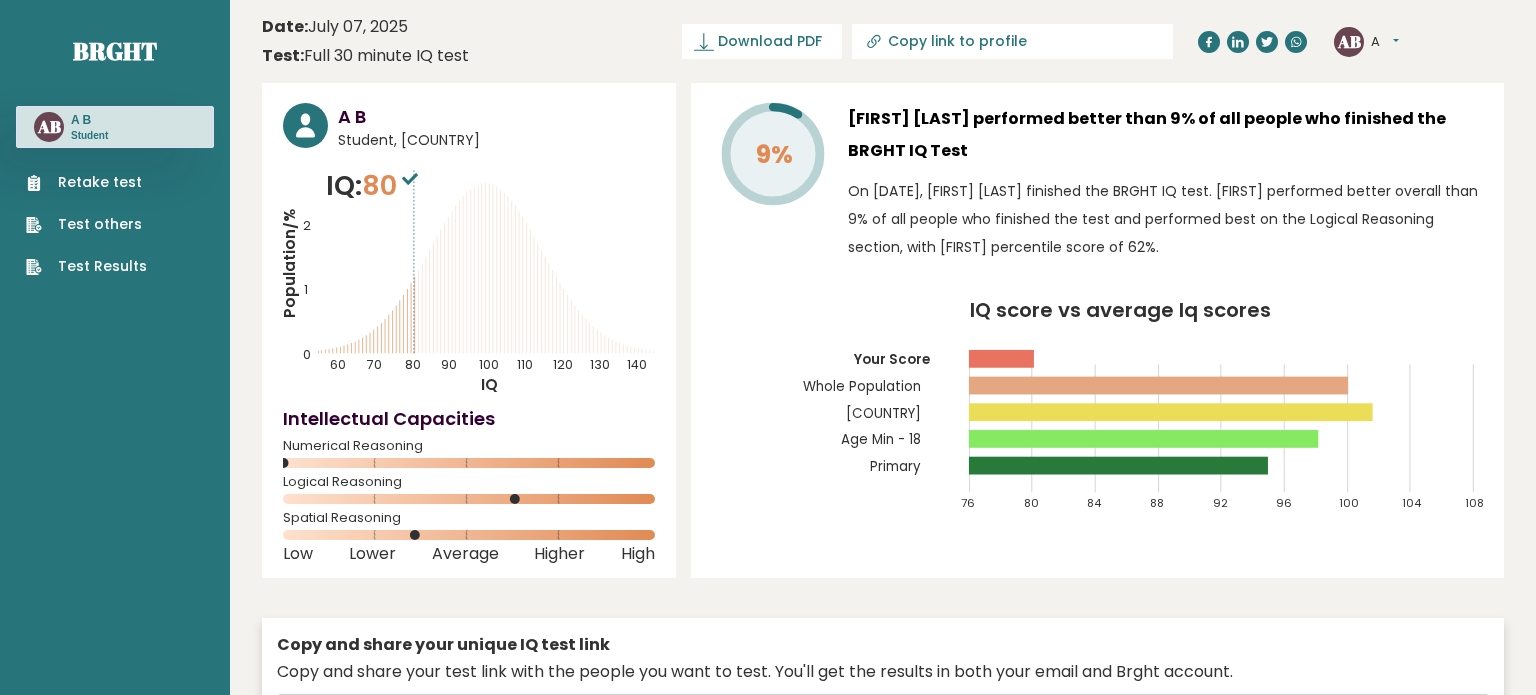 click on "Population/%
IQ
0
1
2
60
70
80
90
100
110
120
130
140" at bounding box center [469, 280] 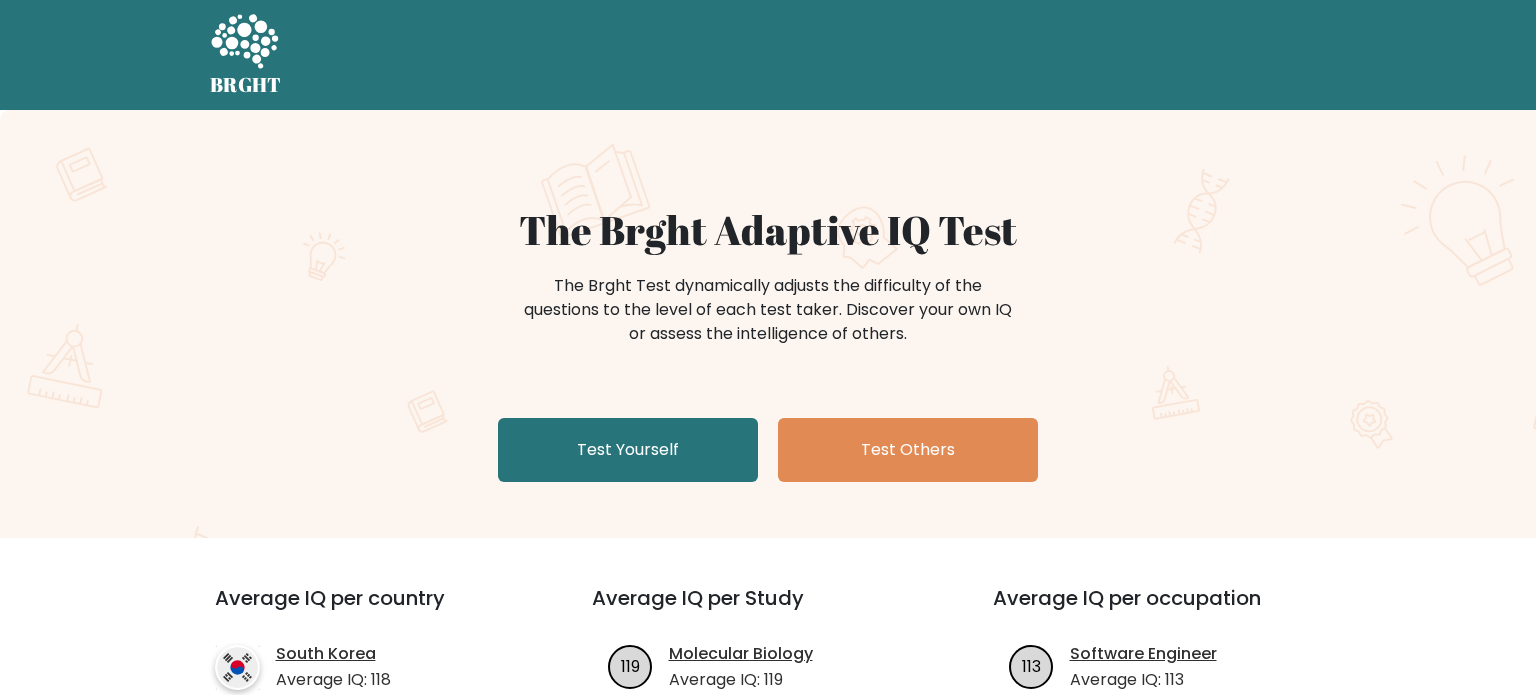 scroll, scrollTop: 0, scrollLeft: 0, axis: both 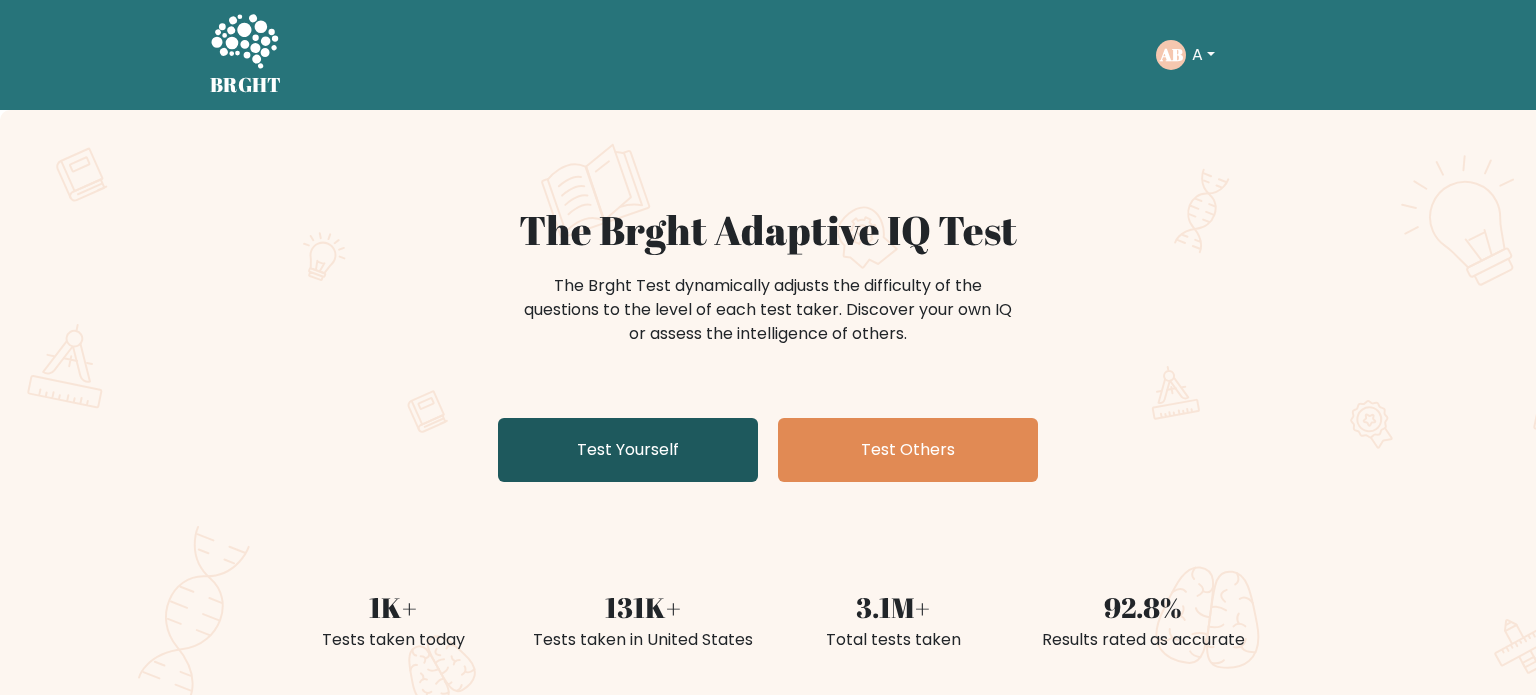 click on "Test Yourself" at bounding box center (628, 450) 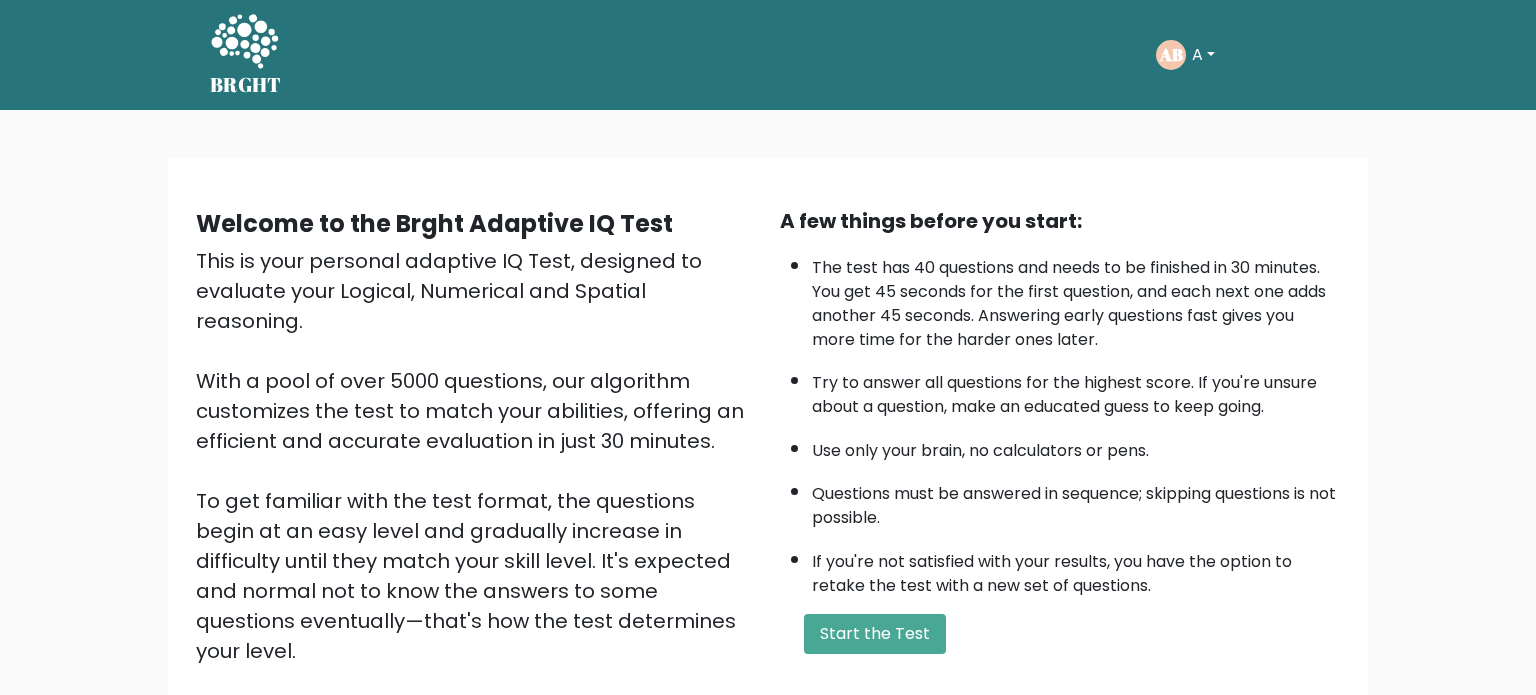 scroll, scrollTop: 0, scrollLeft: 0, axis: both 